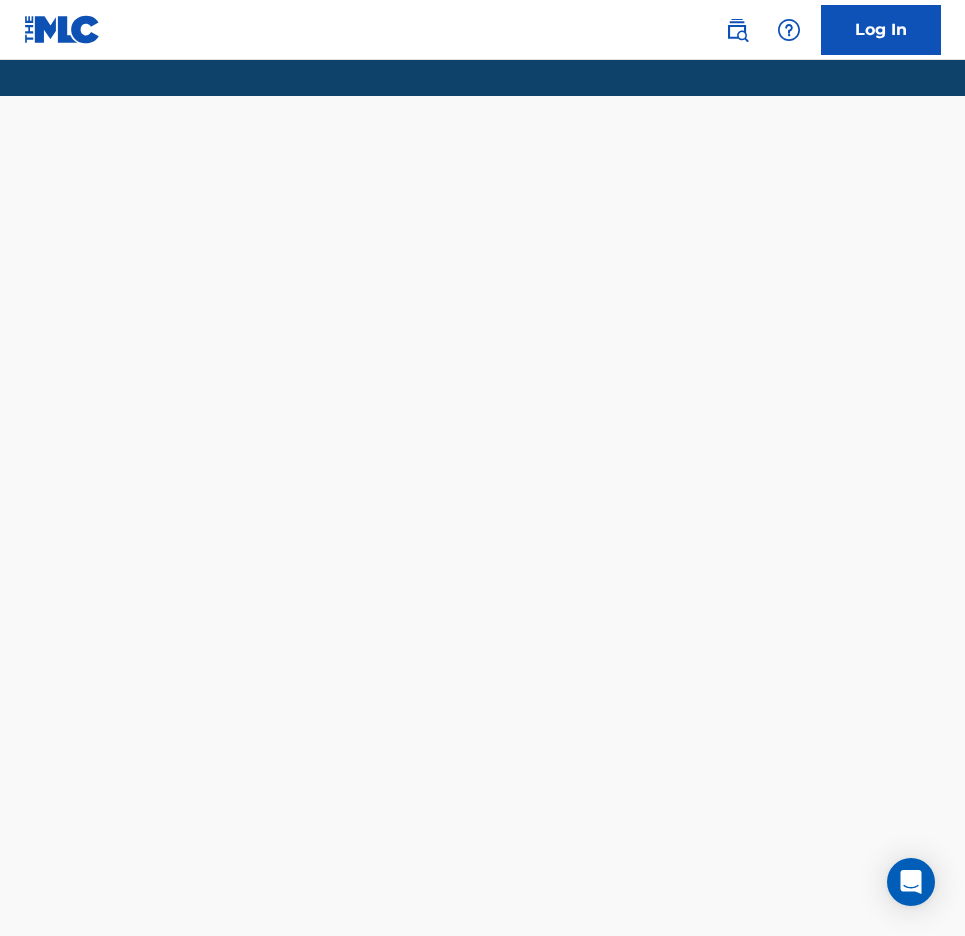 scroll, scrollTop: 0, scrollLeft: 0, axis: both 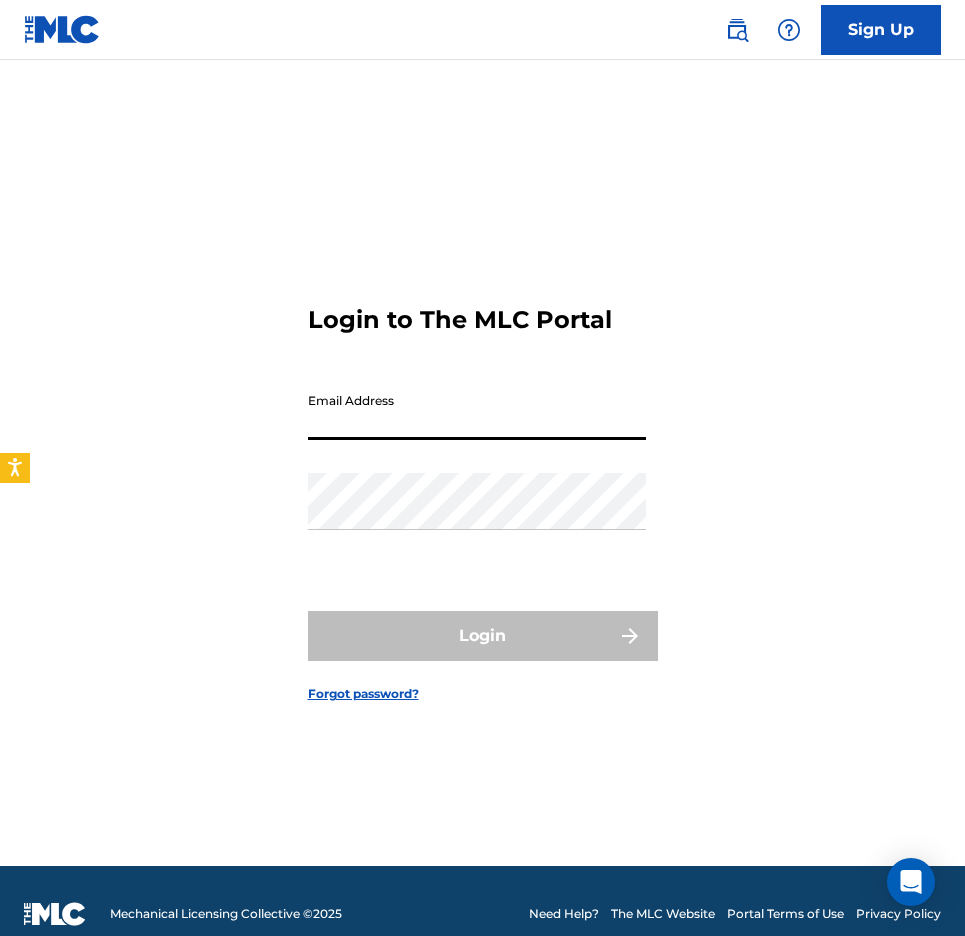 type on "[EMAIL_ADDRESS][DOMAIN_NAME]" 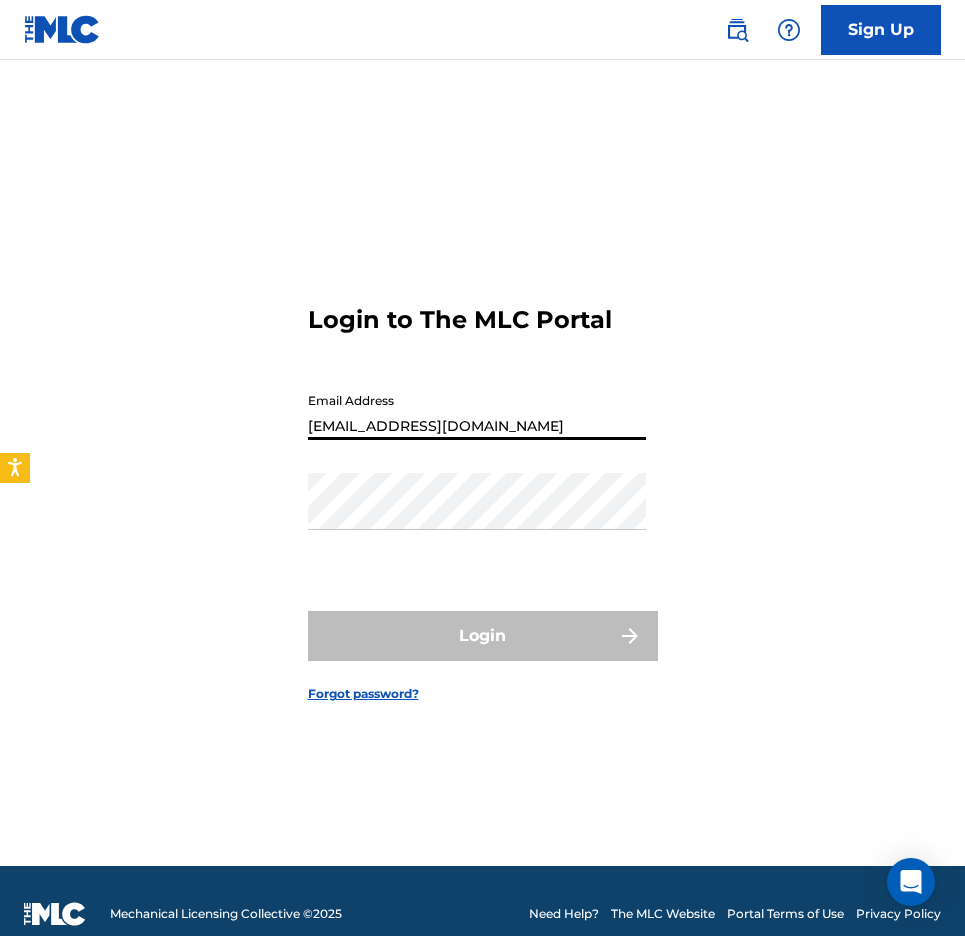 click on "Login" at bounding box center [483, 636] 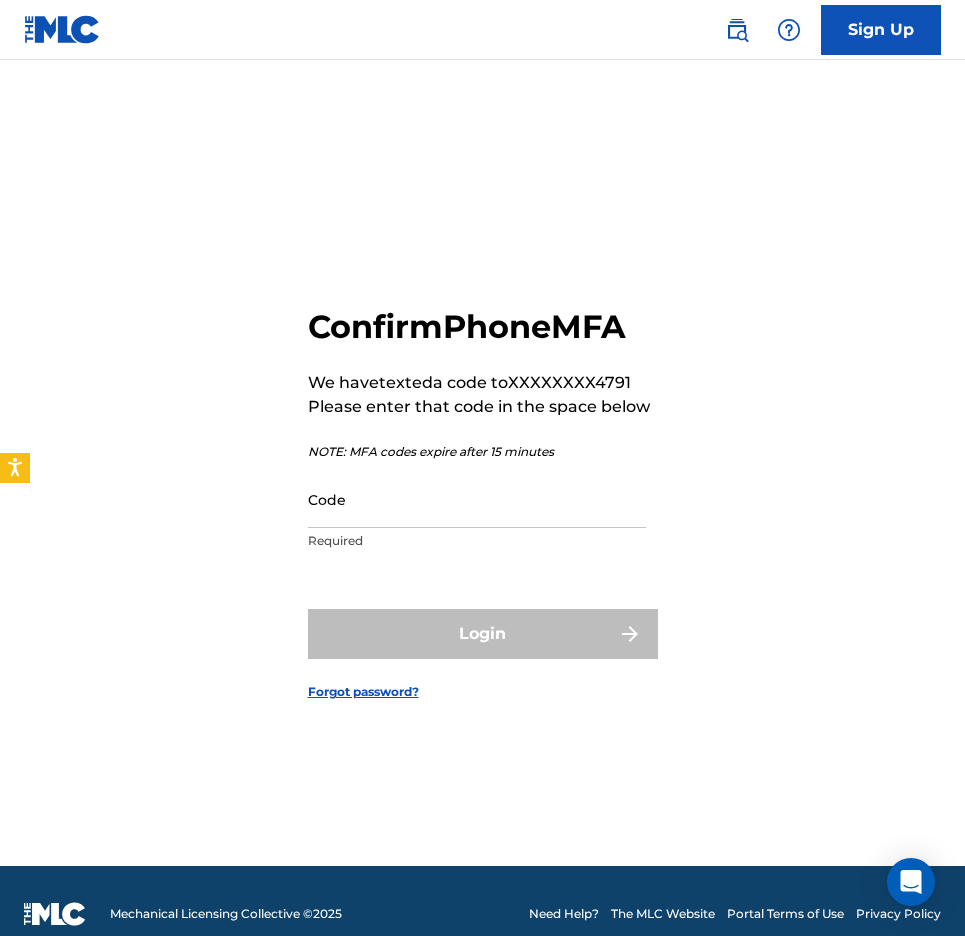 click on "Code" at bounding box center [477, 499] 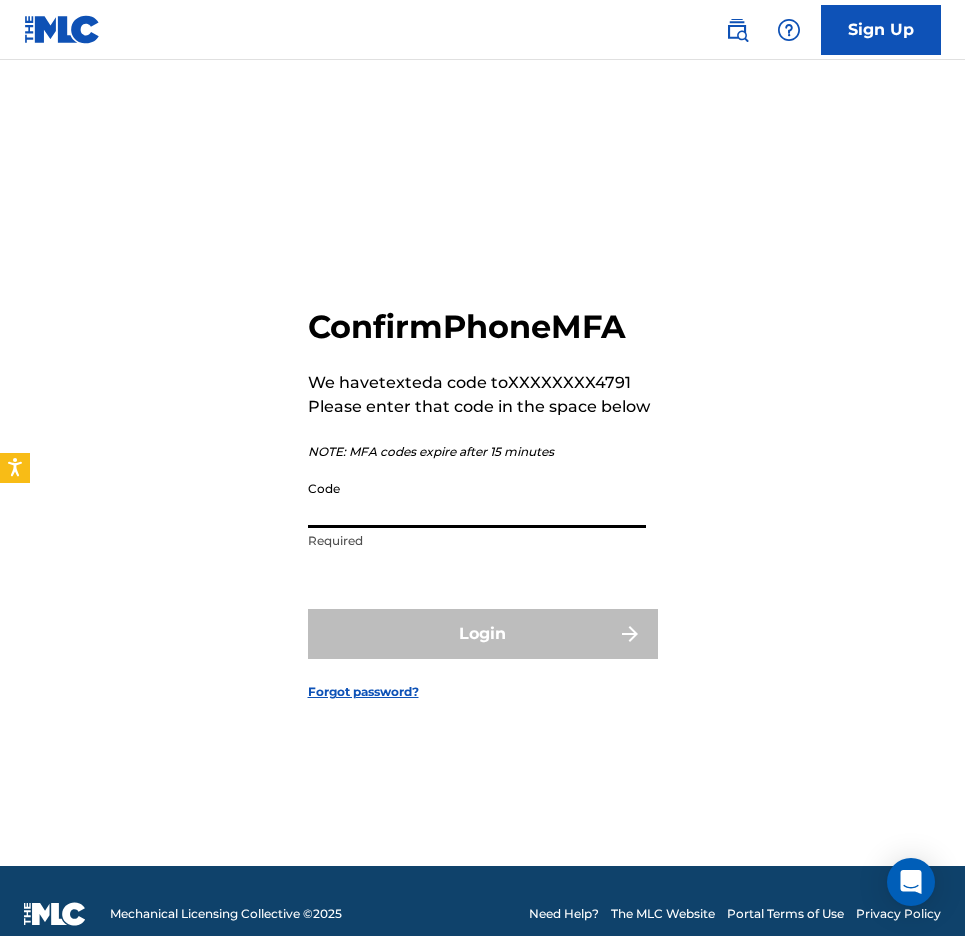 click on "Code" at bounding box center [477, 499] 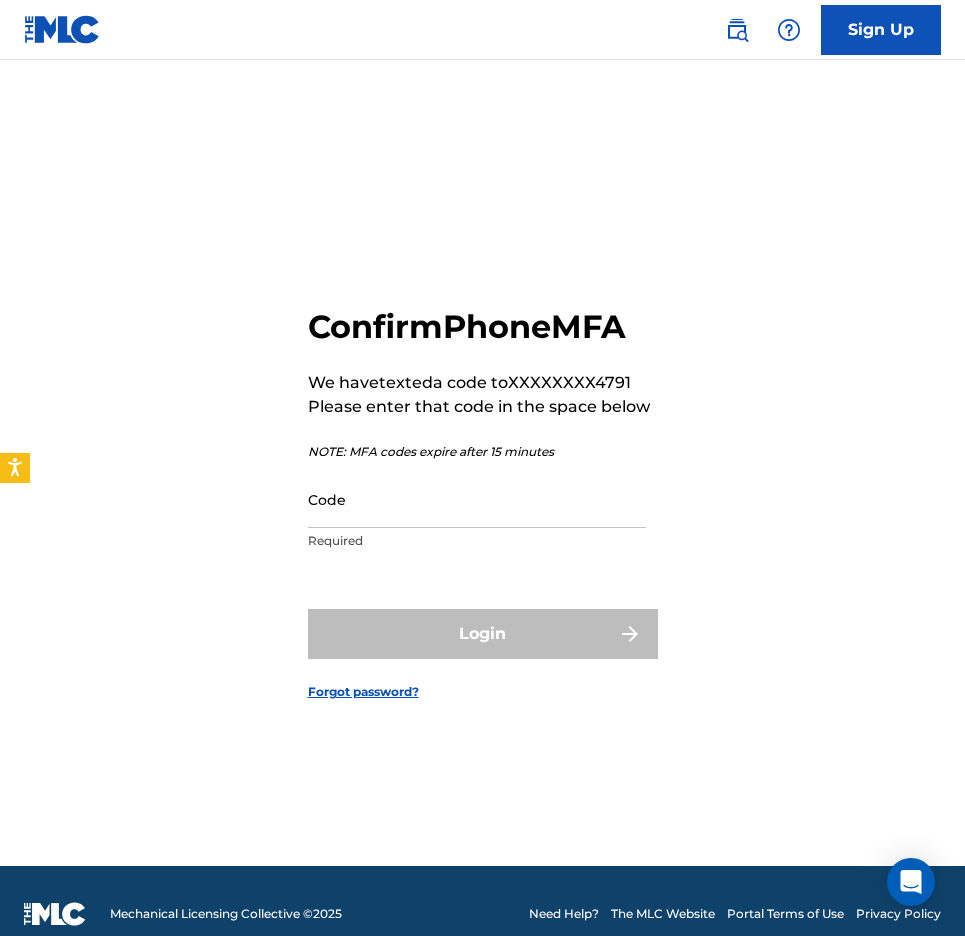 click on "Required" at bounding box center (477, 541) 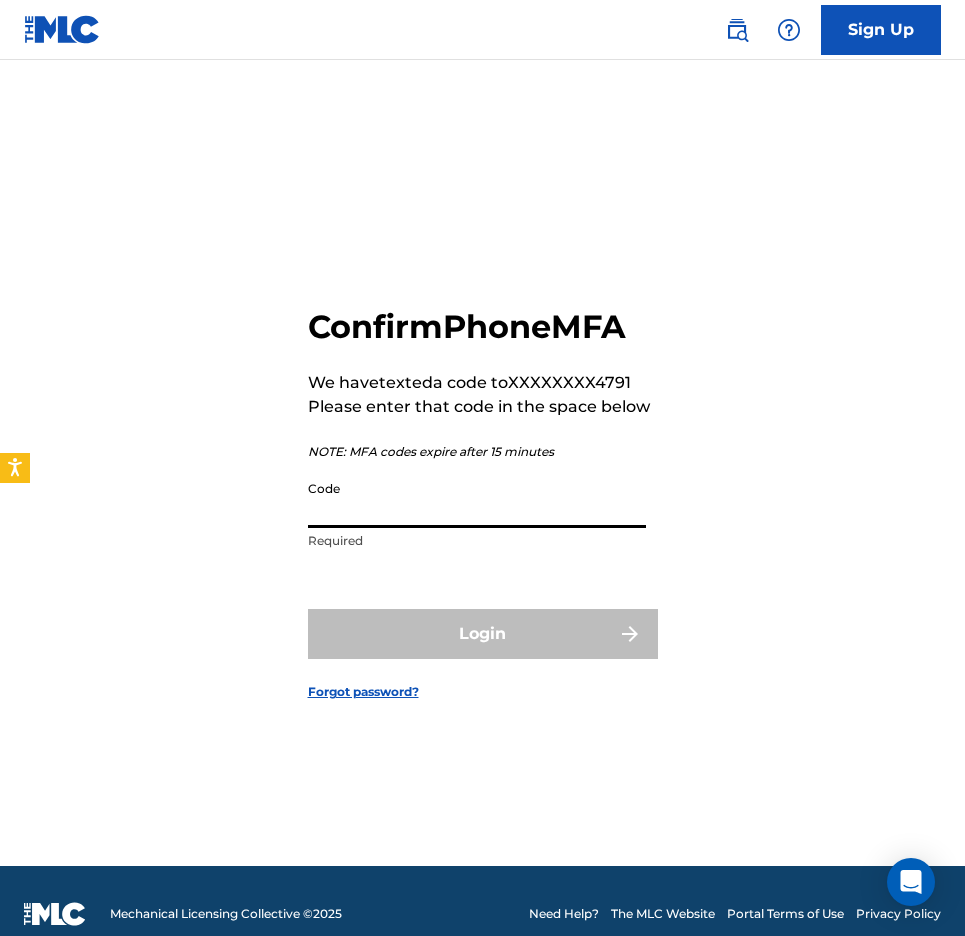 click on "Code" at bounding box center (477, 499) 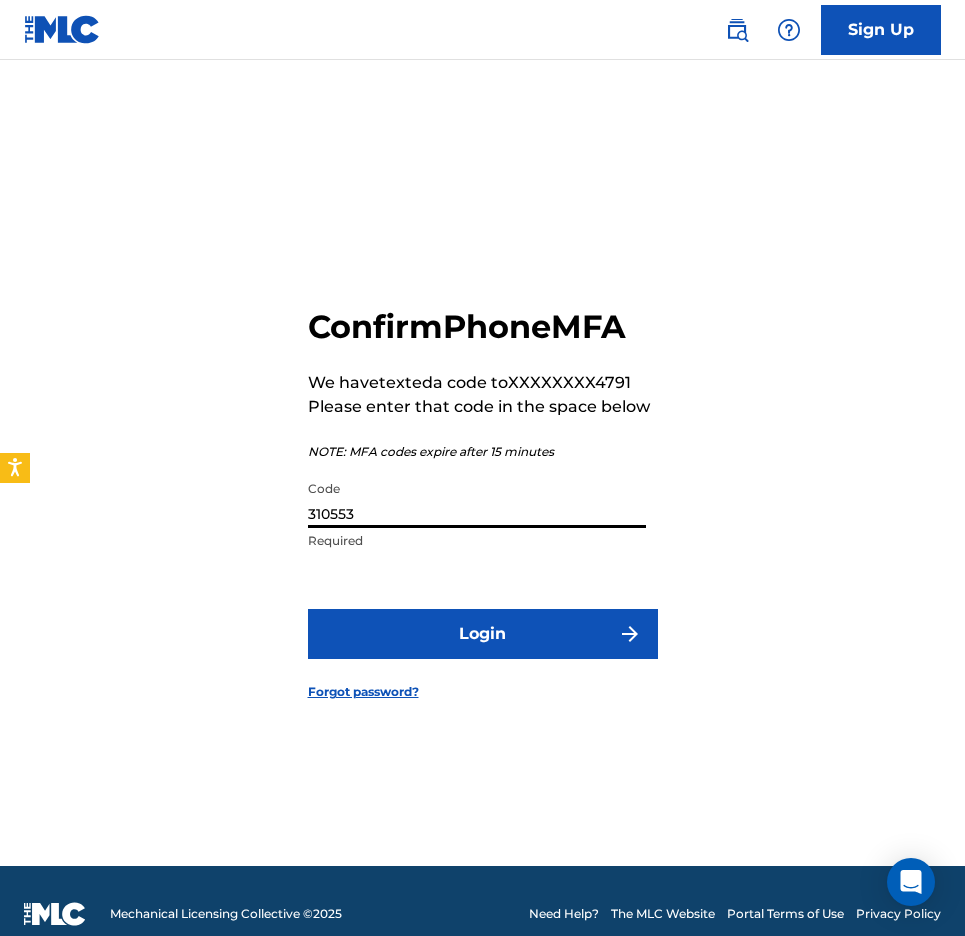 type on "310553" 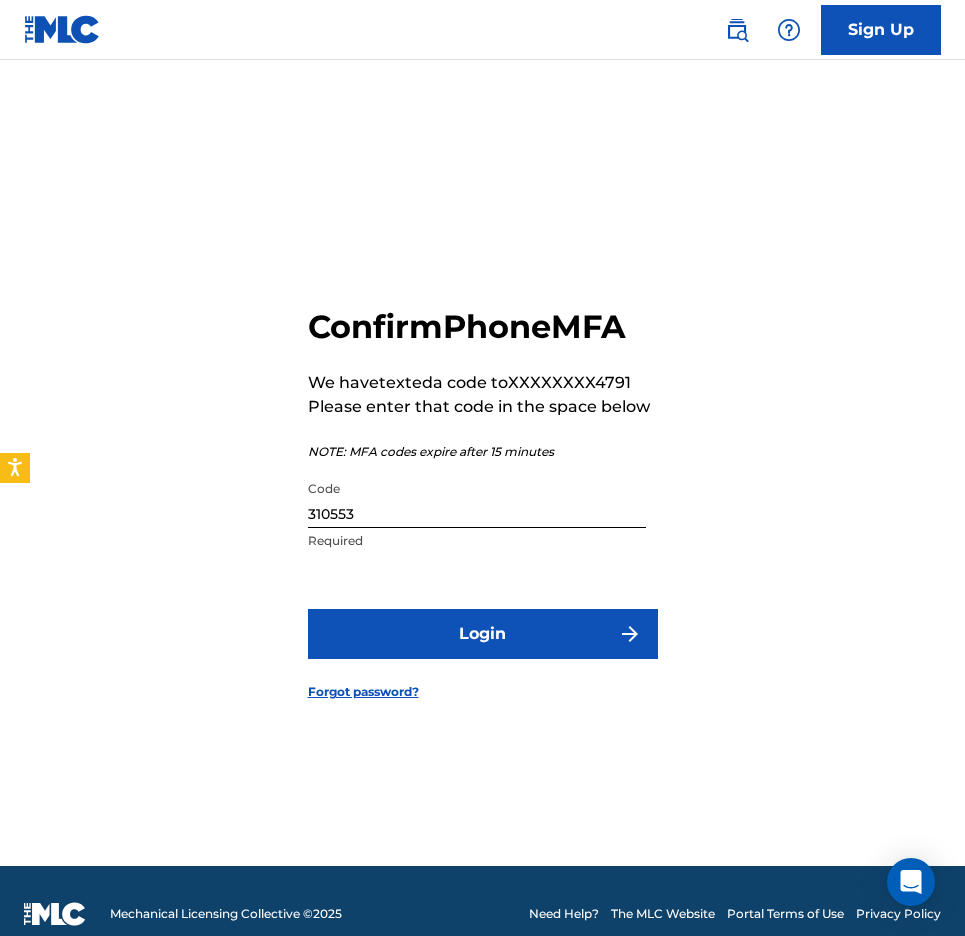 click on "Login" at bounding box center (483, 634) 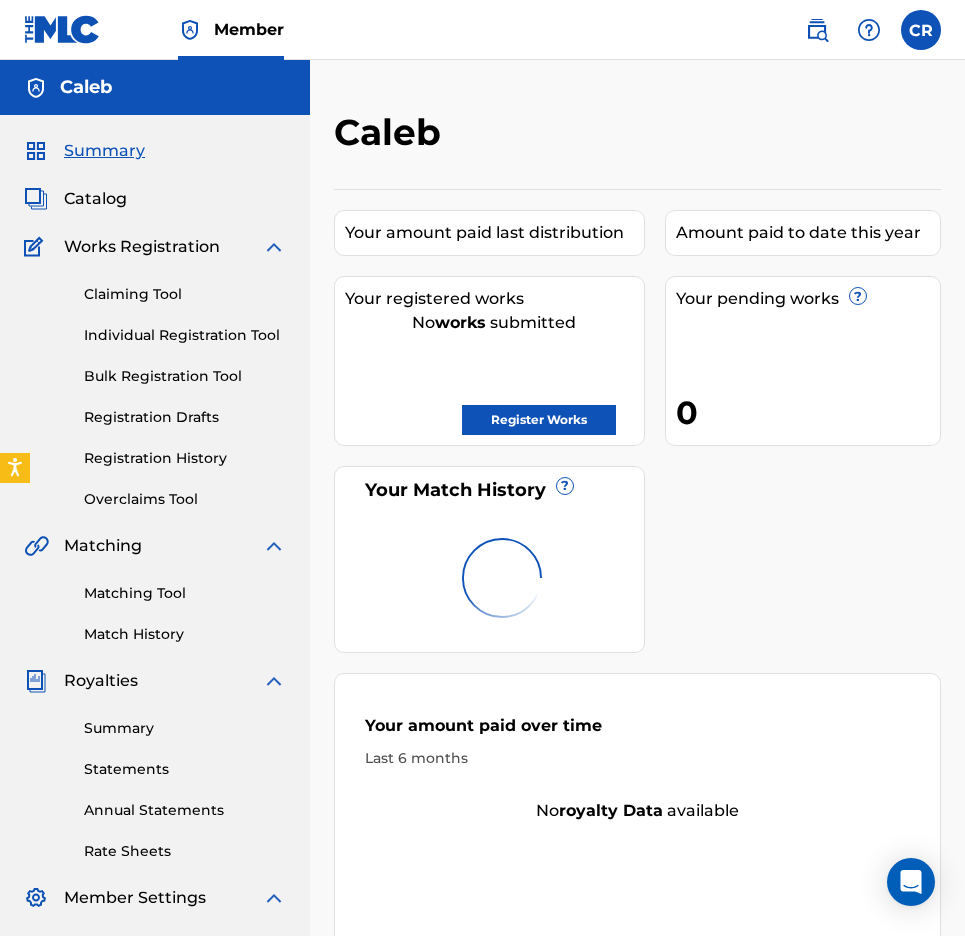 scroll, scrollTop: 0, scrollLeft: 0, axis: both 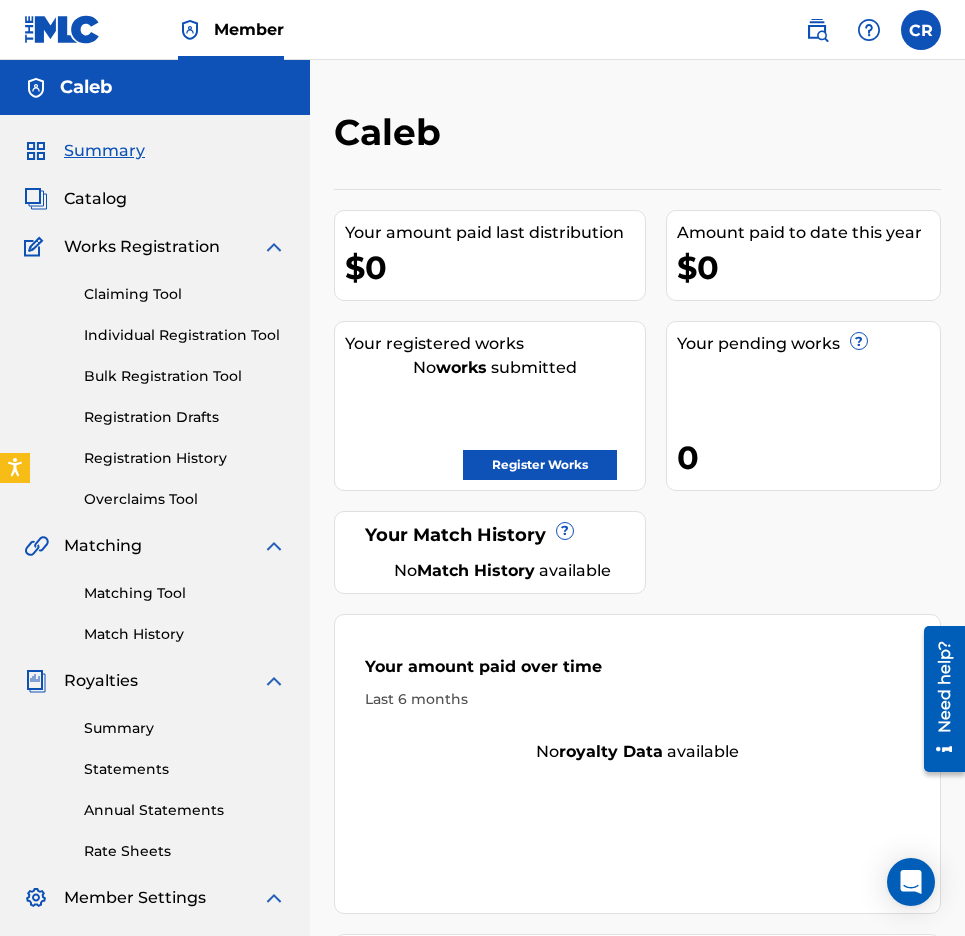 click on "Registration History" at bounding box center (185, 458) 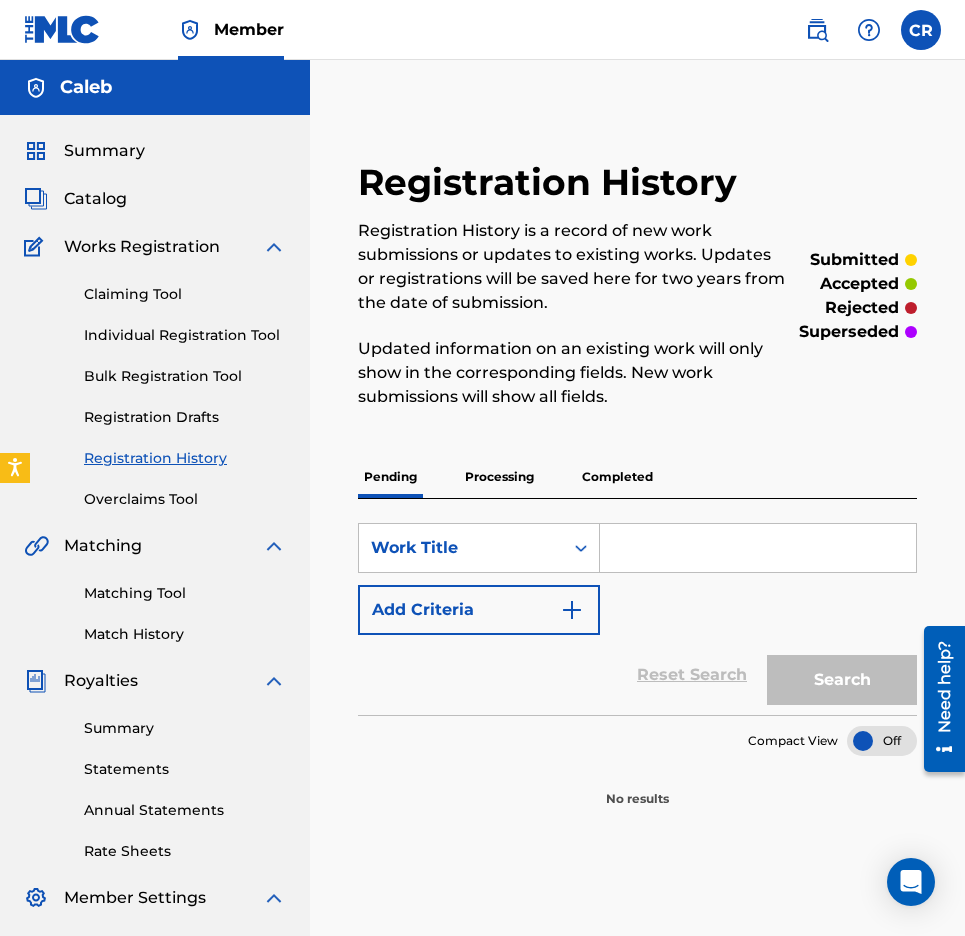 click on "Claiming Tool" at bounding box center (185, 294) 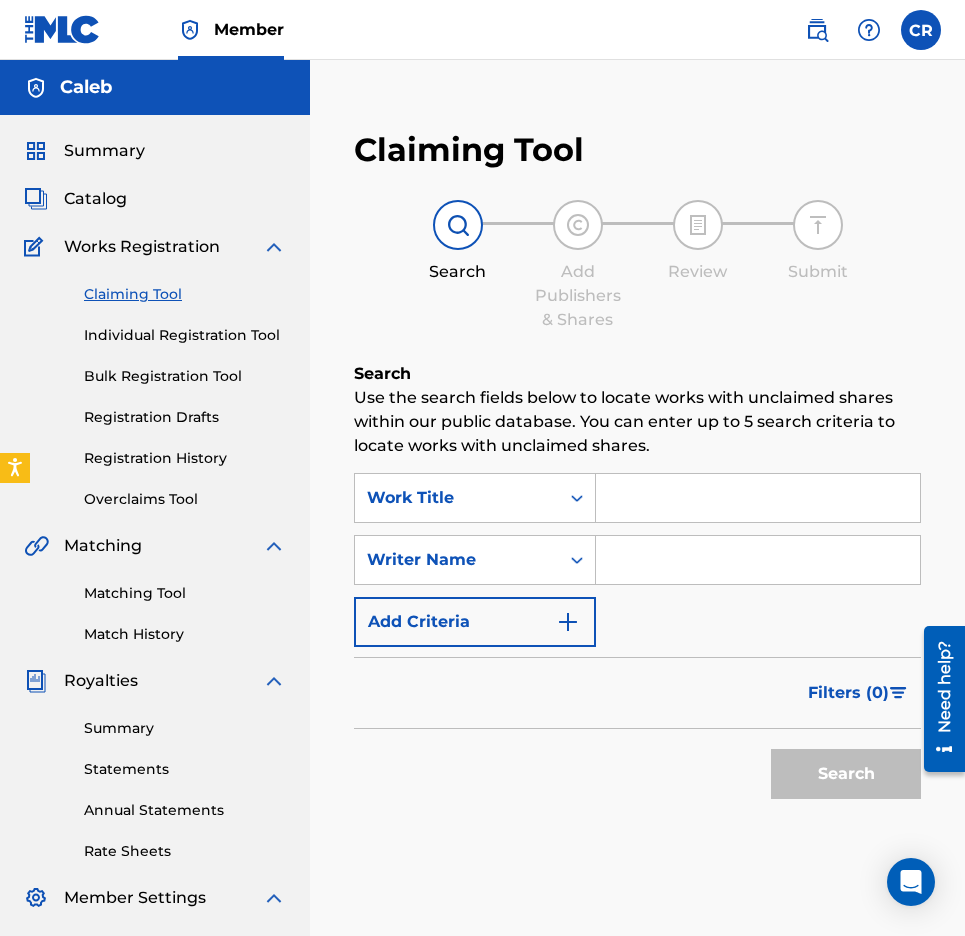 click on "Individual Registration Tool" at bounding box center [185, 335] 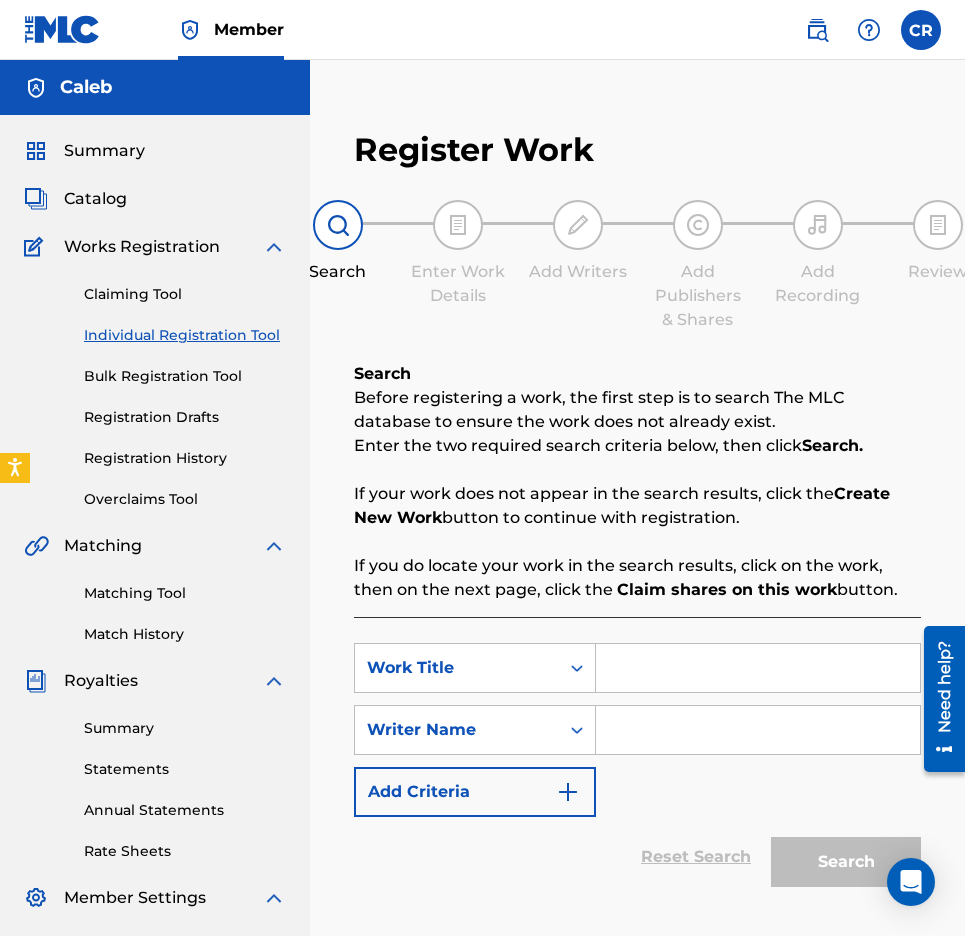 click on "Bulk Registration Tool" at bounding box center (185, 376) 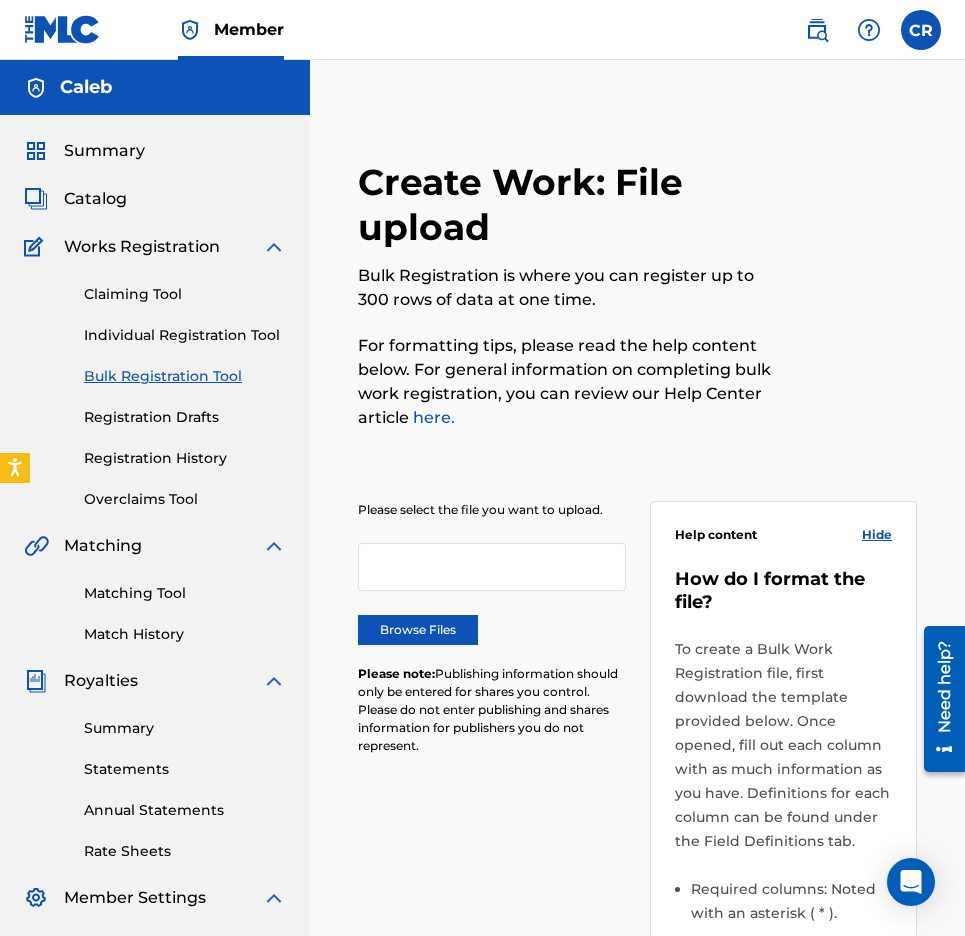 click on "Summary" at bounding box center [104, 151] 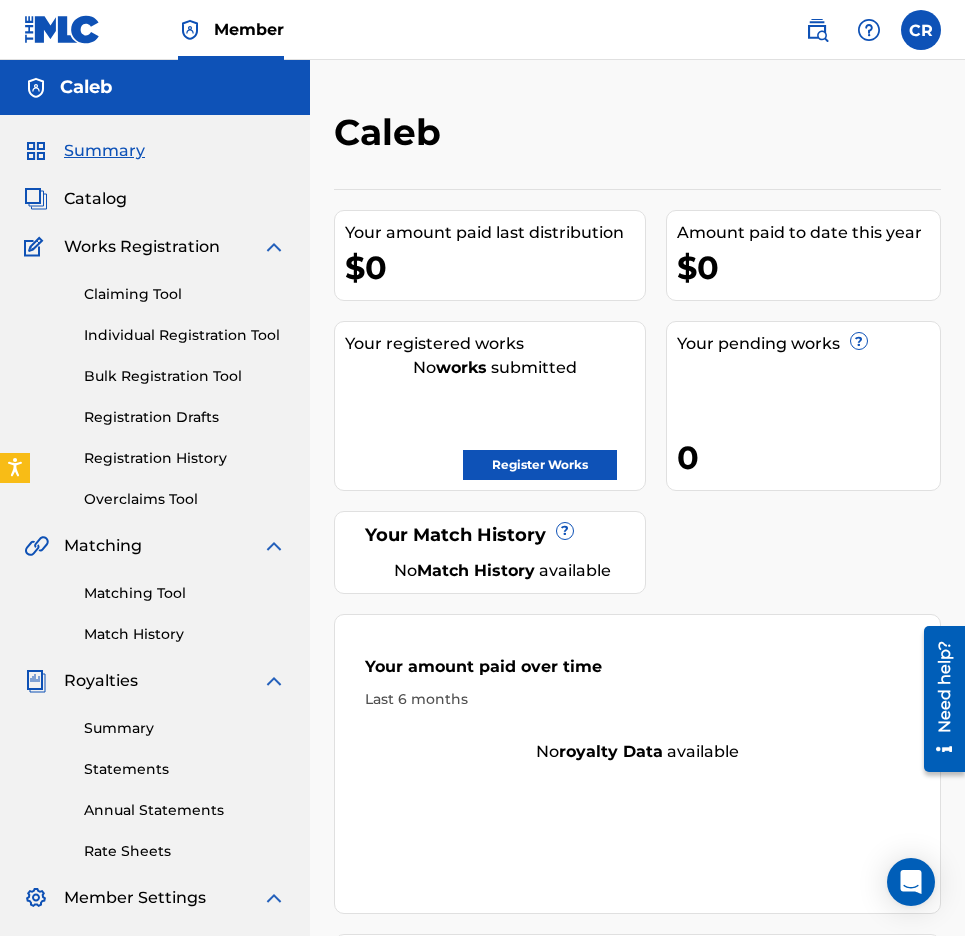 click on "Catalog" at bounding box center (95, 199) 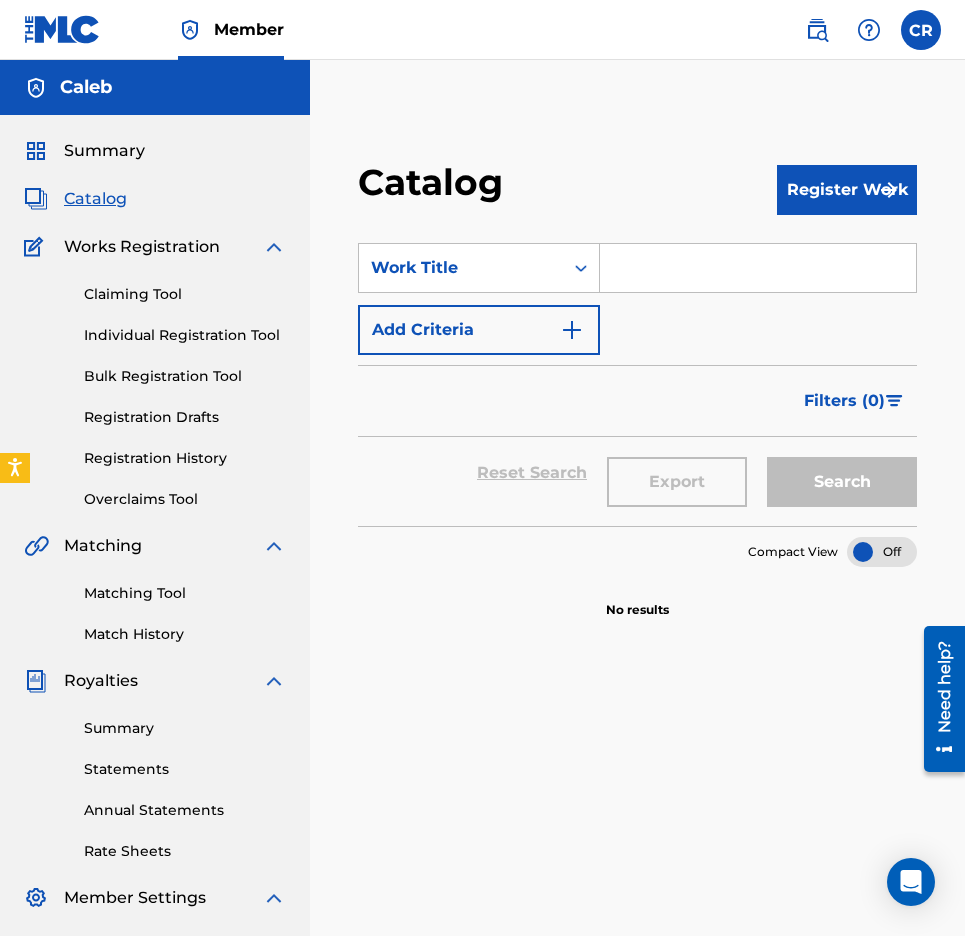 click on "Summary" at bounding box center (104, 151) 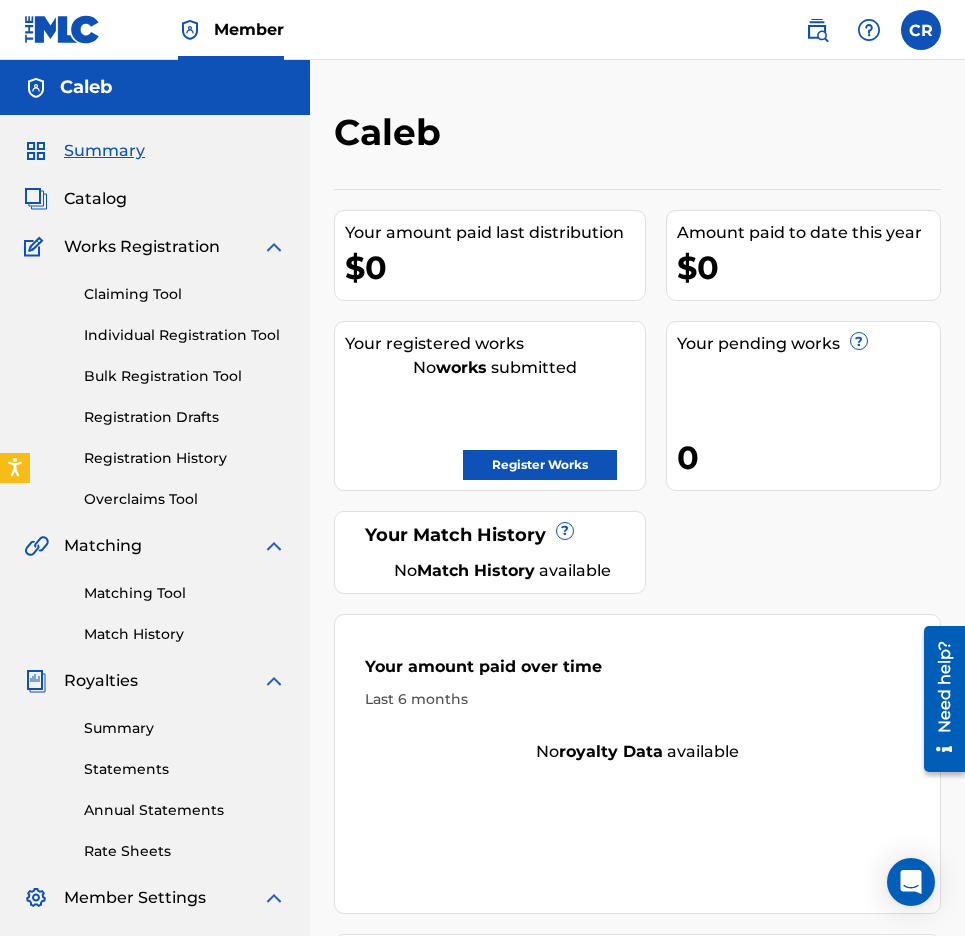 scroll, scrollTop: 0, scrollLeft: 0, axis: both 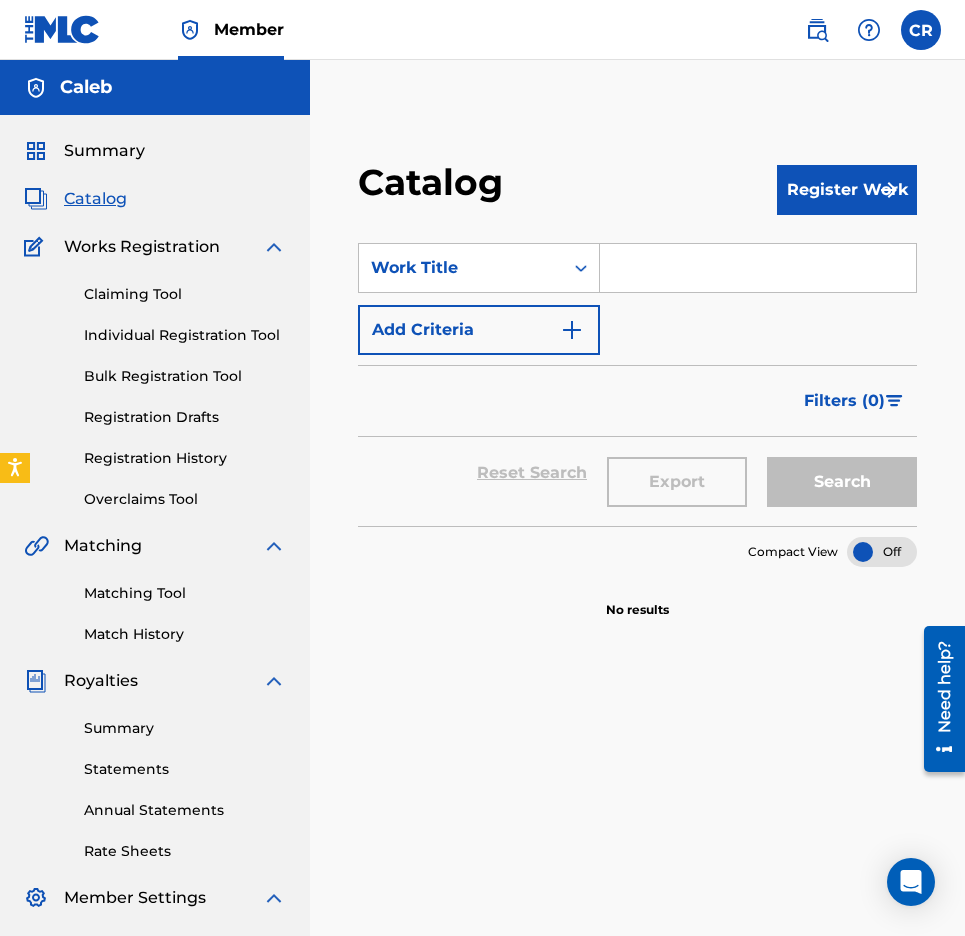 click on "Summary Catalog Works Registration Claiming Tool Individual Registration Tool Bulk Registration Tool Registration Drafts Registration History Overclaims Tool Matching Matching Tool Match History Royalties Summary Statements Annual Statements Rate Sheets Member Settings Banking Information Member Information User Permissions Contact Information Member Benefits" at bounding box center [155, 629] 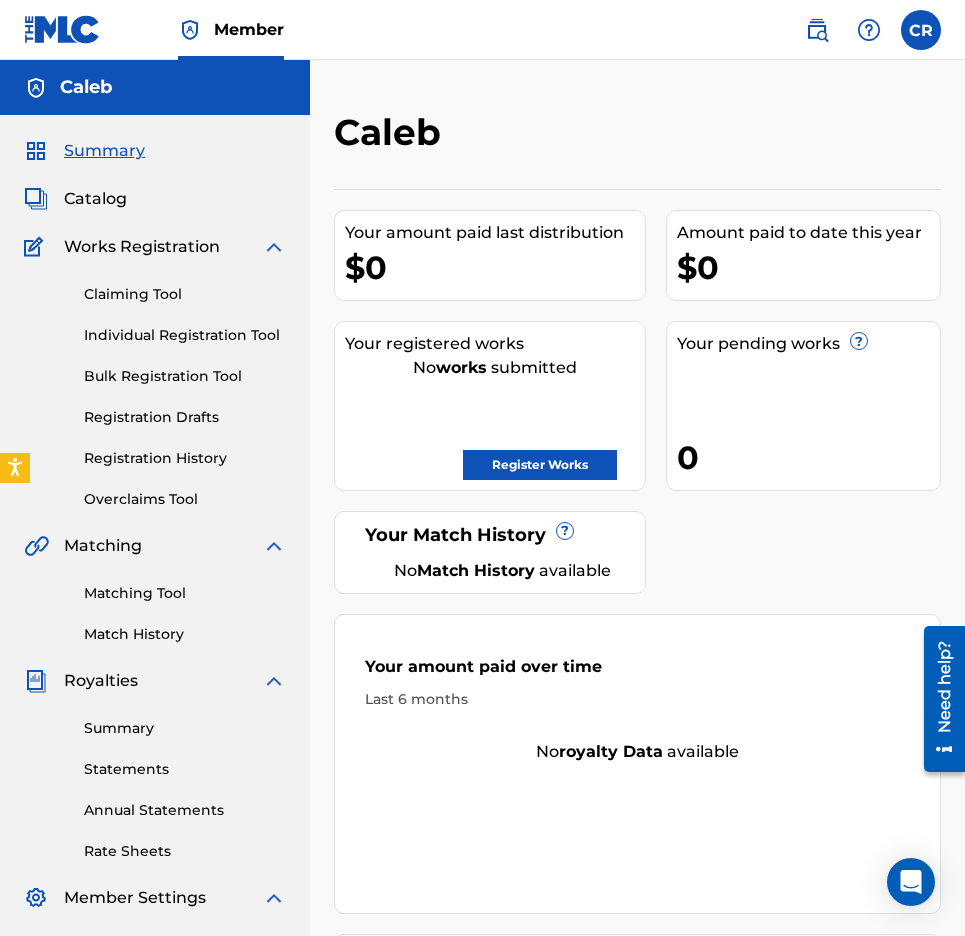 click on "Register Works" at bounding box center [540, 465] 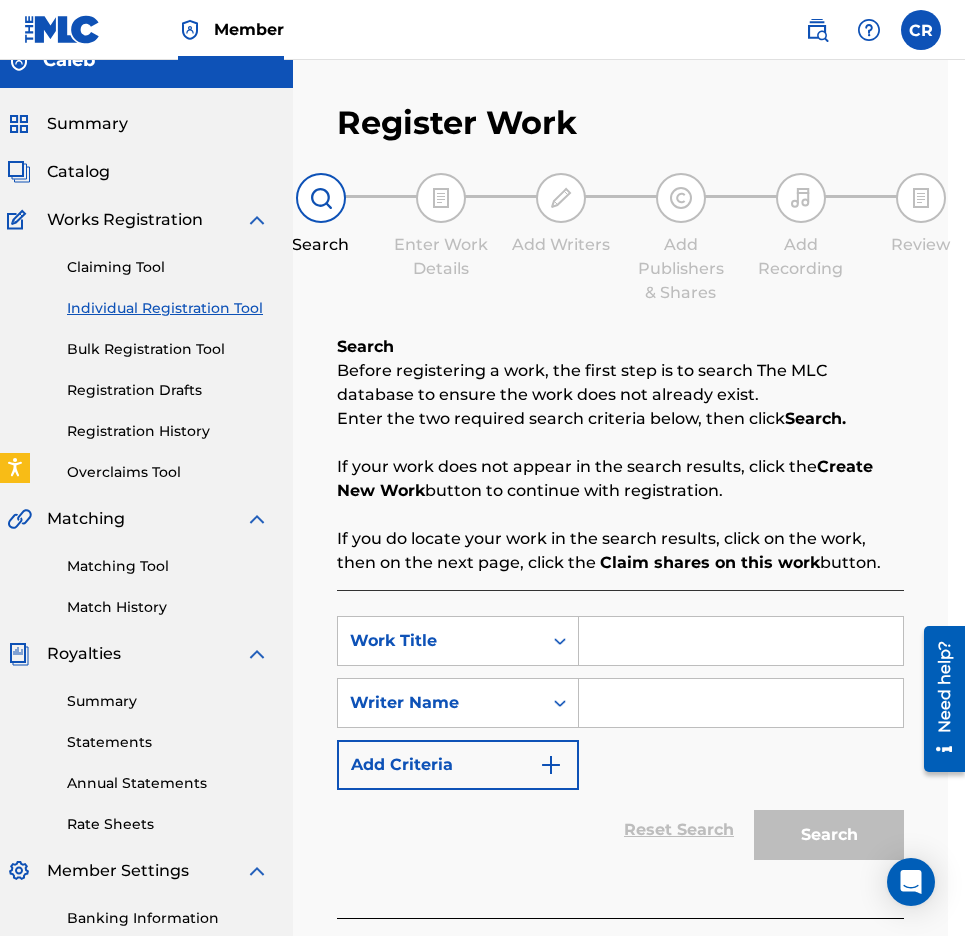 scroll, scrollTop: 55, scrollLeft: 17, axis: both 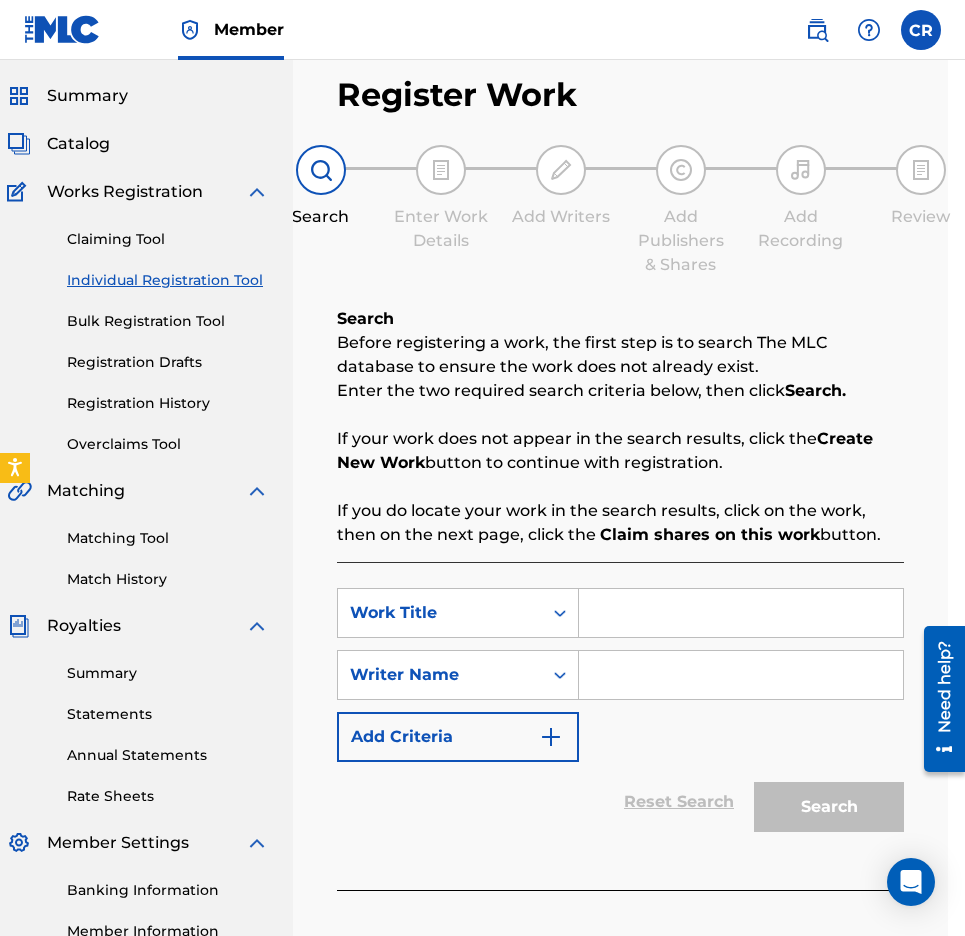 click on "Claiming Tool" at bounding box center [168, 239] 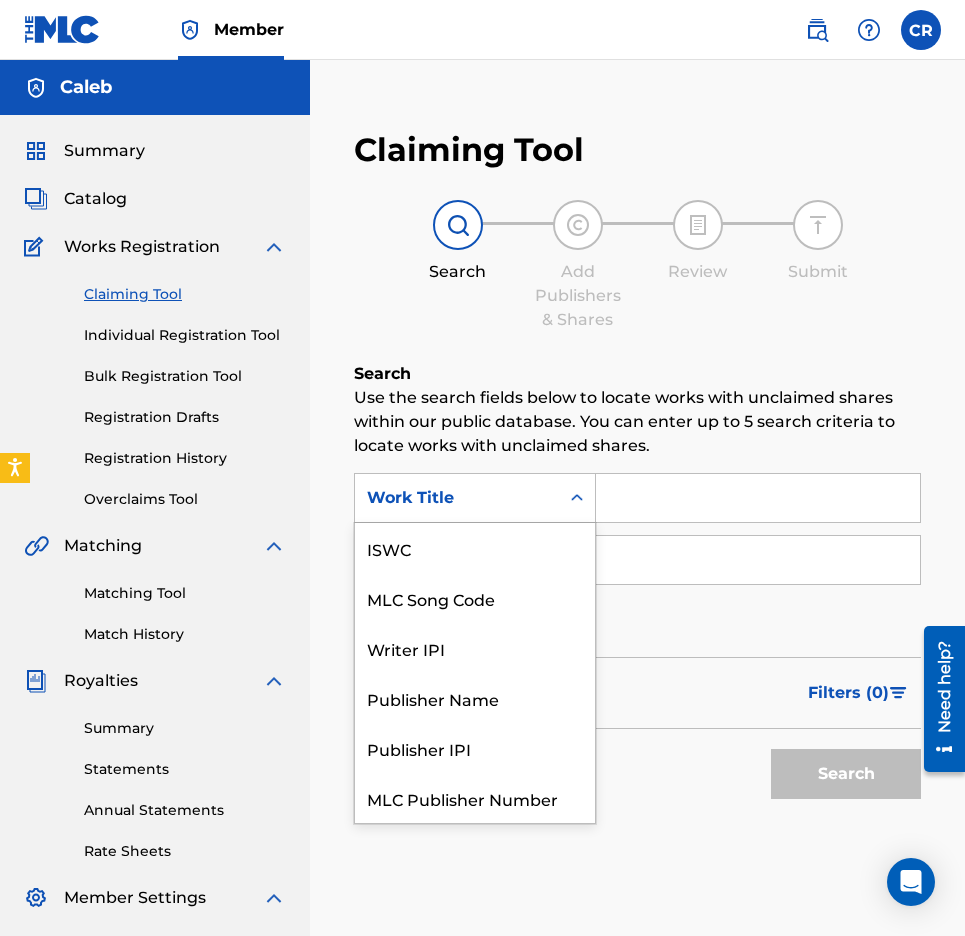 scroll, scrollTop: 50, scrollLeft: 0, axis: vertical 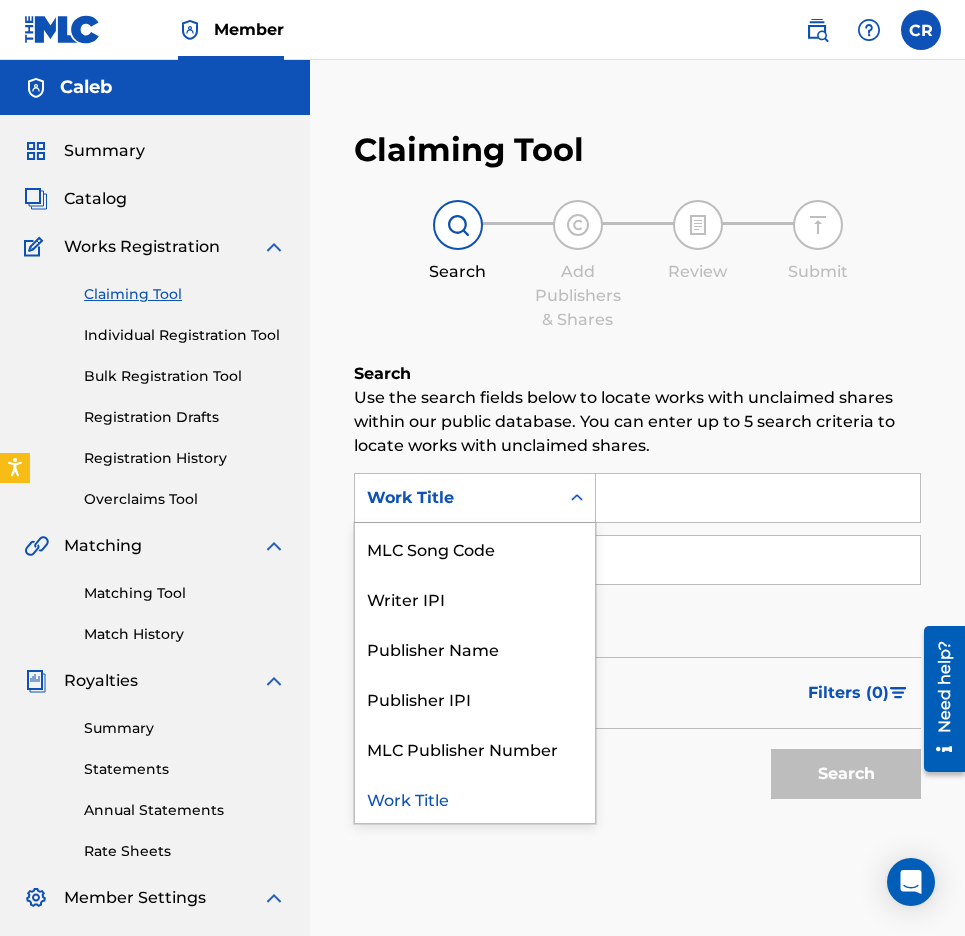click on "Work Title" at bounding box center (457, 498) 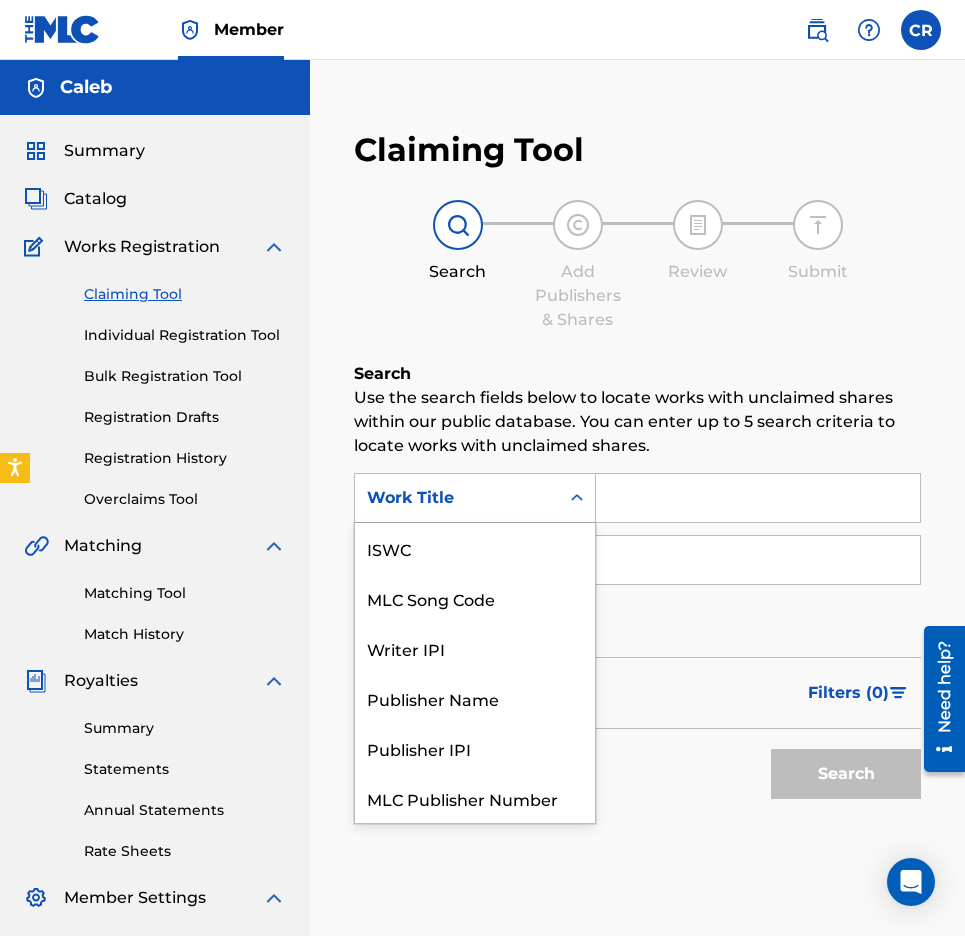 click on "Work Title" at bounding box center (457, 498) 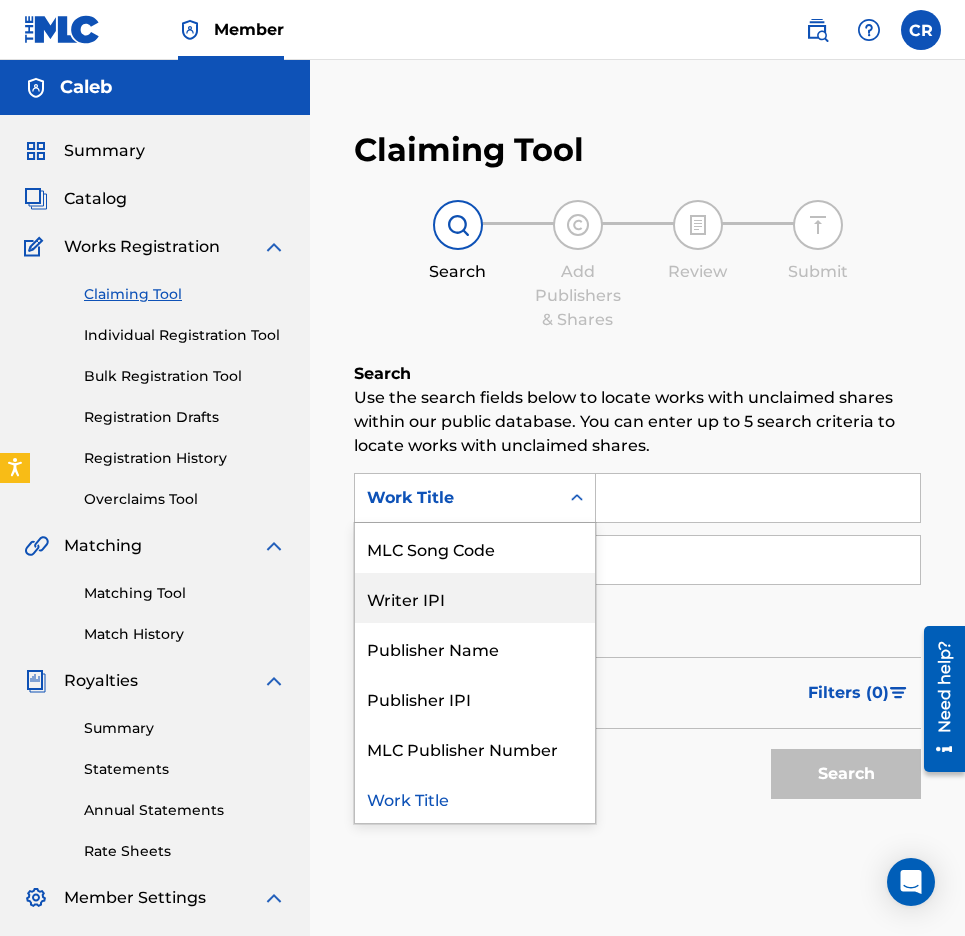 click at bounding box center [758, 560] 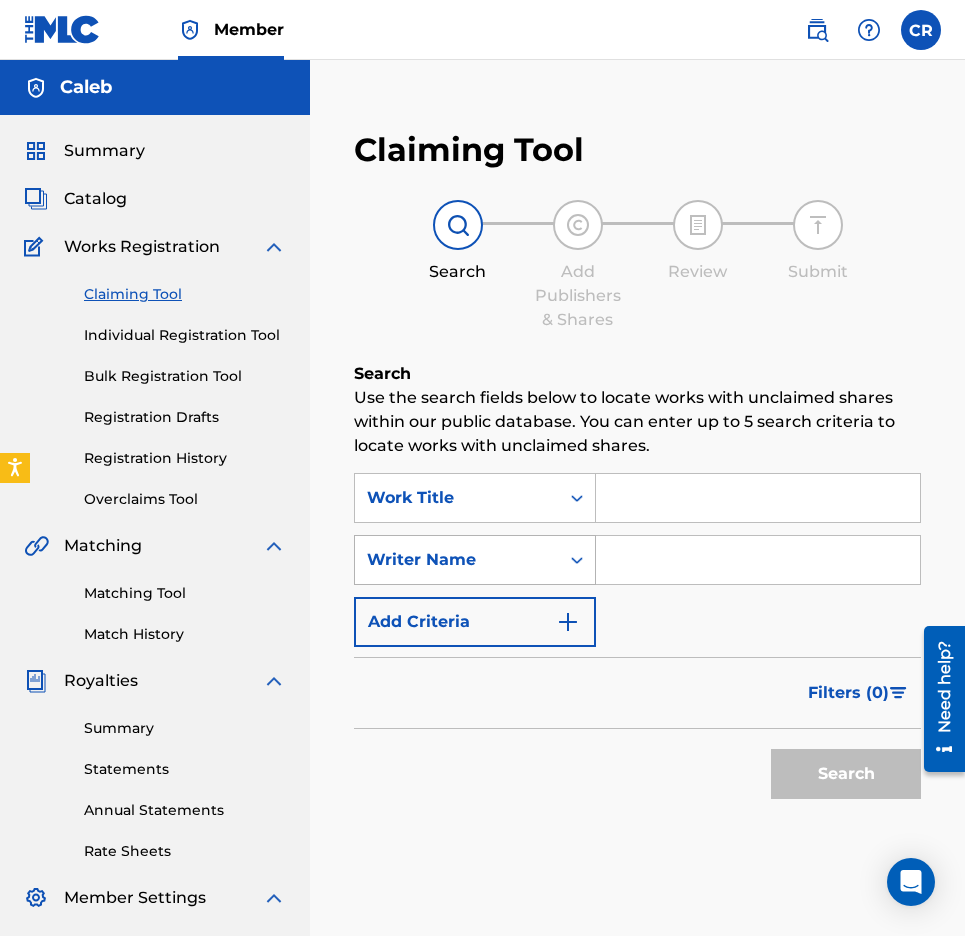 click on "Writer Name" at bounding box center [457, 560] 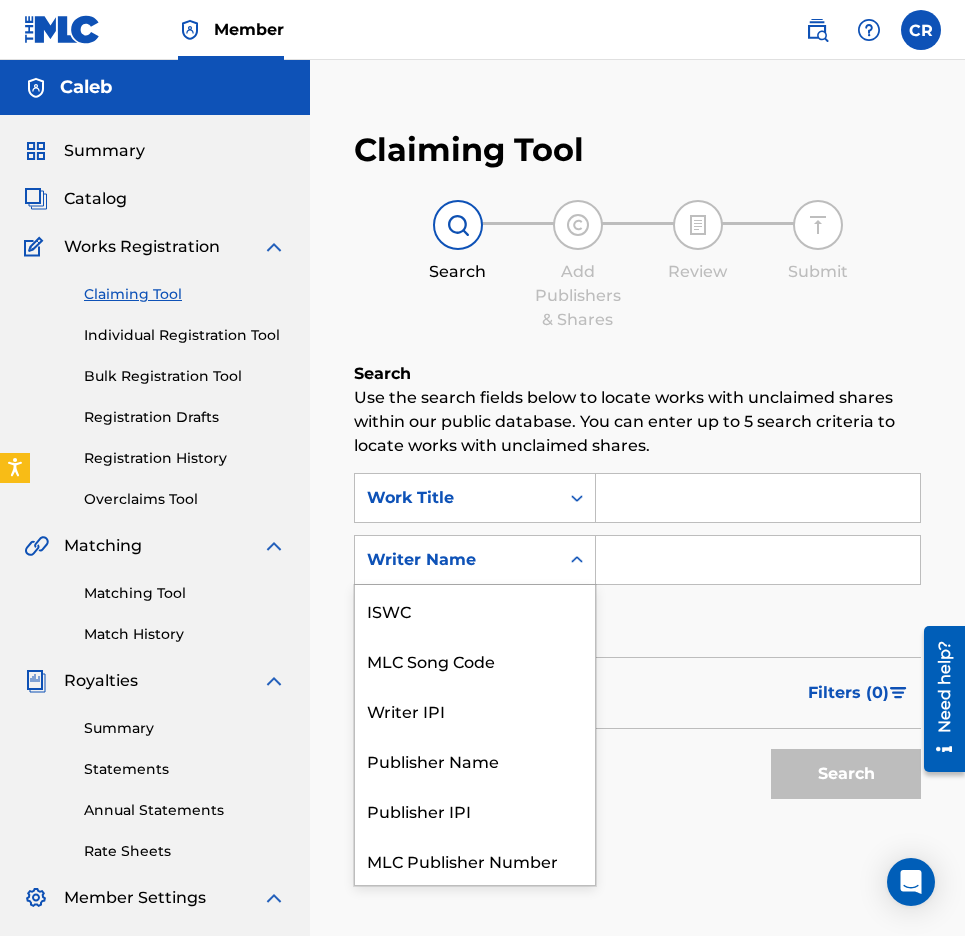 scroll, scrollTop: 50, scrollLeft: 0, axis: vertical 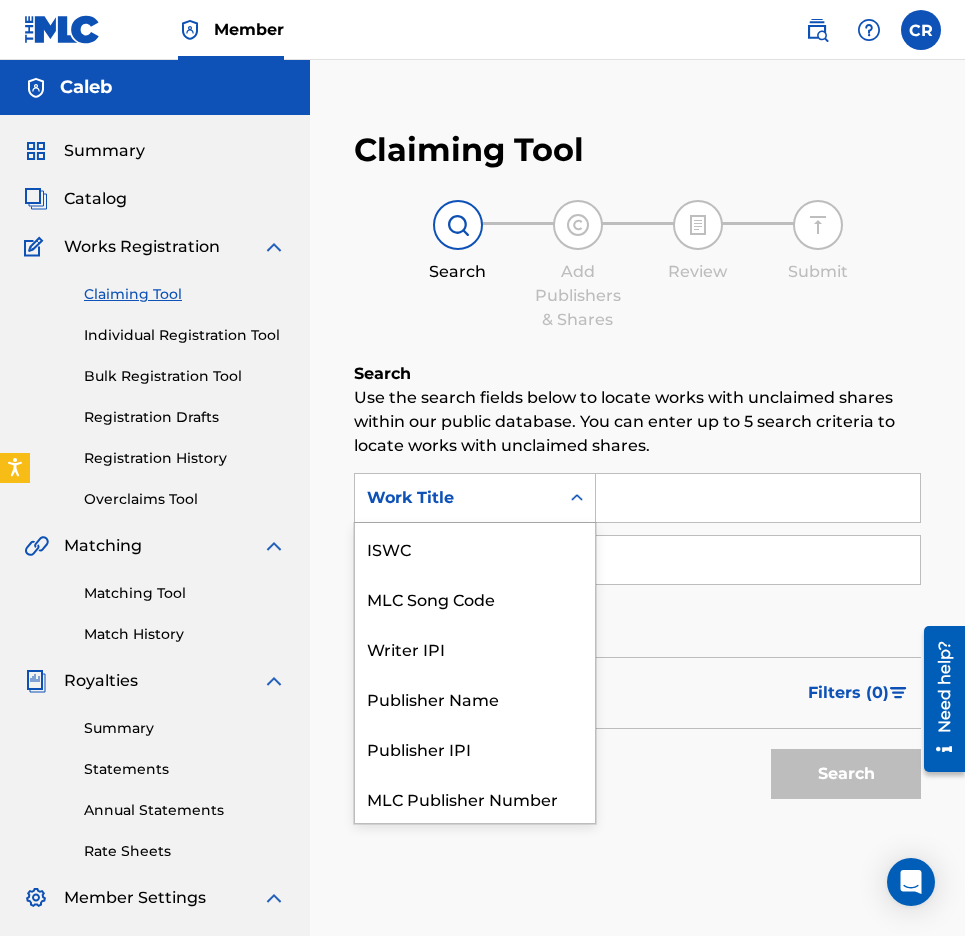 click on "Work Title" at bounding box center [457, 498] 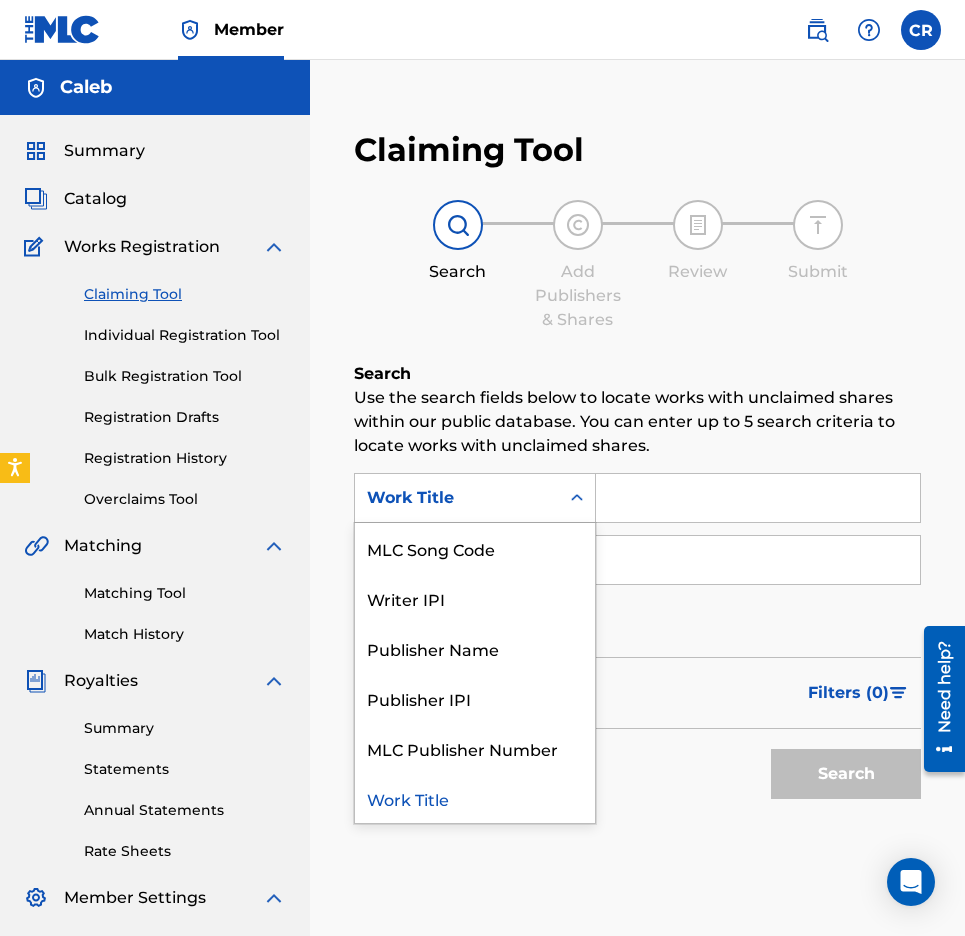 click at bounding box center (758, 498) 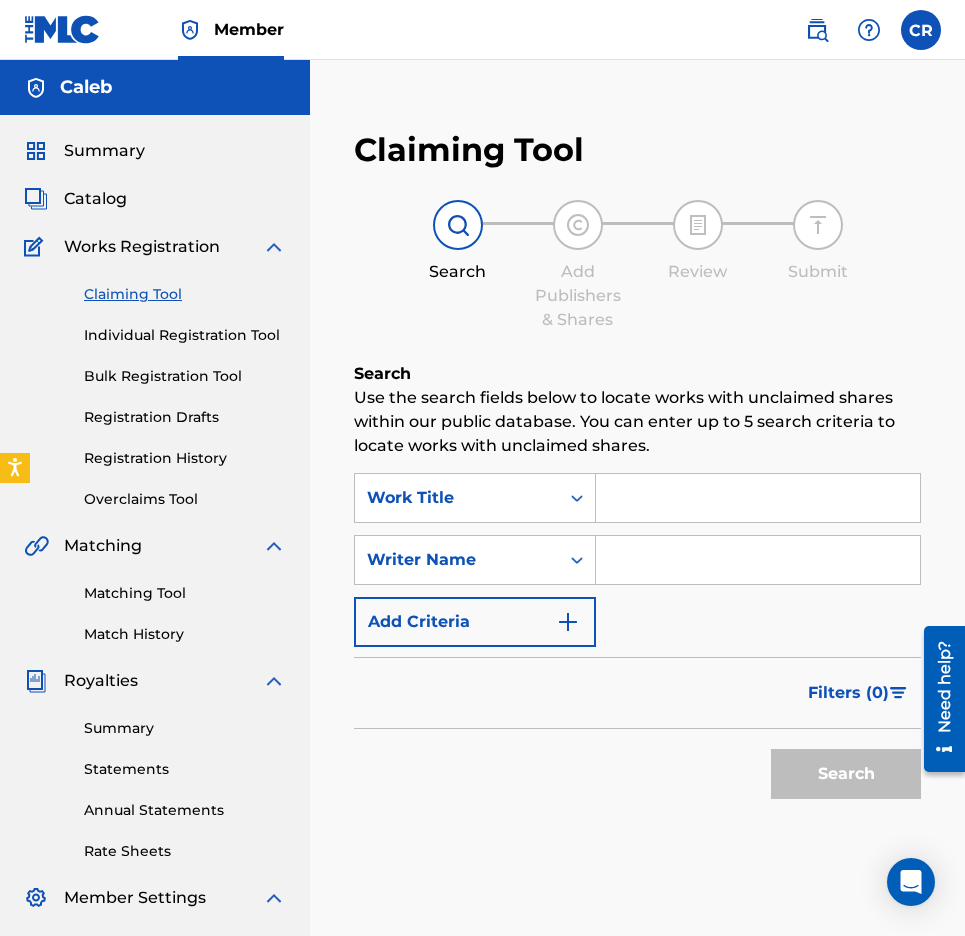 click on "Add Criteria" at bounding box center (475, 622) 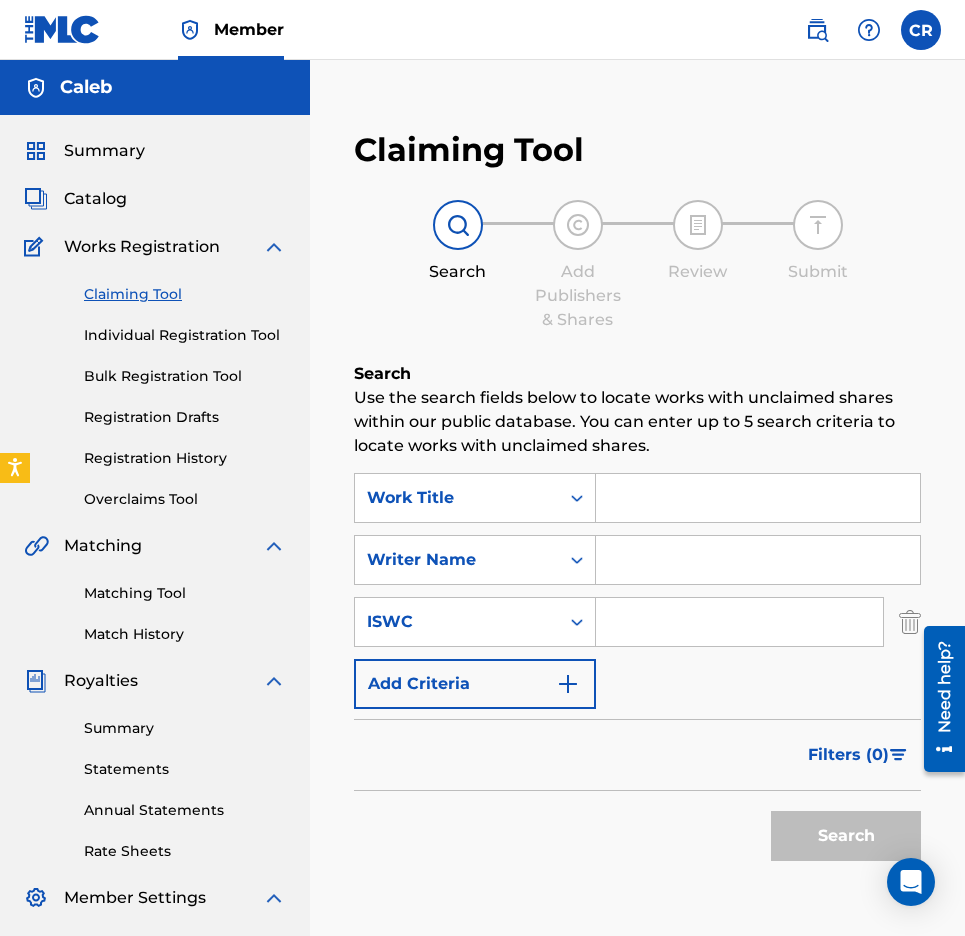 click at bounding box center (739, 622) 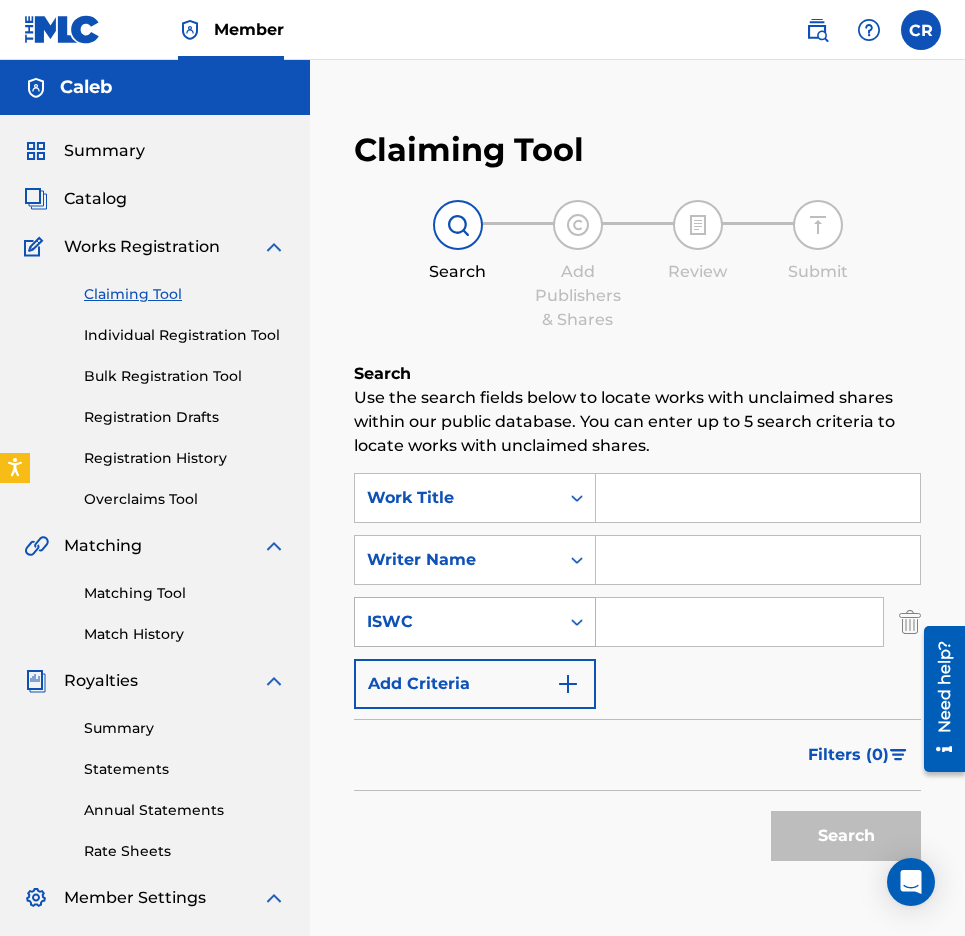 paste on "T3336010921" 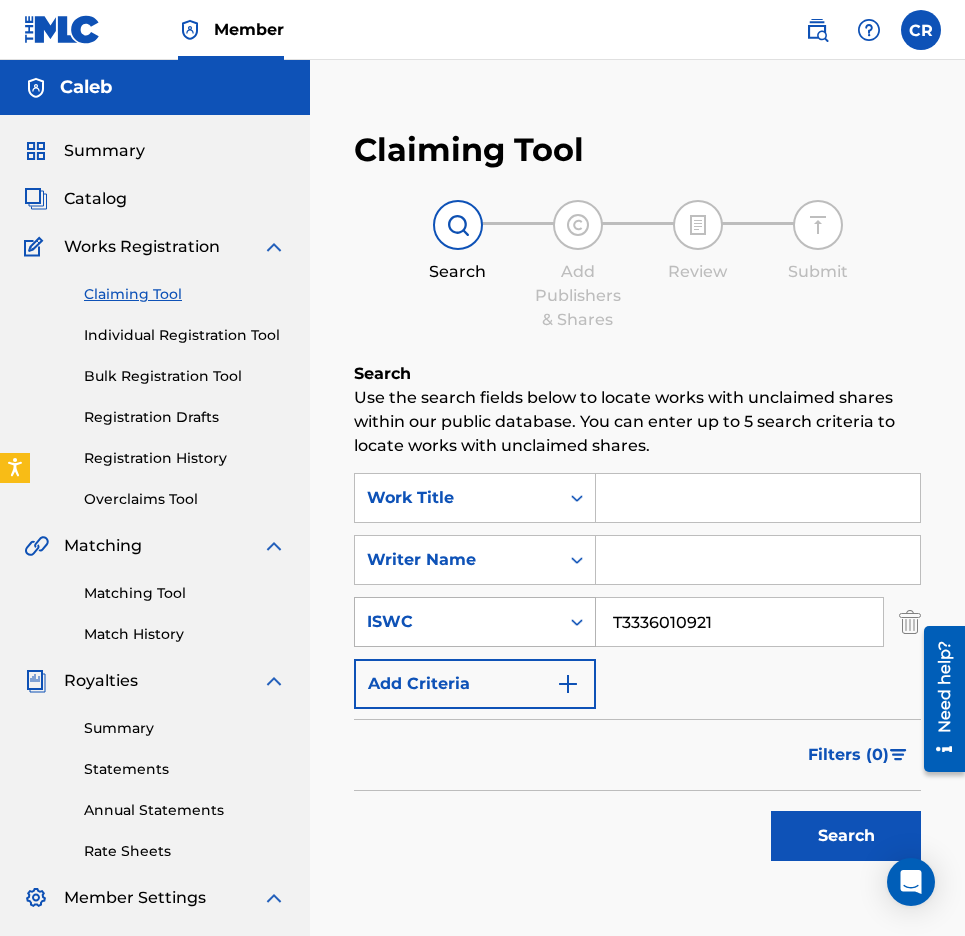 type on "T3336010921" 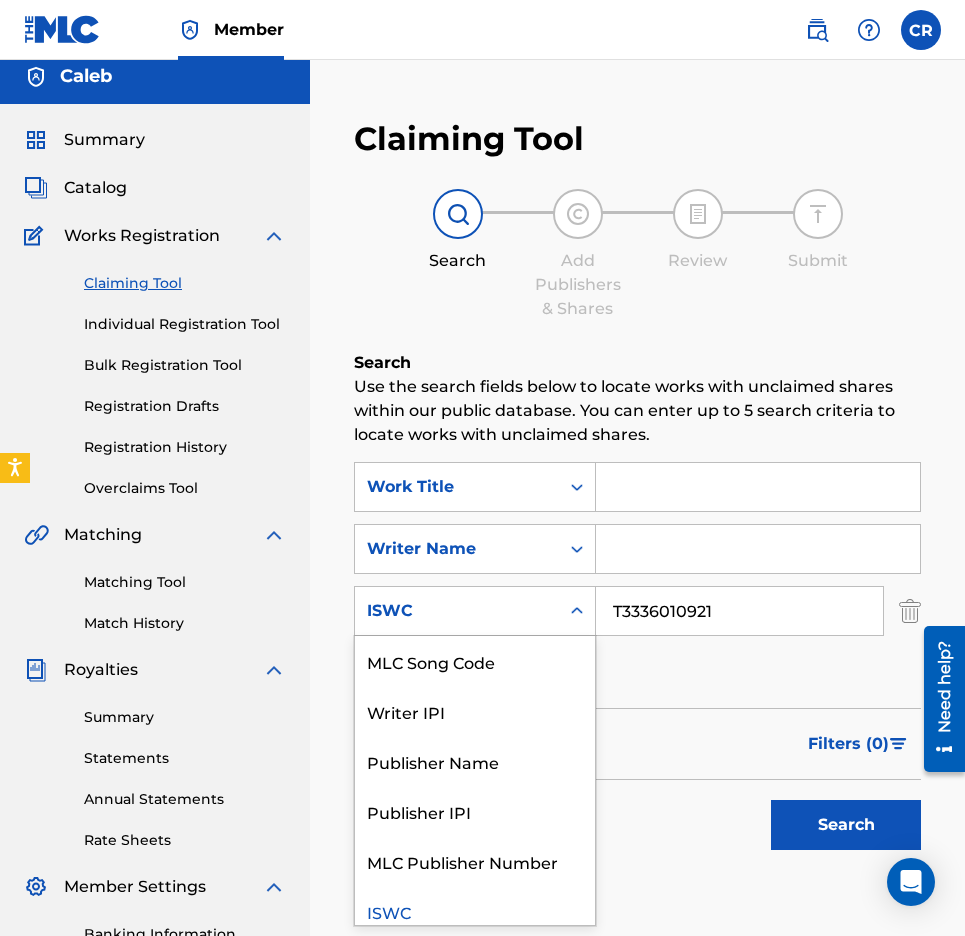 scroll, scrollTop: 12, scrollLeft: 0, axis: vertical 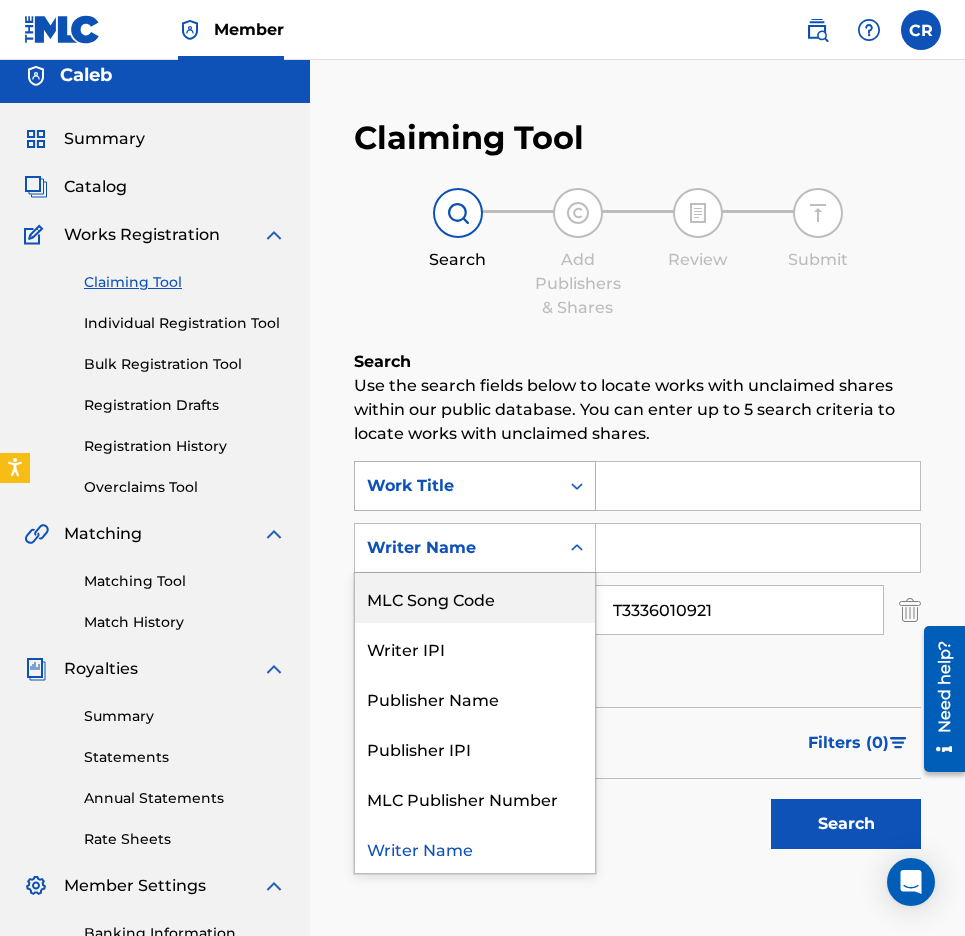 click on "Work Title" at bounding box center [457, 486] 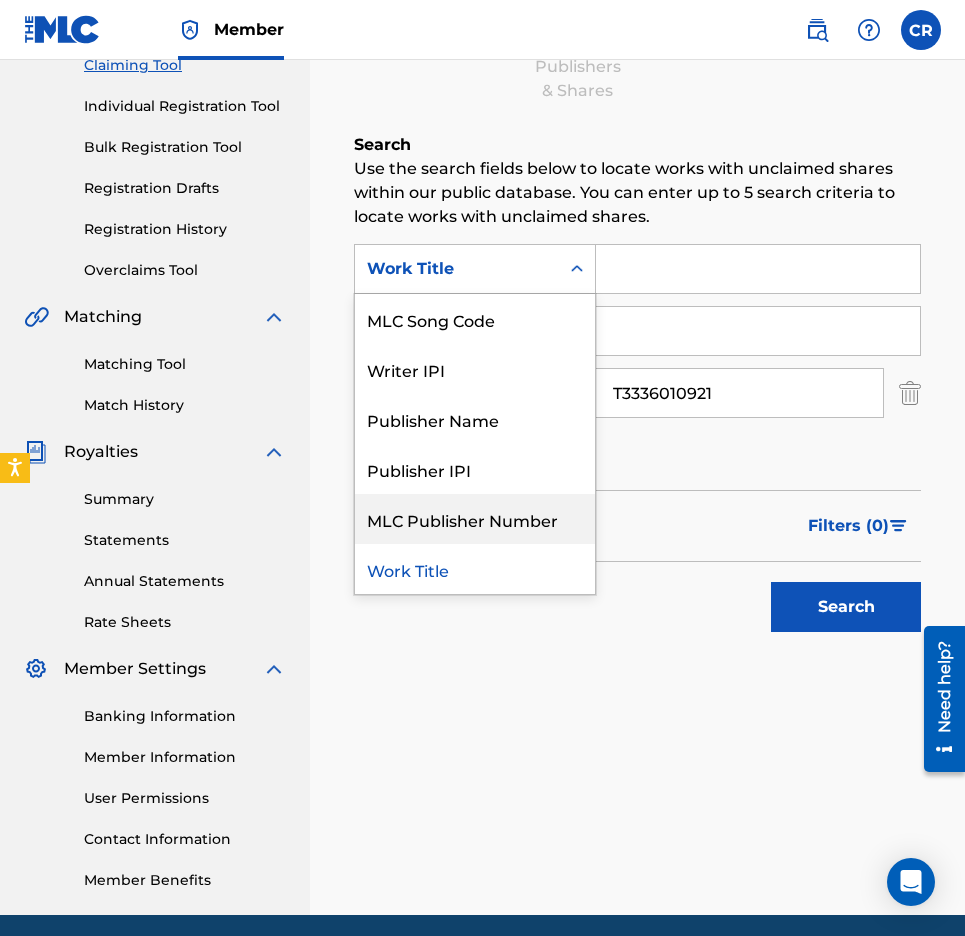 scroll, scrollTop: 251, scrollLeft: 0, axis: vertical 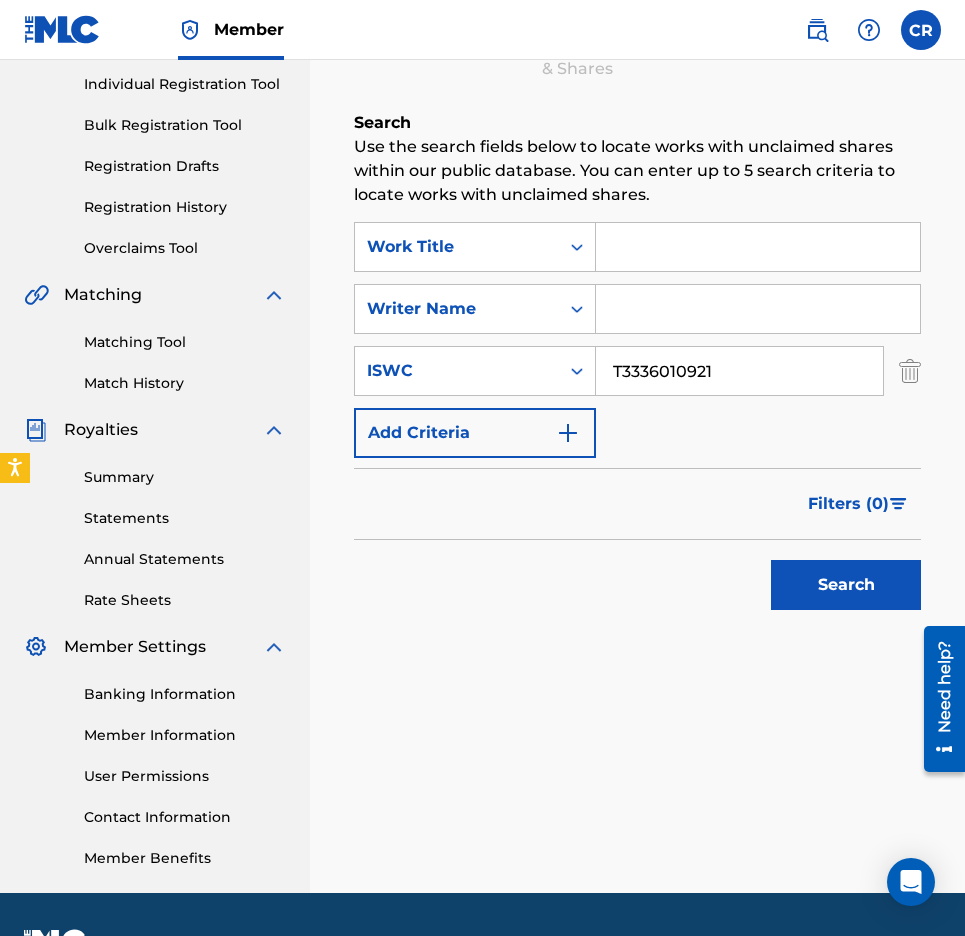 click at bounding box center (758, 247) 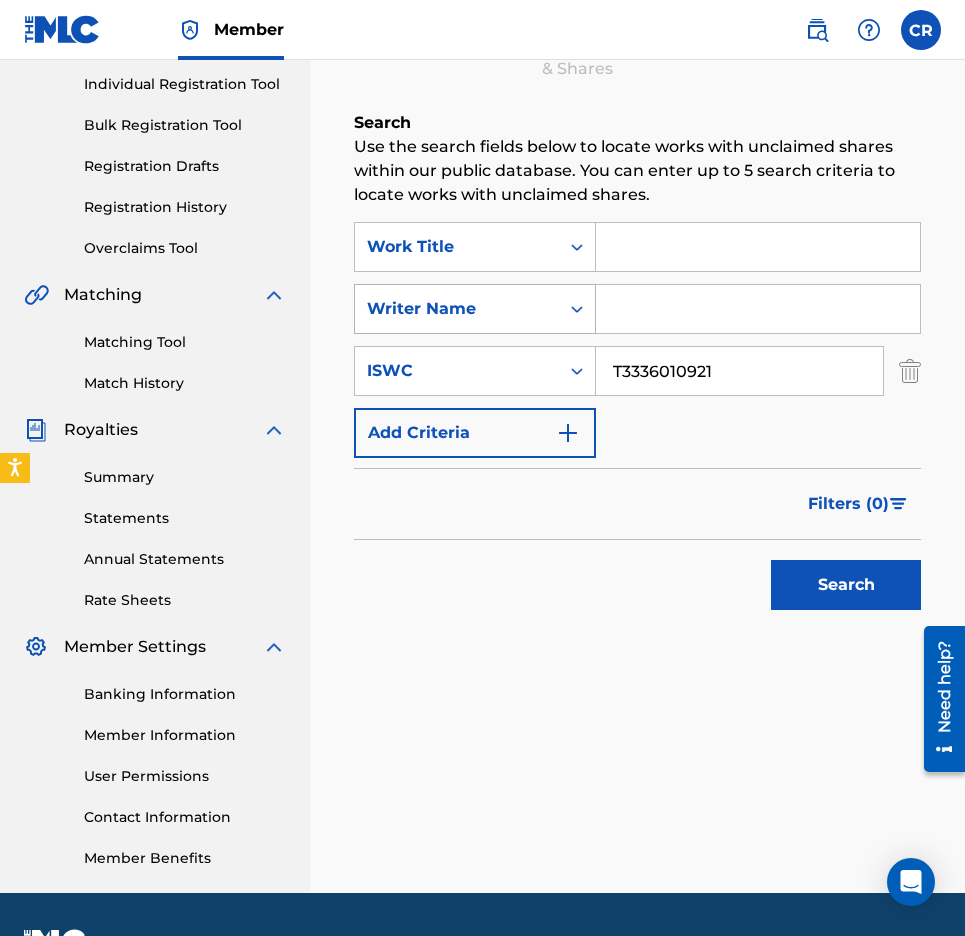 click on "Writer Name" at bounding box center [457, 309] 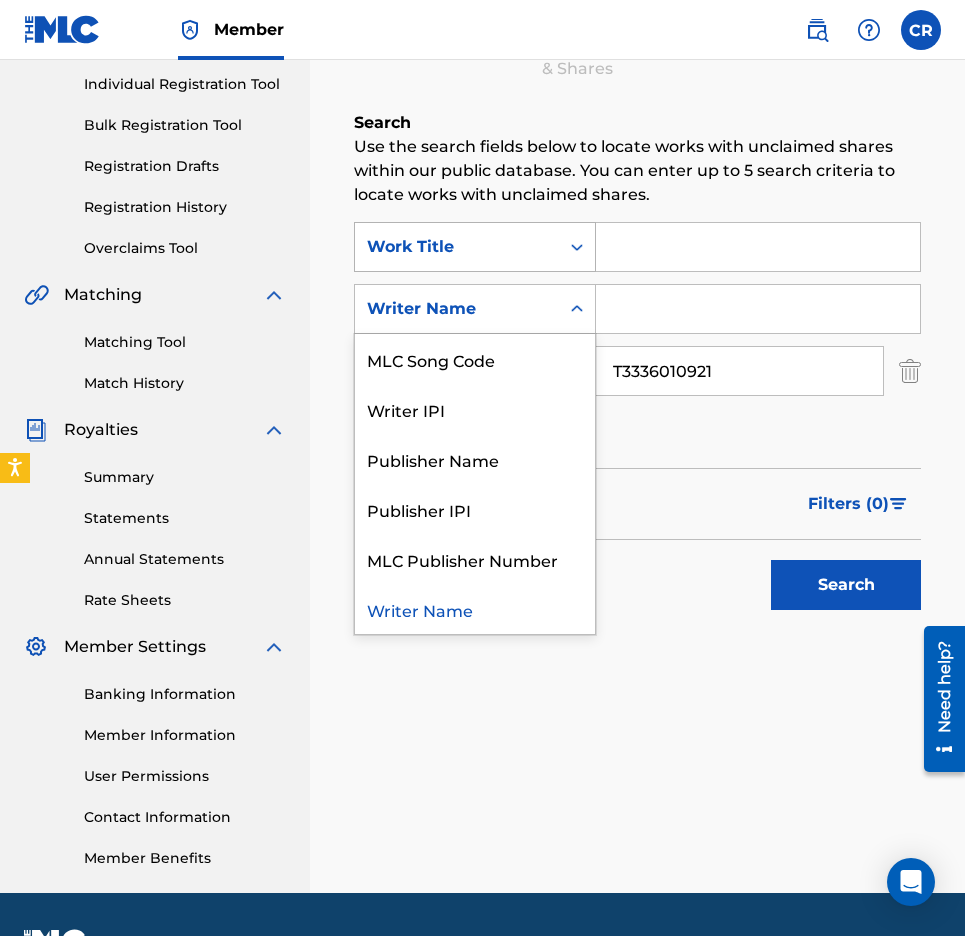 click on "Work Title" at bounding box center [457, 247] 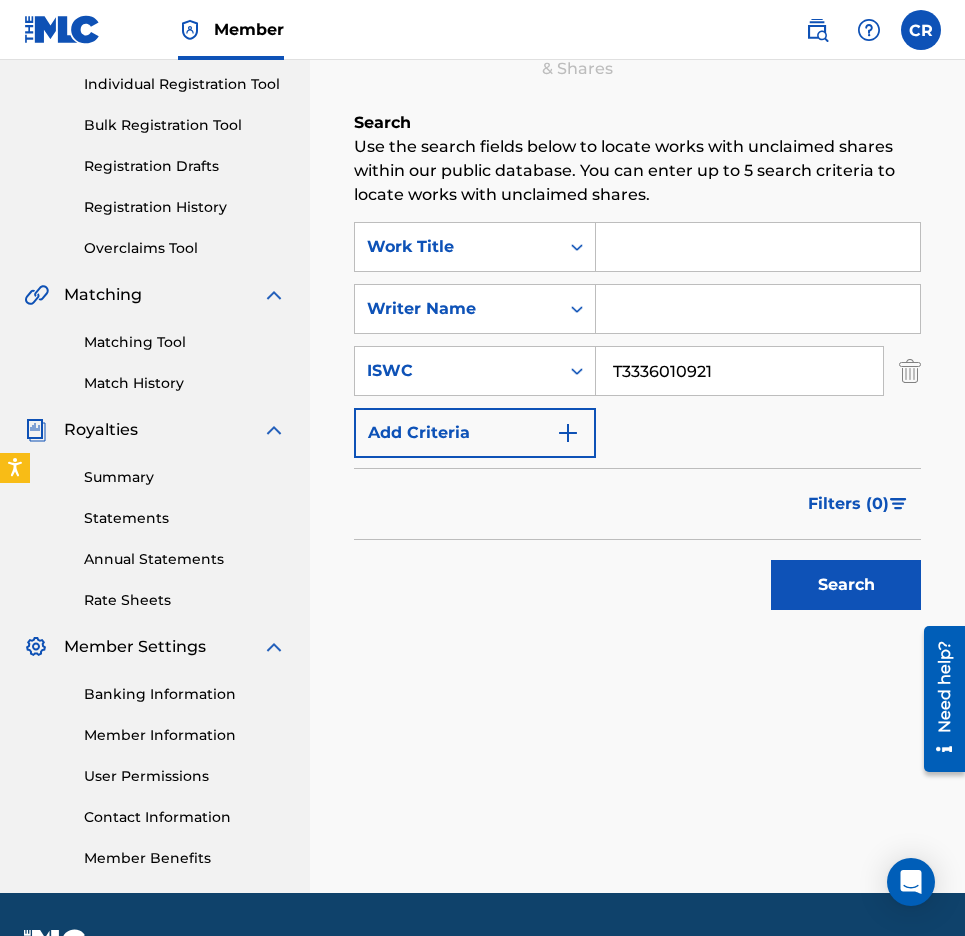 click on "Work Title" at bounding box center (457, 247) 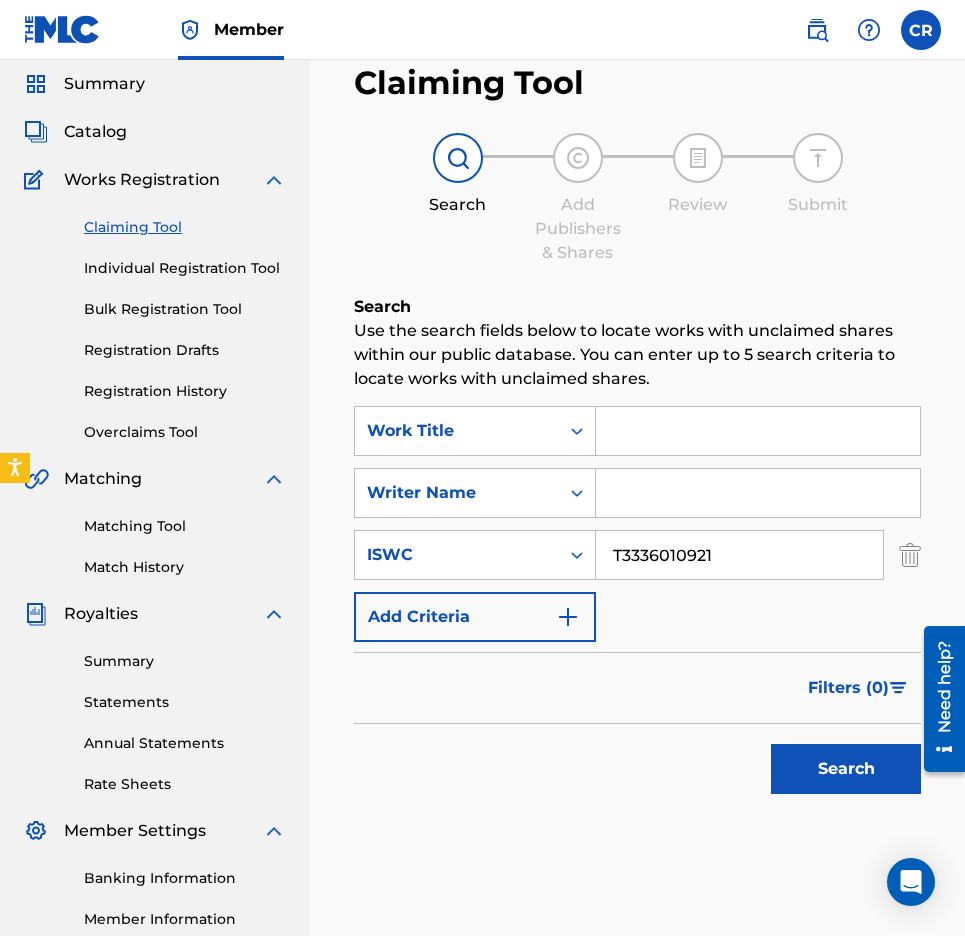 scroll, scrollTop: 66, scrollLeft: 0, axis: vertical 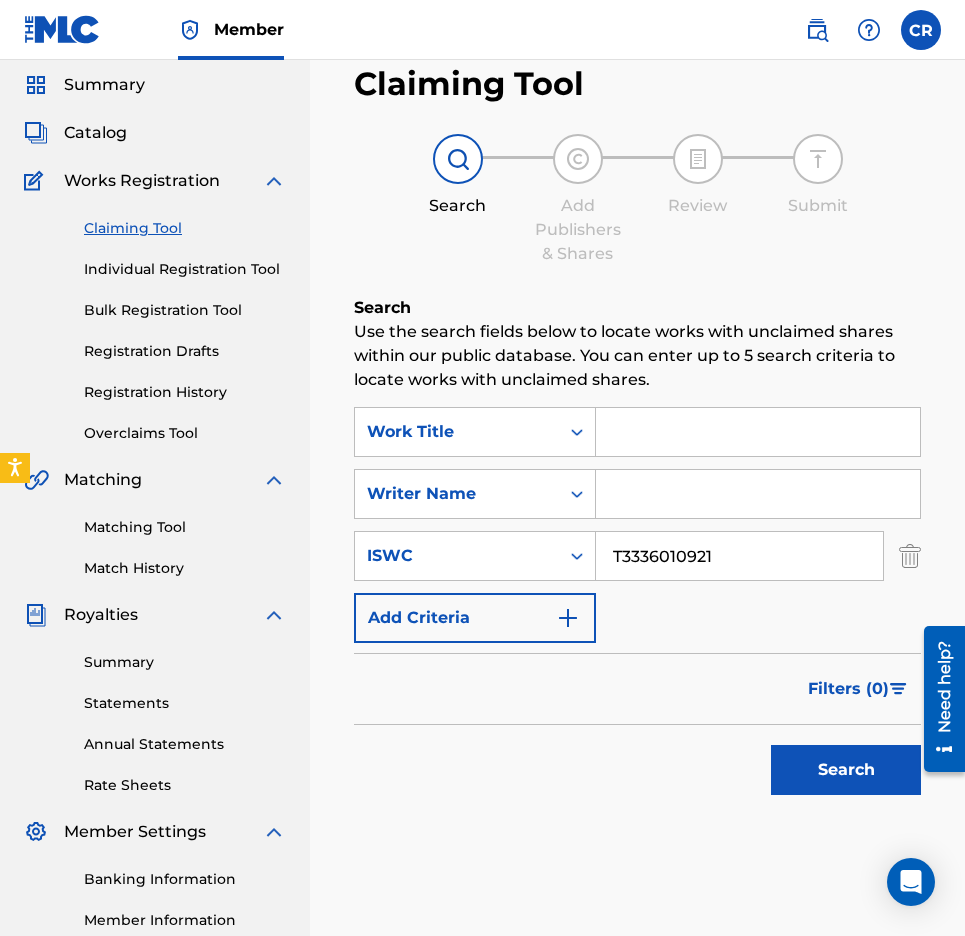 click at bounding box center (910, 556) 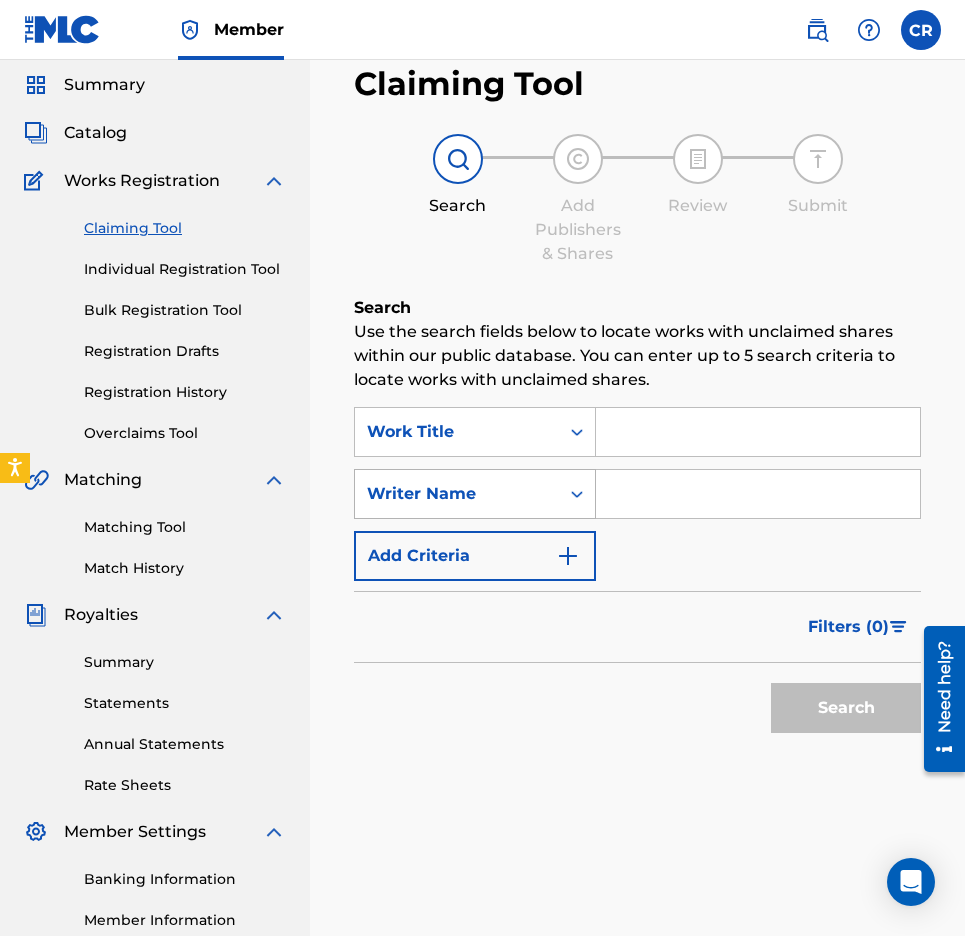 click on "Writer Name" at bounding box center [457, 494] 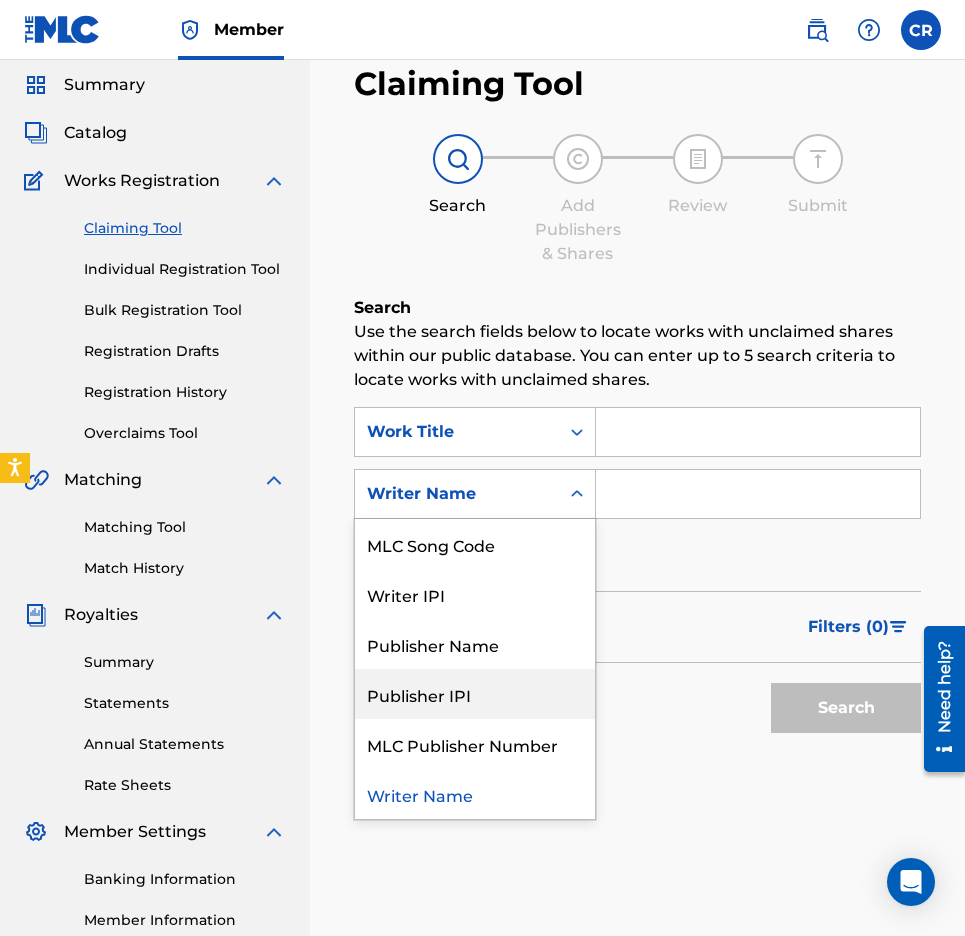 scroll, scrollTop: 0, scrollLeft: 0, axis: both 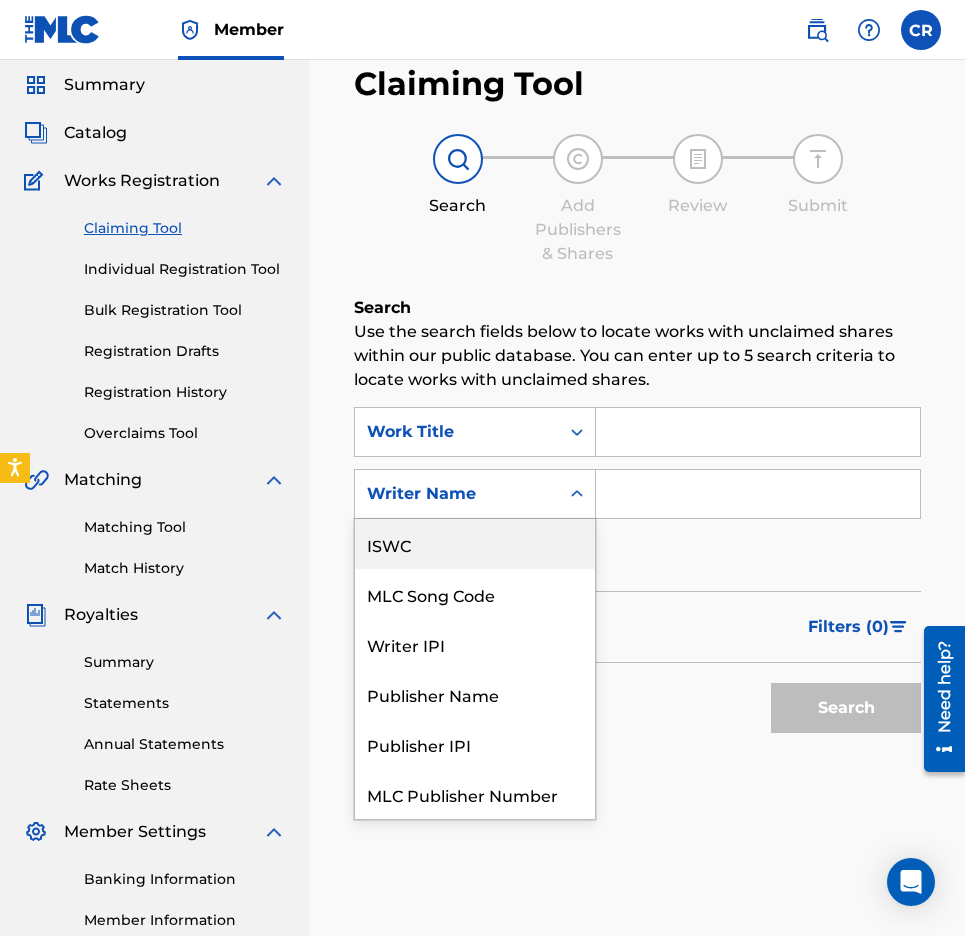 click on "ISWC" at bounding box center [475, 544] 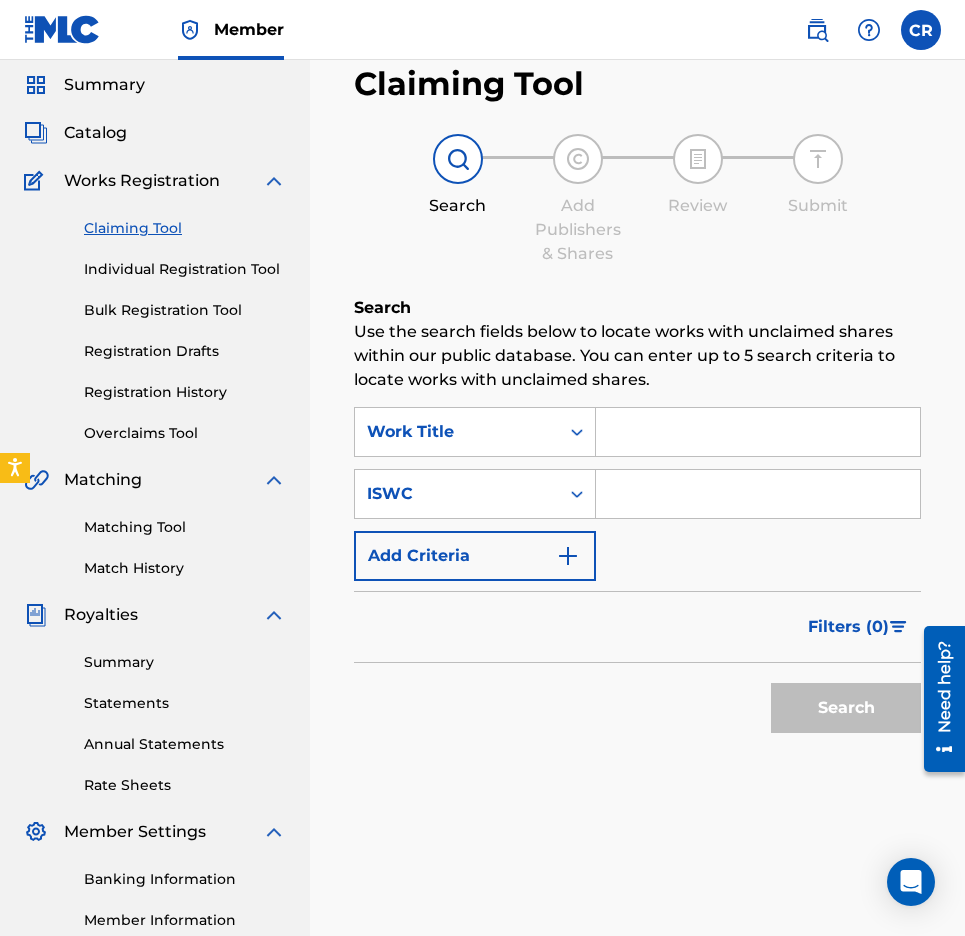 click at bounding box center [758, 494] 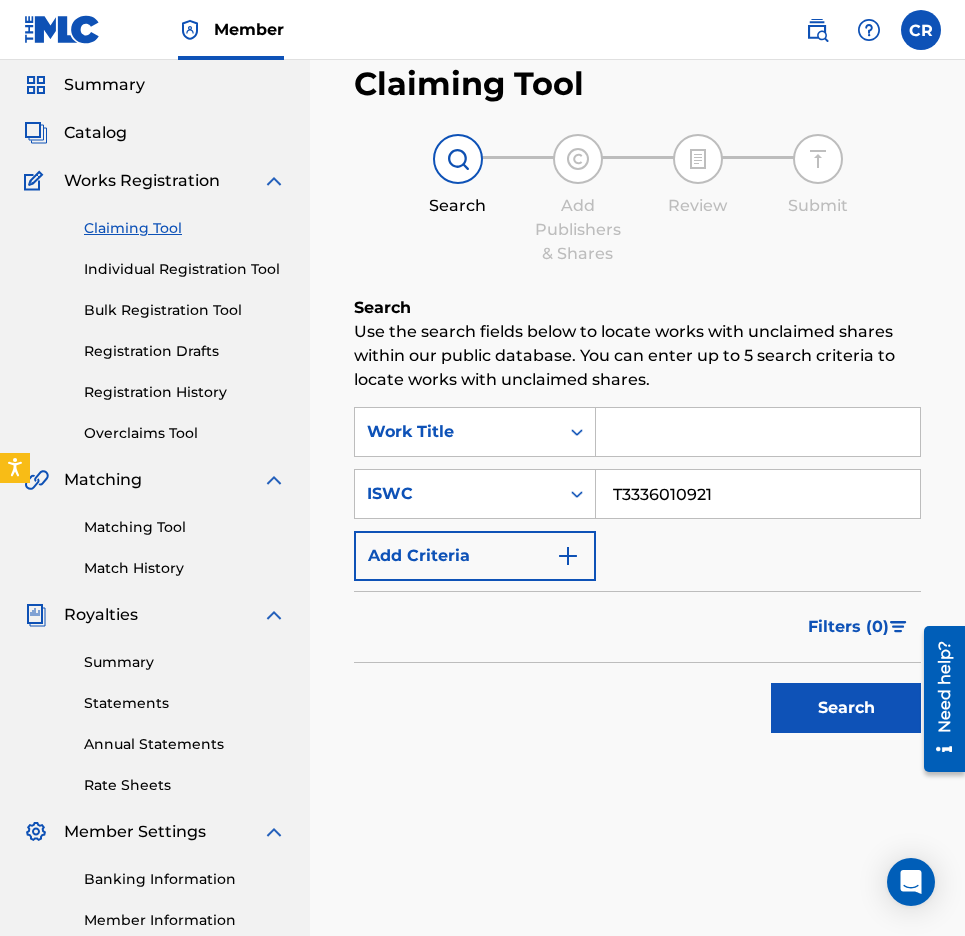 type on "T3336010921" 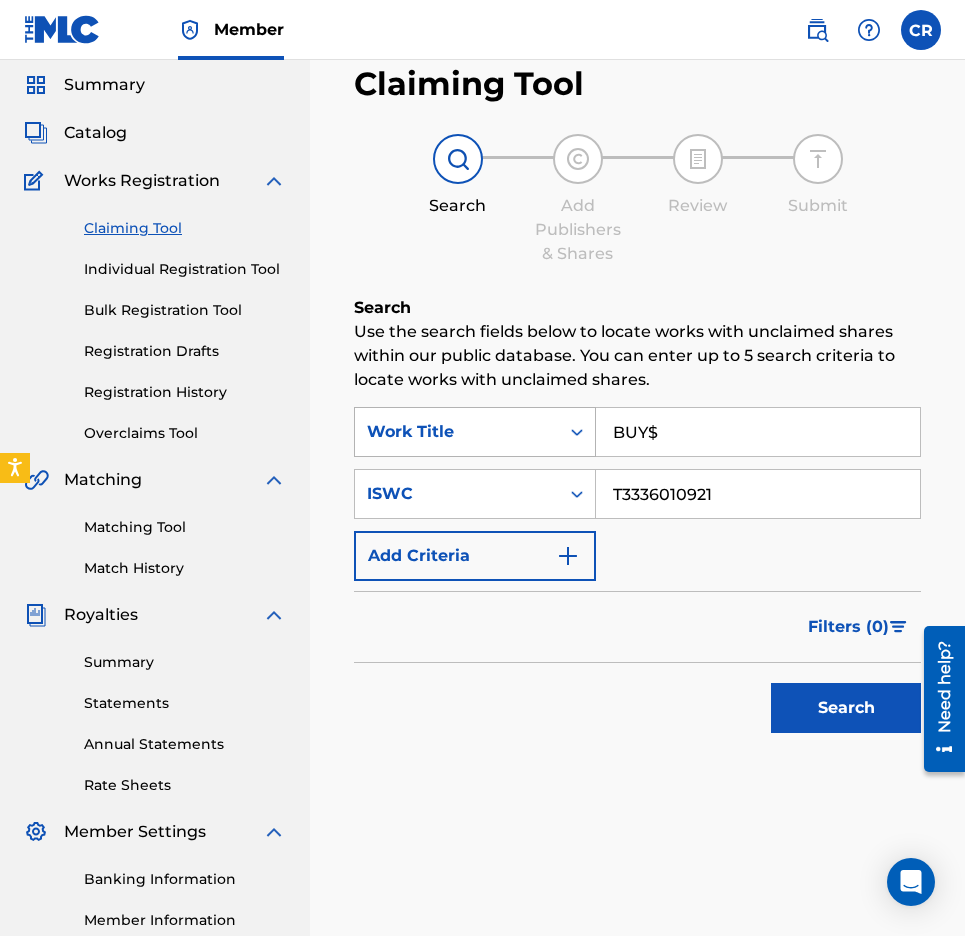 type on "BUY$" 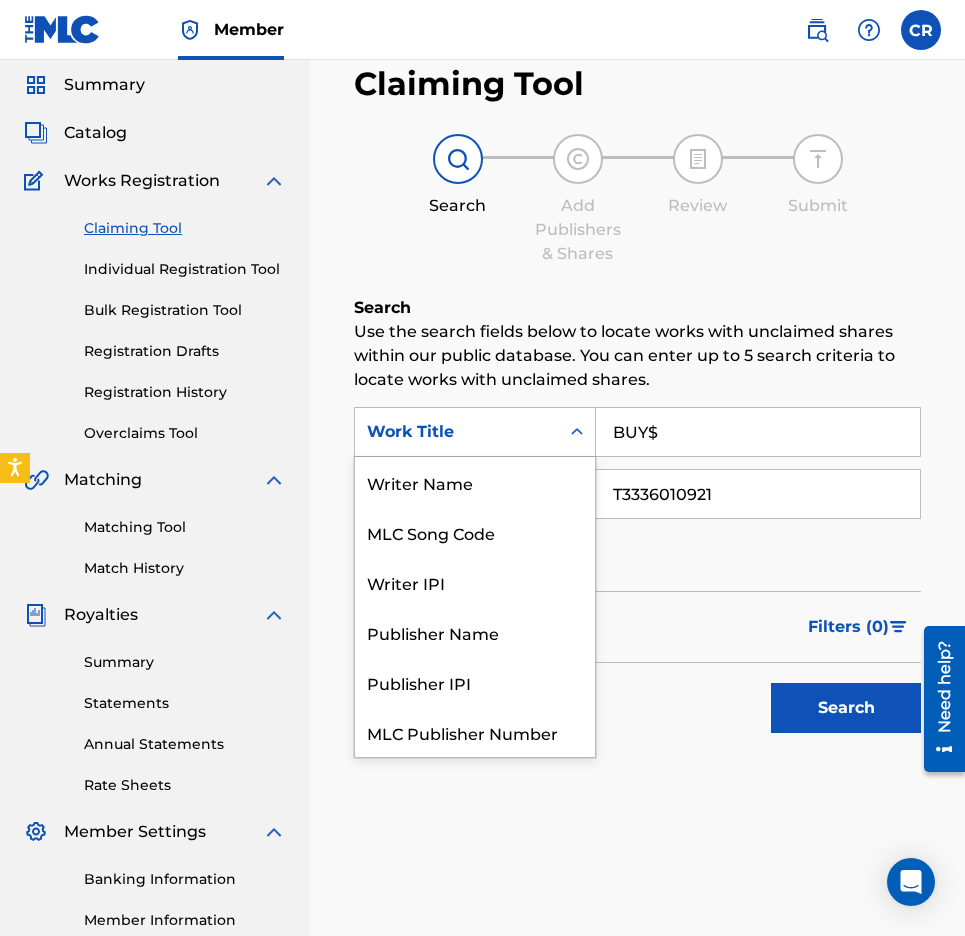 click on "Work Title" at bounding box center [457, 432] 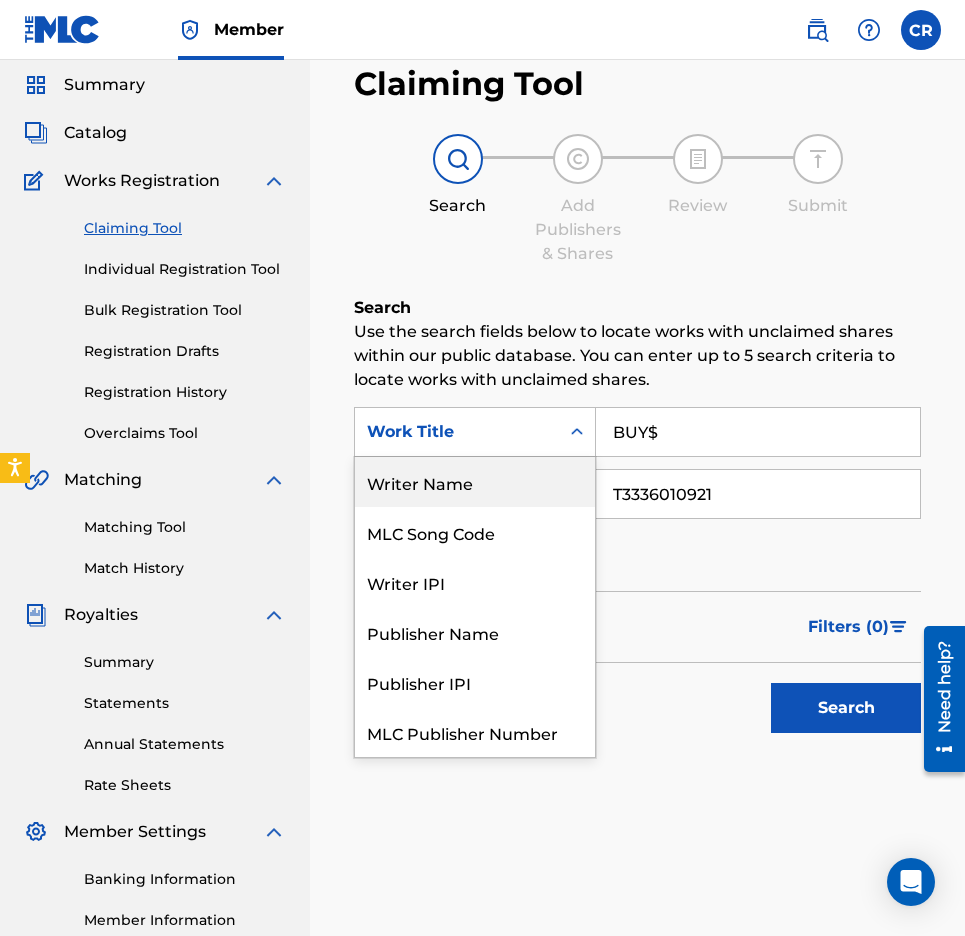 scroll, scrollTop: 50, scrollLeft: 0, axis: vertical 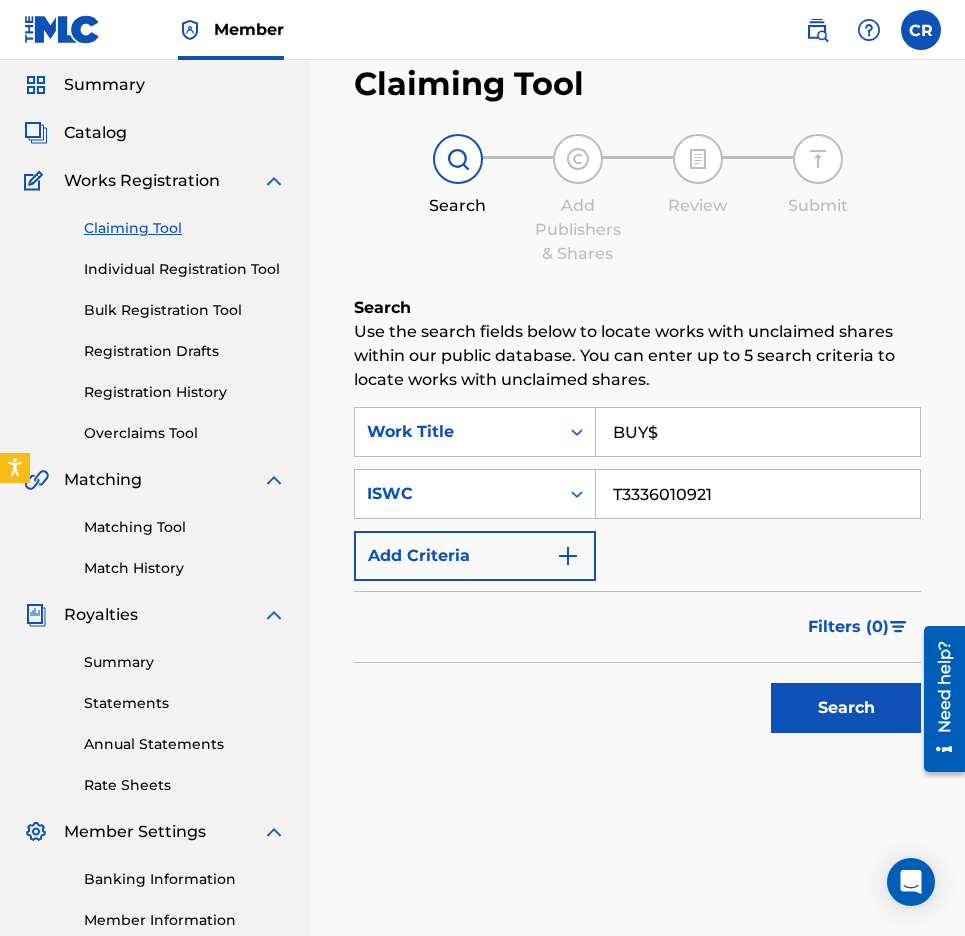 click on "SearchWithCriteriaf6f34a79-ca7b-4f29-9242-466559010ec3 Work Title BUY$ SearchWithCriteriaa29433b8-0e4a-4bb1-88e7-544e3364b26a ISWC T3336010921 Add Criteria" at bounding box center [637, 494] 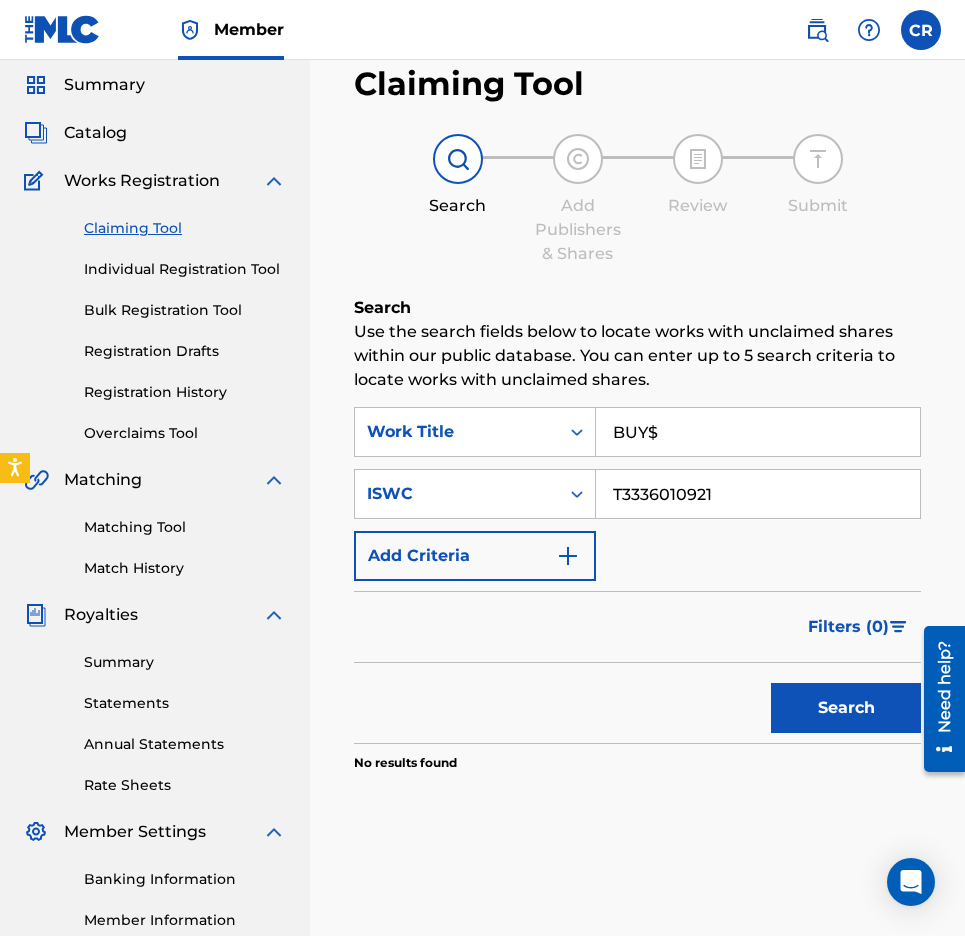 click on "Add Criteria" at bounding box center [475, 556] 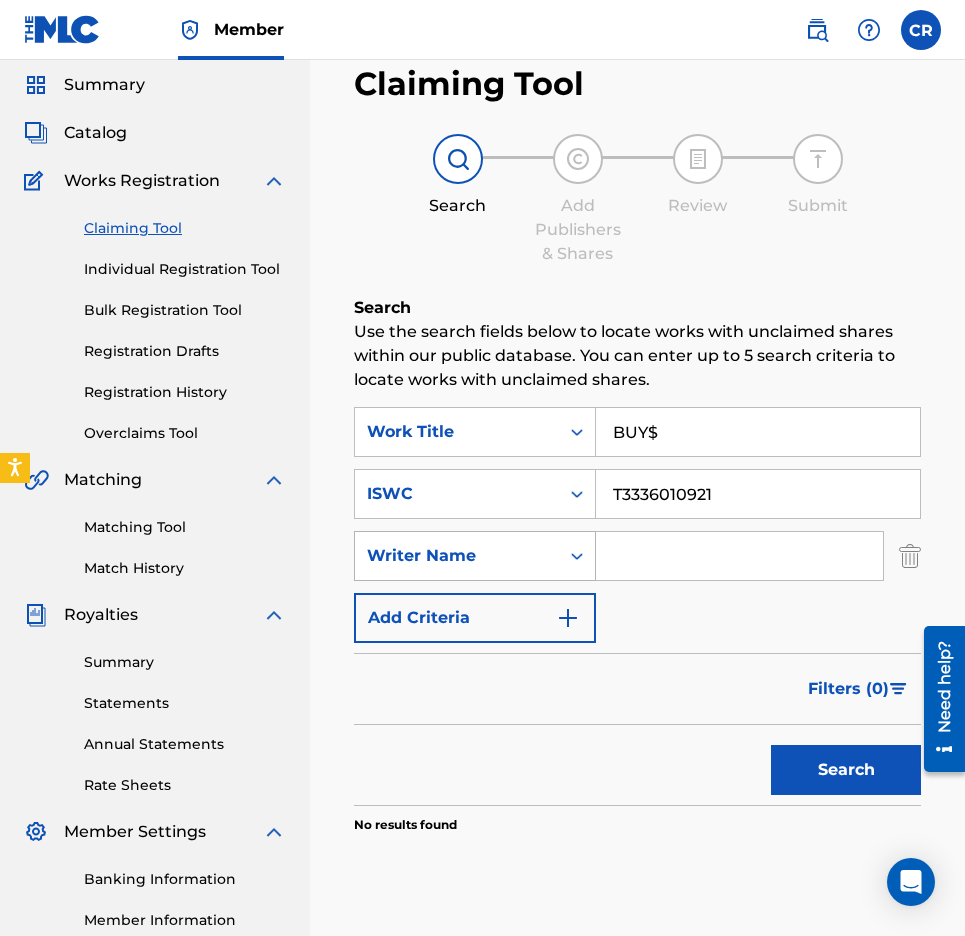 click on "Writer Name" at bounding box center (457, 556) 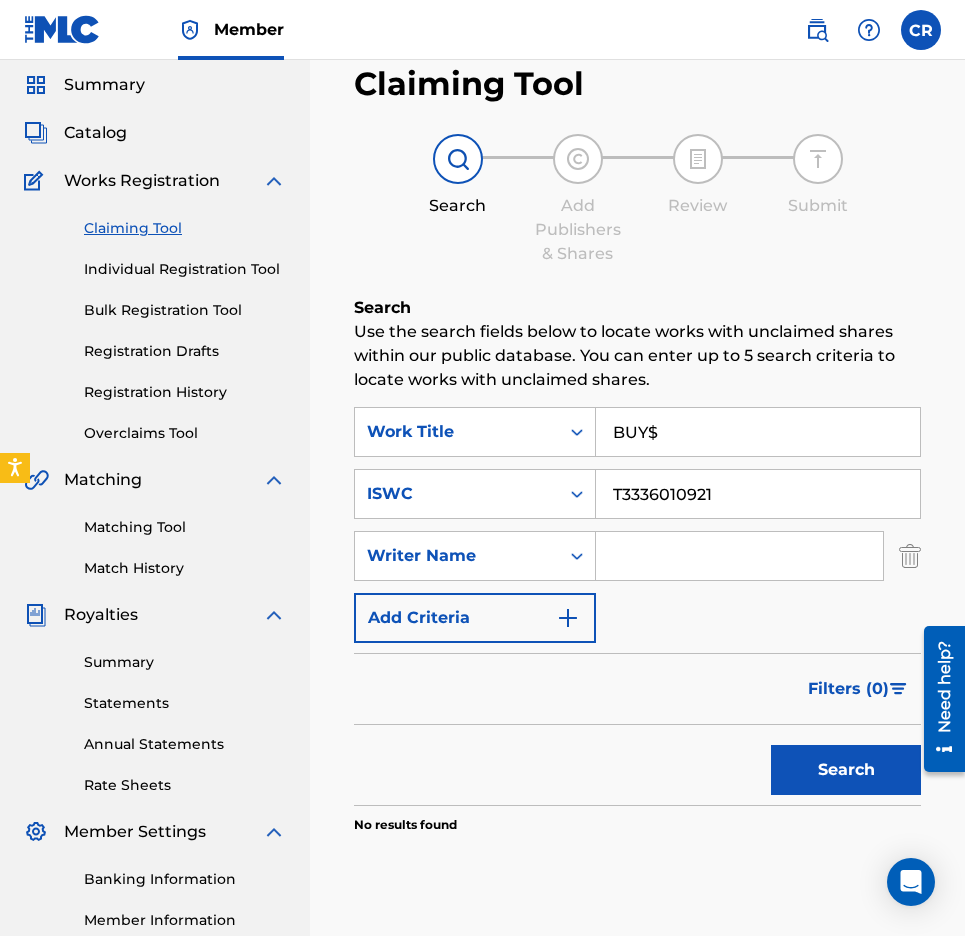 click on "SearchWithCriteriaf6f34a79-ca7b-4f29-9242-466559010ec3 Work Title BUY$ SearchWithCriteriaa29433b8-0e4a-4bb1-88e7-544e3364b26a ISWC T3336010921 SearchWithCriteria2ad159b3-0898-44cf-9eb8-4d706a2e78ae Writer Name Add Criteria" at bounding box center [637, 525] 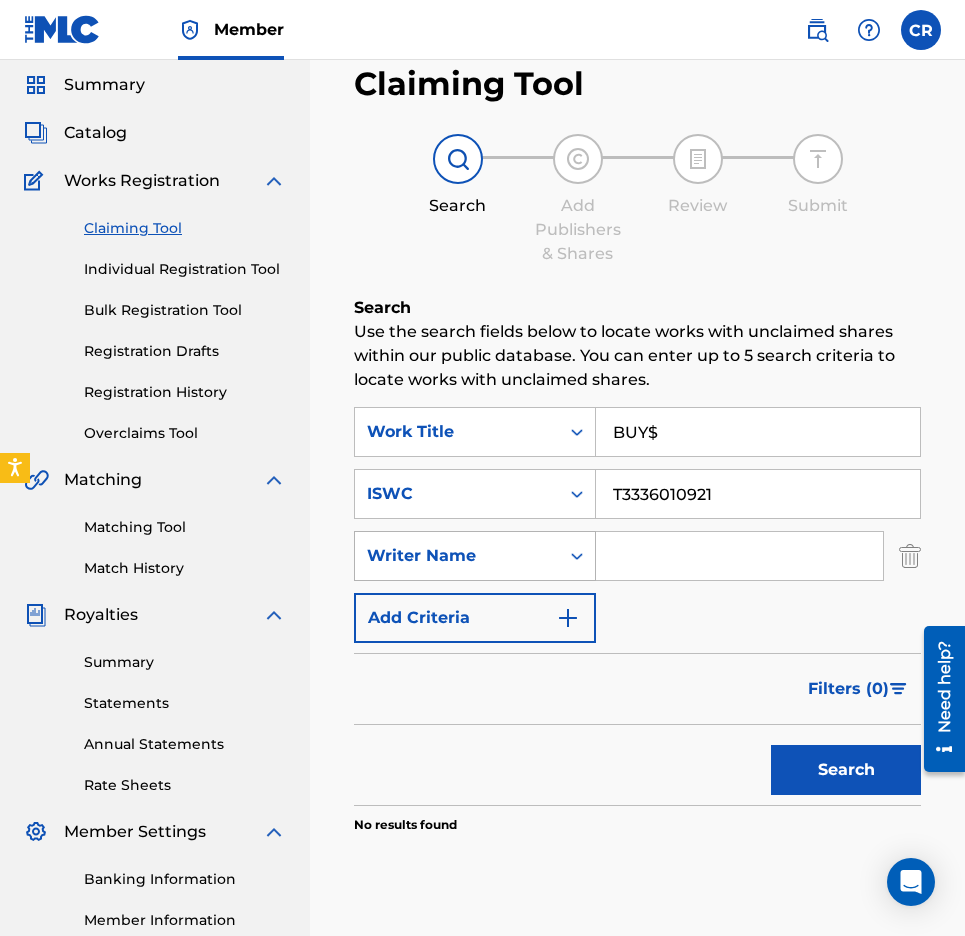 click on "Writer Name" at bounding box center (475, 556) 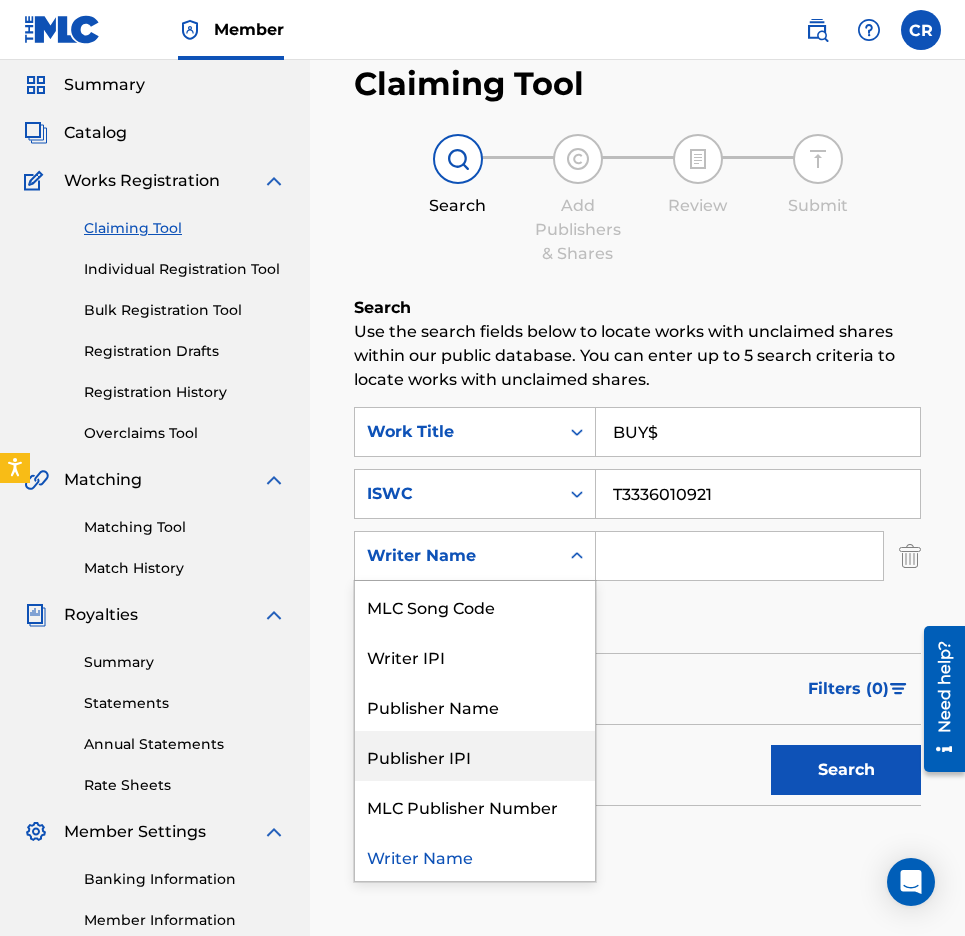click on "Publisher IPI" at bounding box center [475, 756] 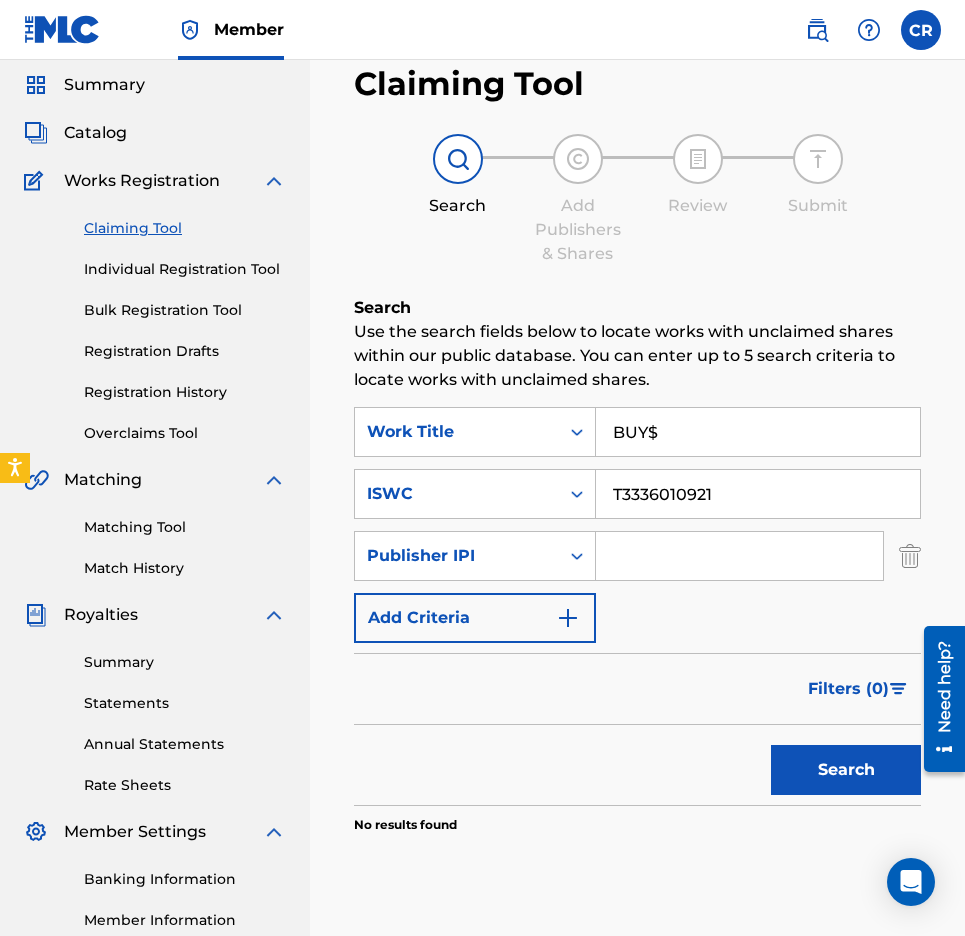 click at bounding box center [739, 556] 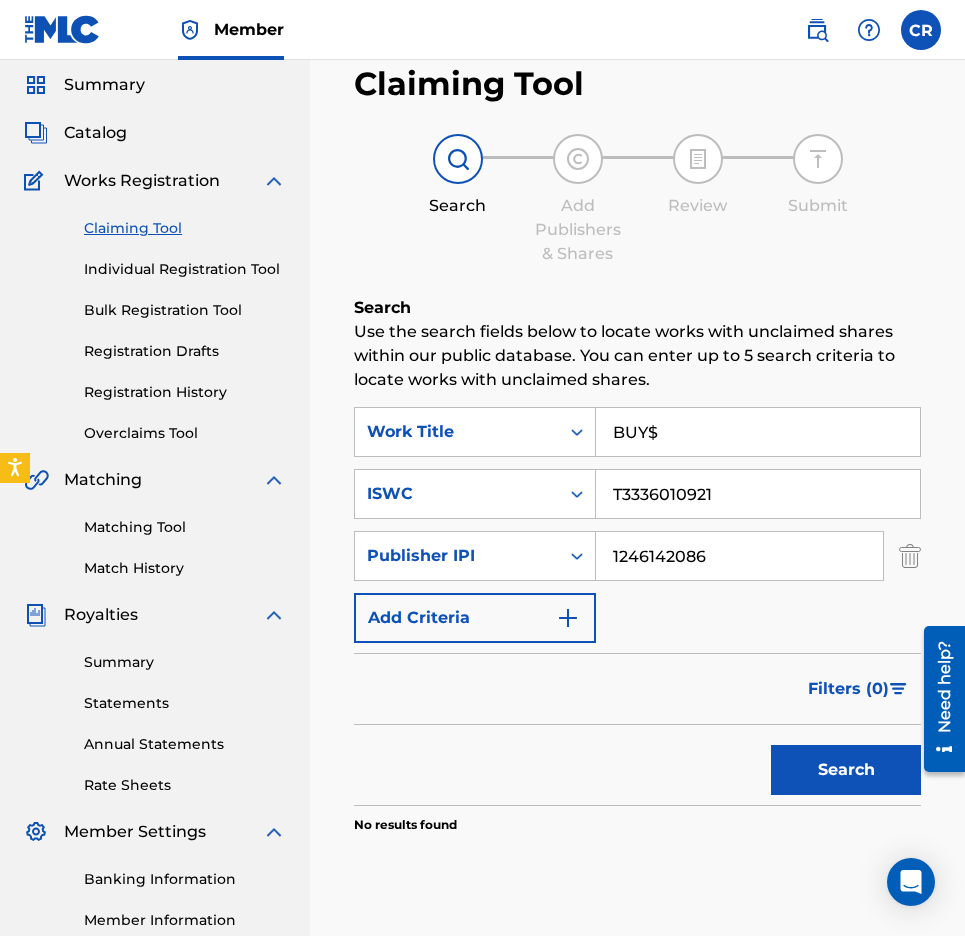 type on "1246142086" 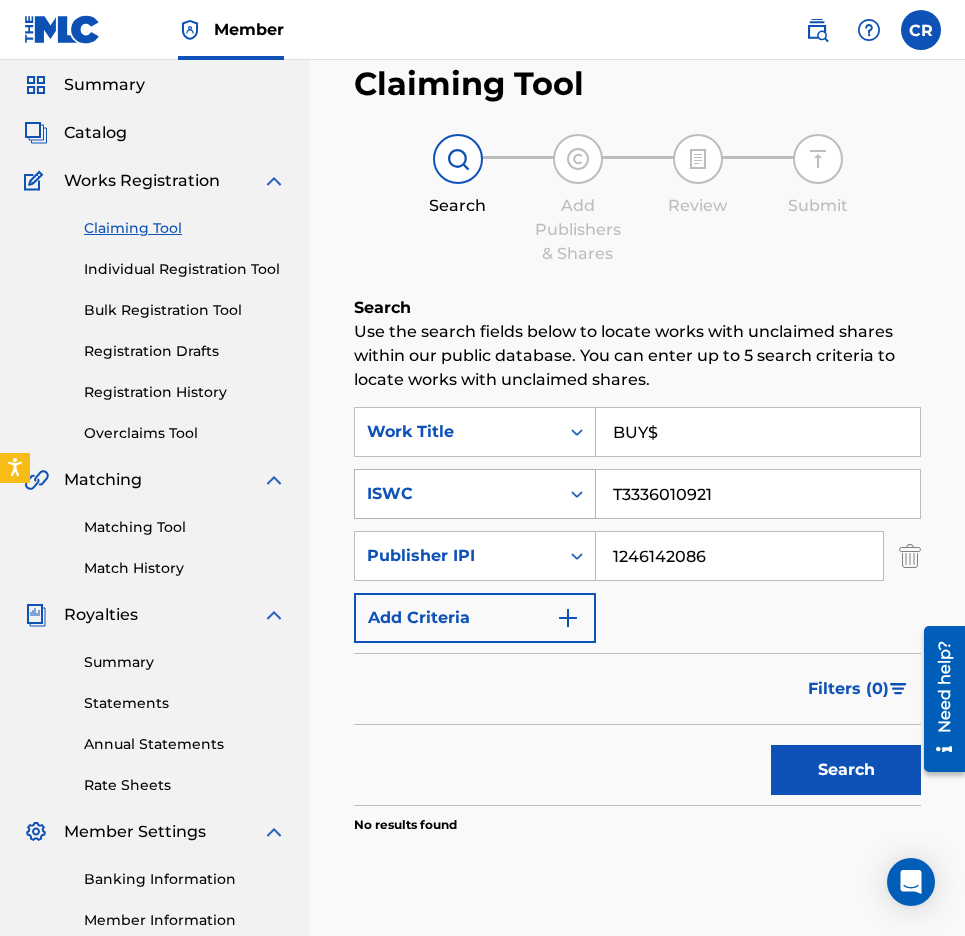 click 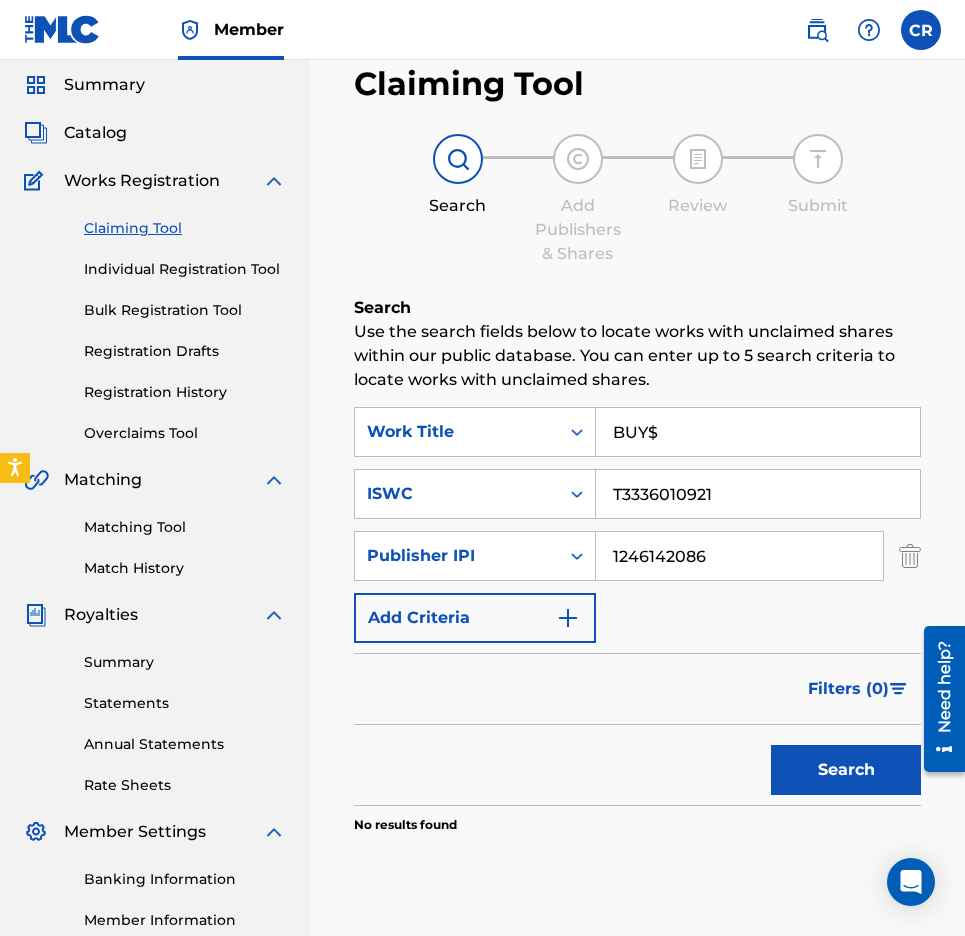 click on "Filters ( 0 )" at bounding box center (637, 689) 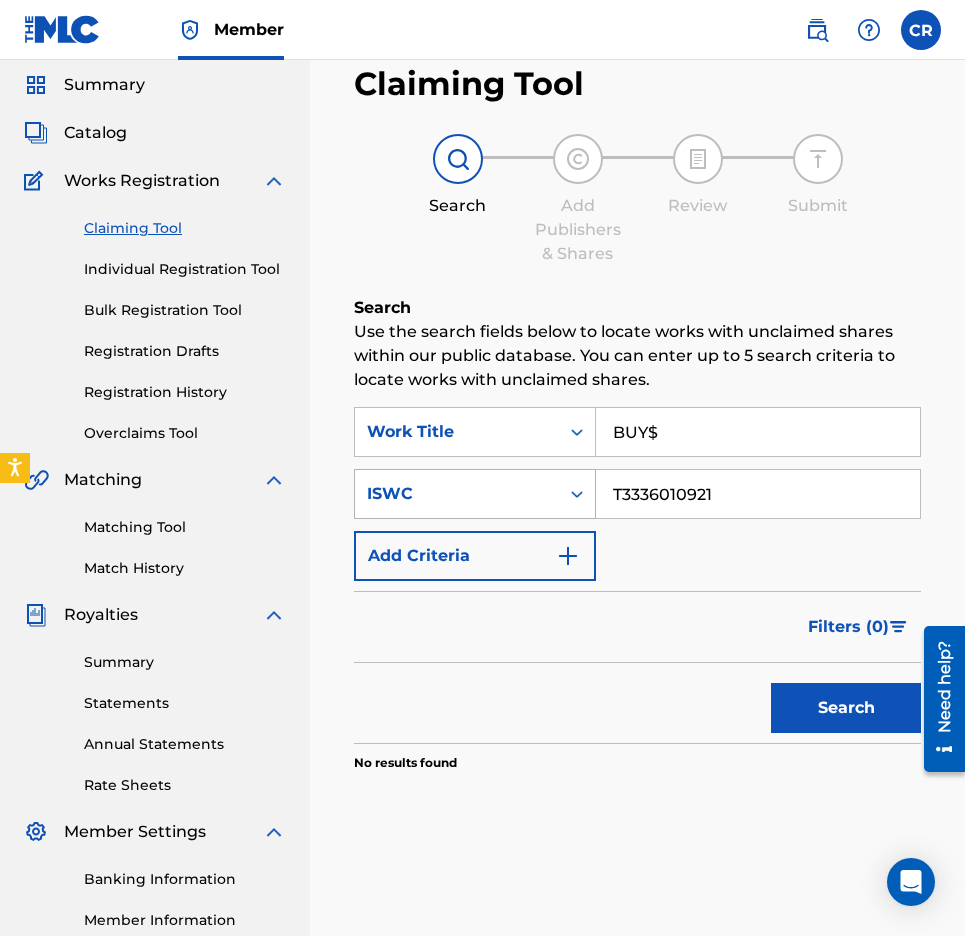 click on "ISWC" at bounding box center [457, 494] 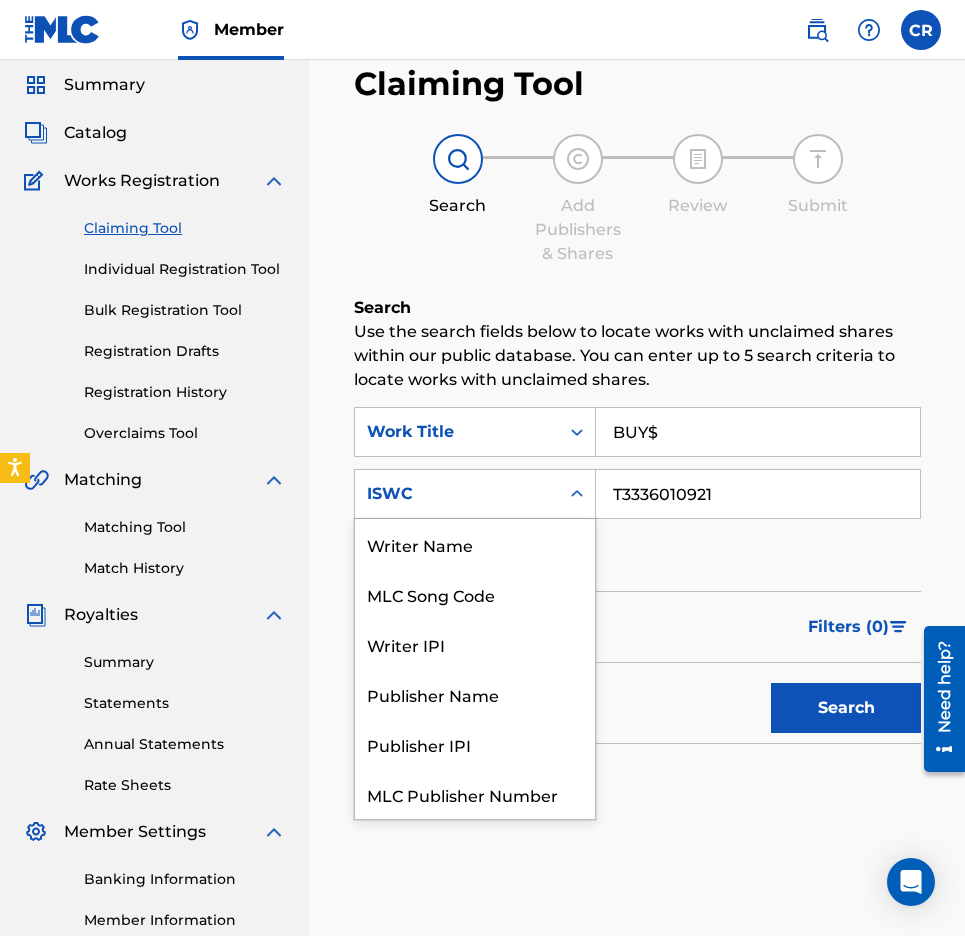 scroll, scrollTop: 50, scrollLeft: 0, axis: vertical 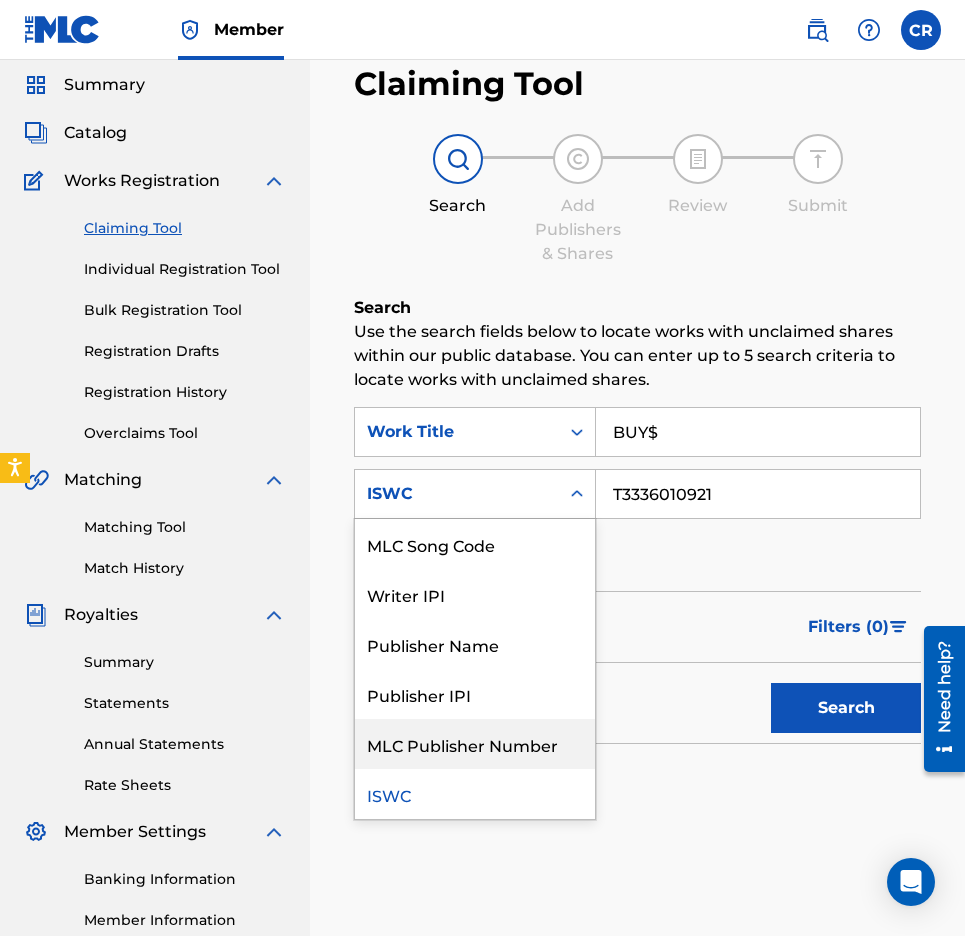 click on "MLC Publisher Number" at bounding box center [475, 744] 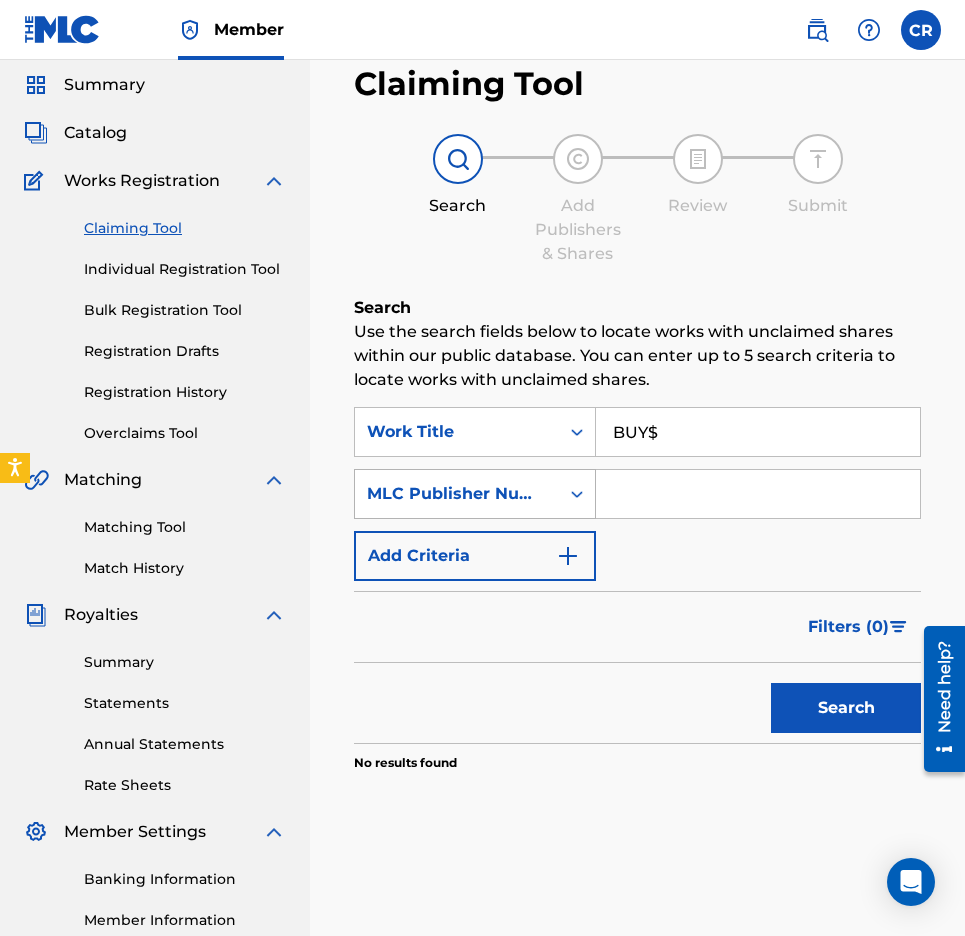 click on "MLC Publisher Number" at bounding box center (457, 494) 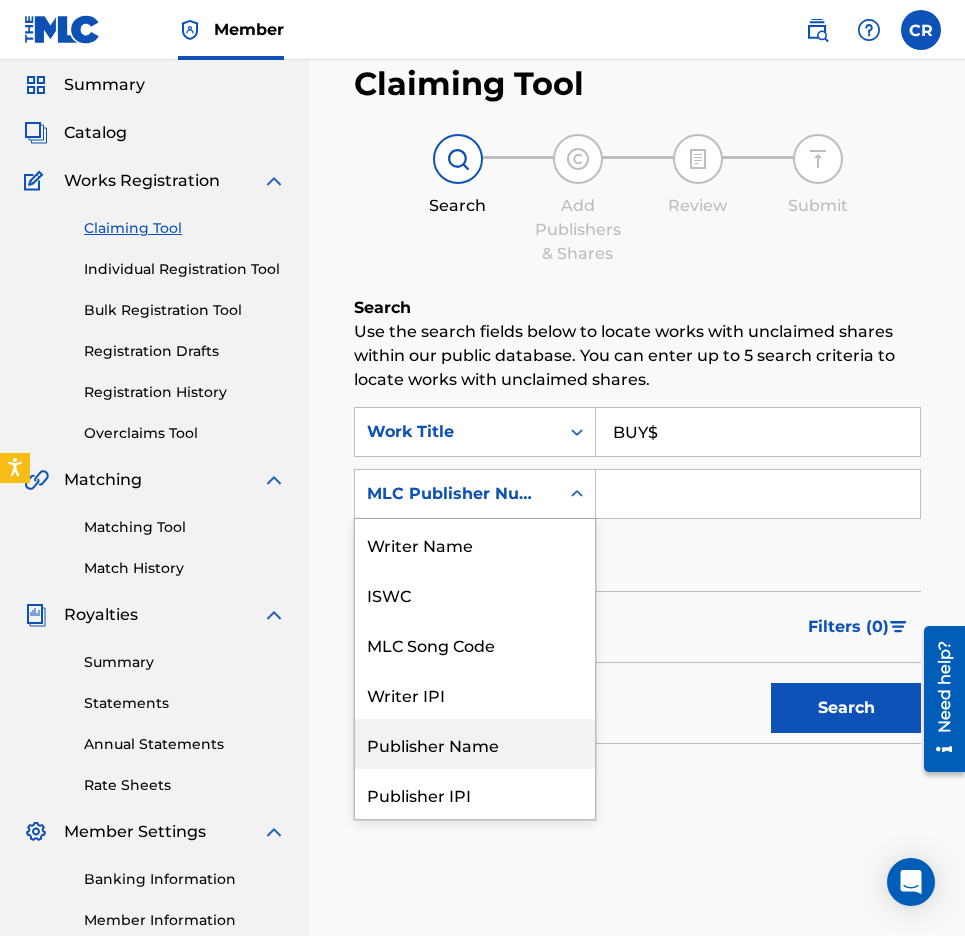 scroll, scrollTop: 50, scrollLeft: 0, axis: vertical 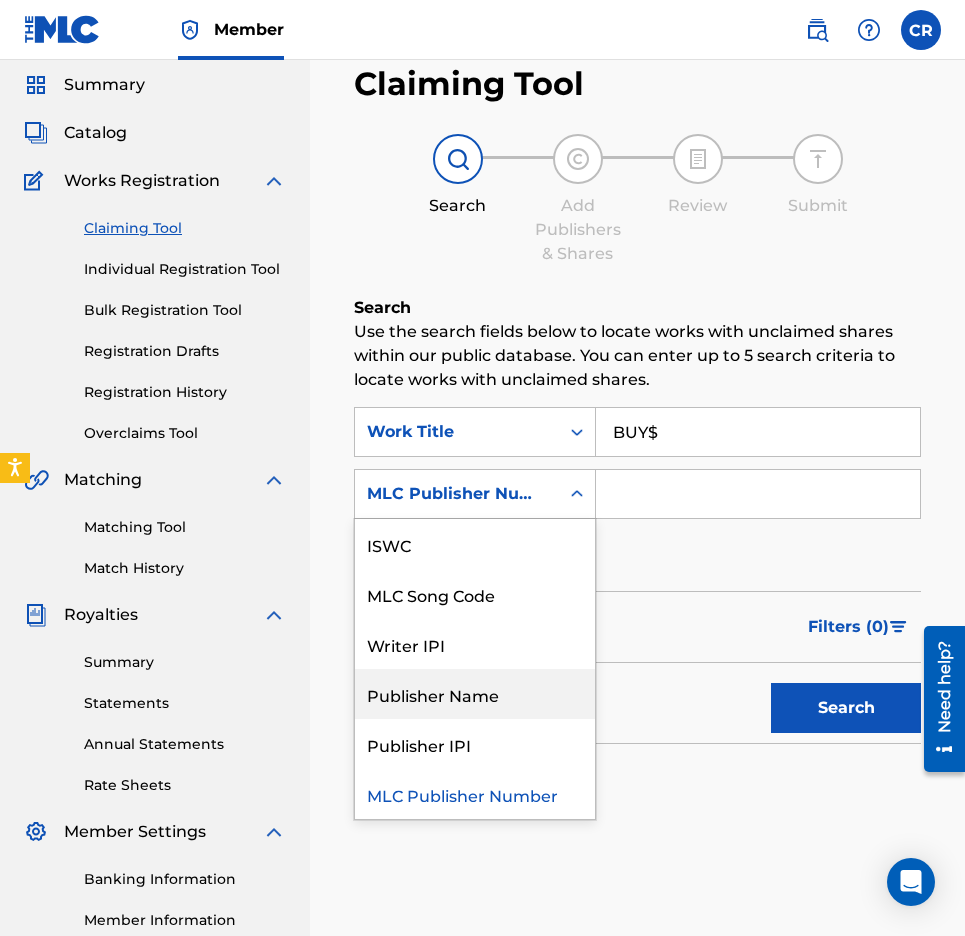 click on "Publisher Name" at bounding box center (475, 694) 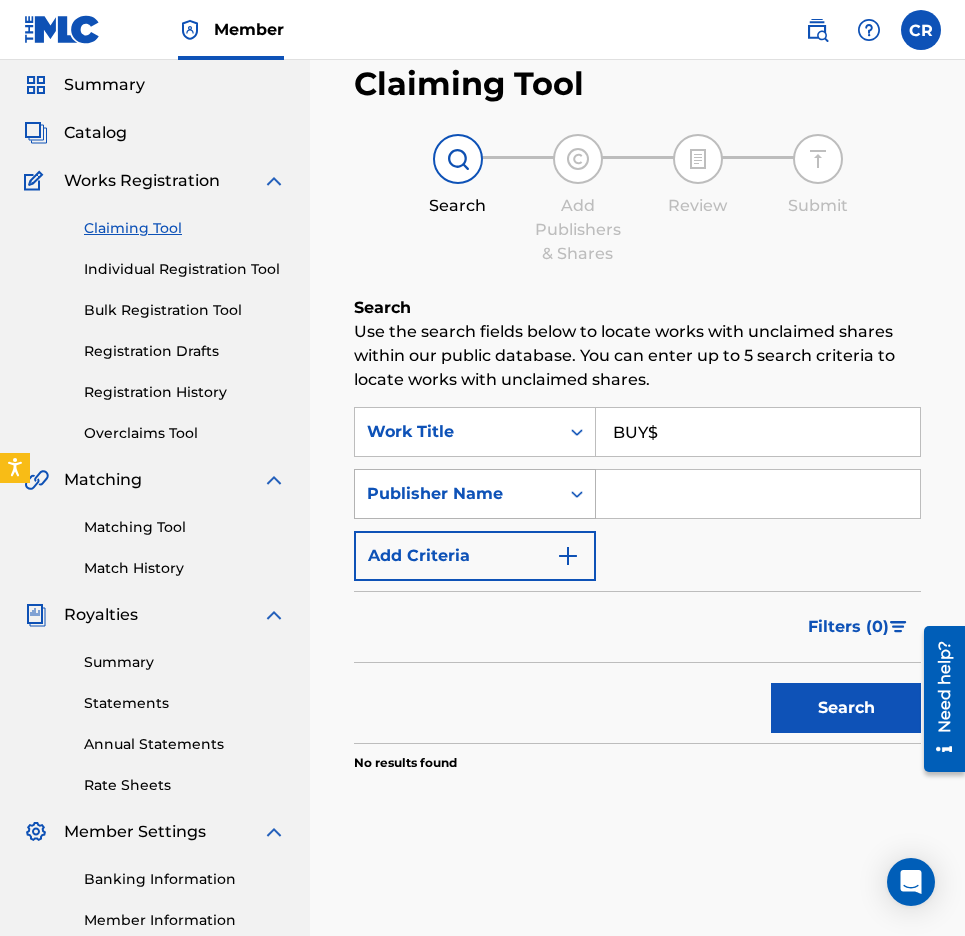 click on "Publisher Name" at bounding box center [457, 494] 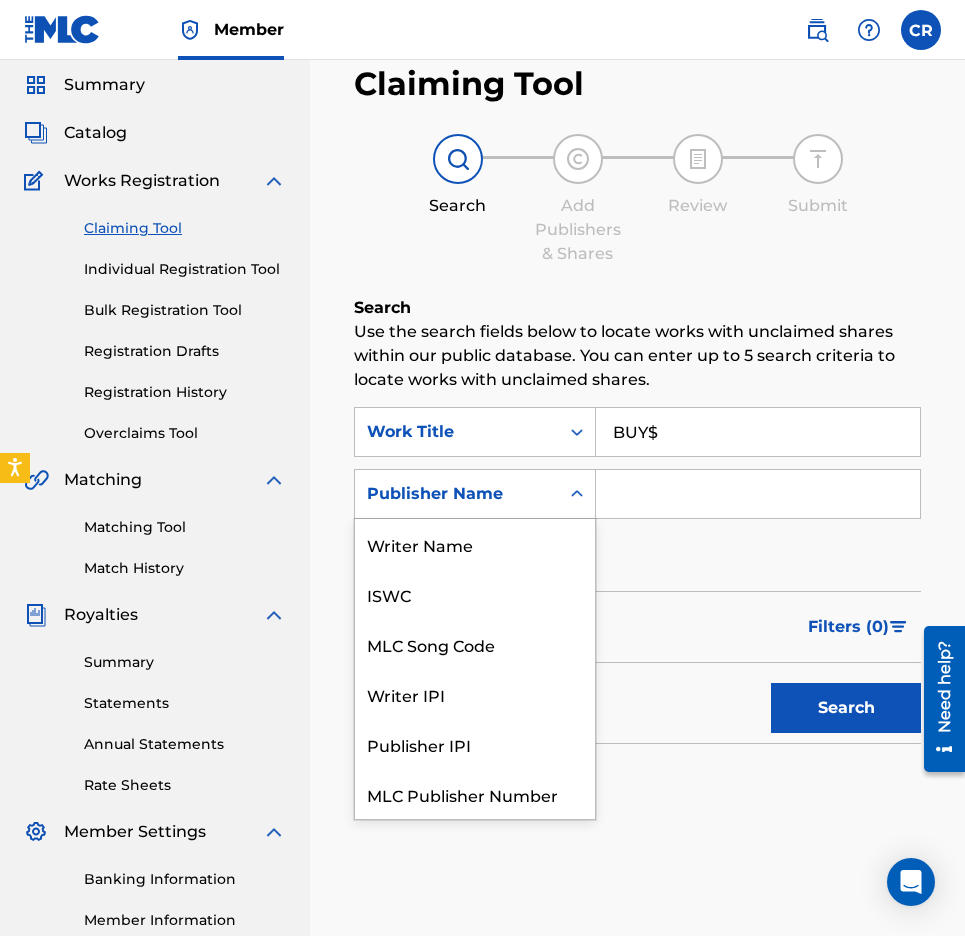 scroll, scrollTop: 50, scrollLeft: 0, axis: vertical 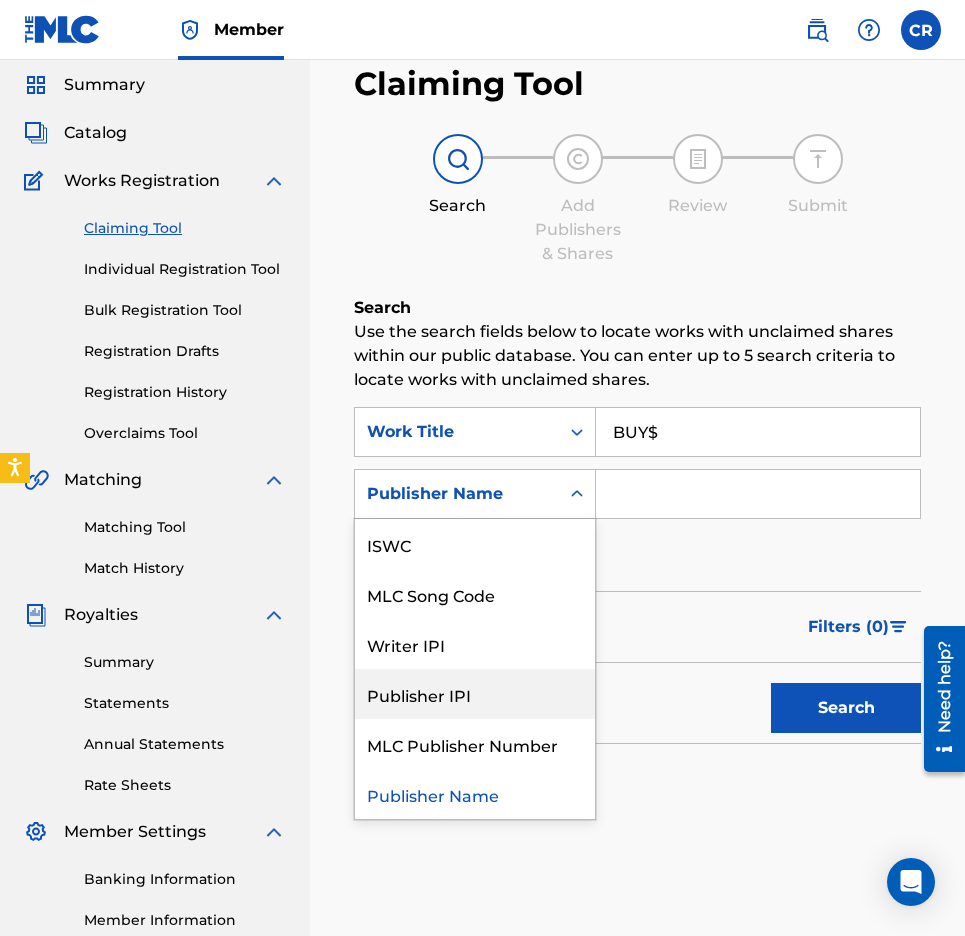 click on "Publisher IPI" at bounding box center [475, 694] 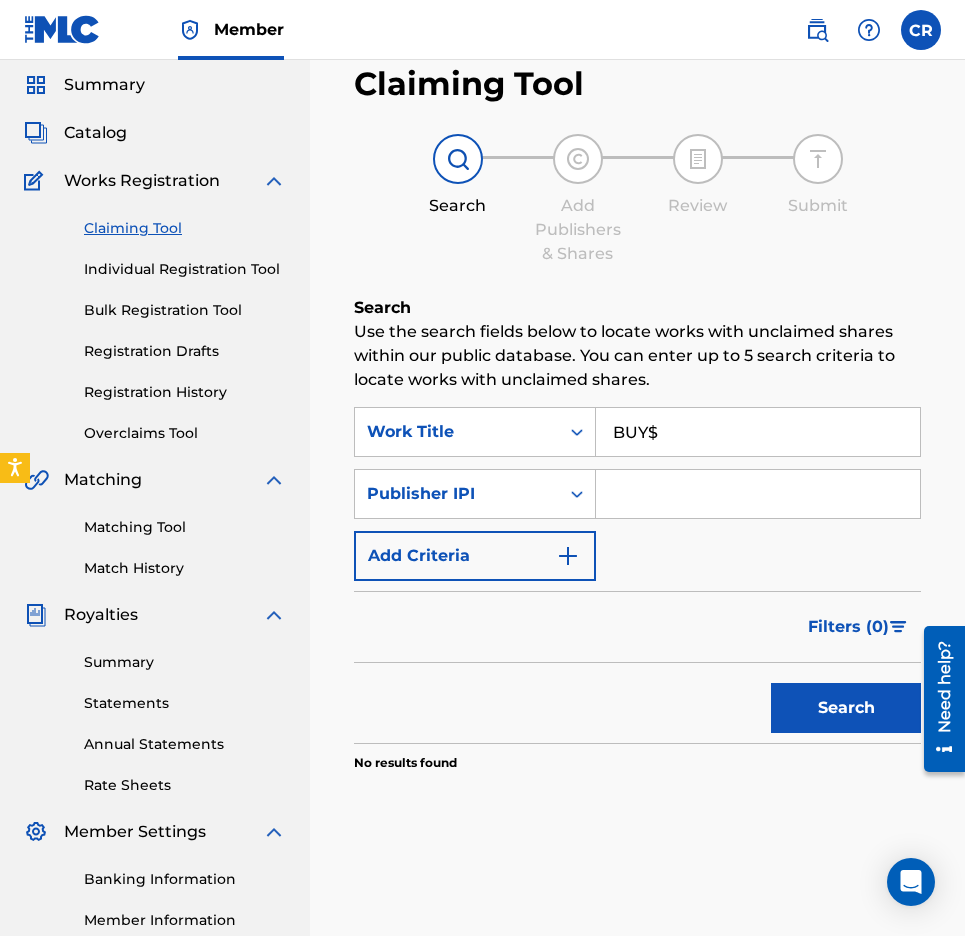 click at bounding box center (758, 494) 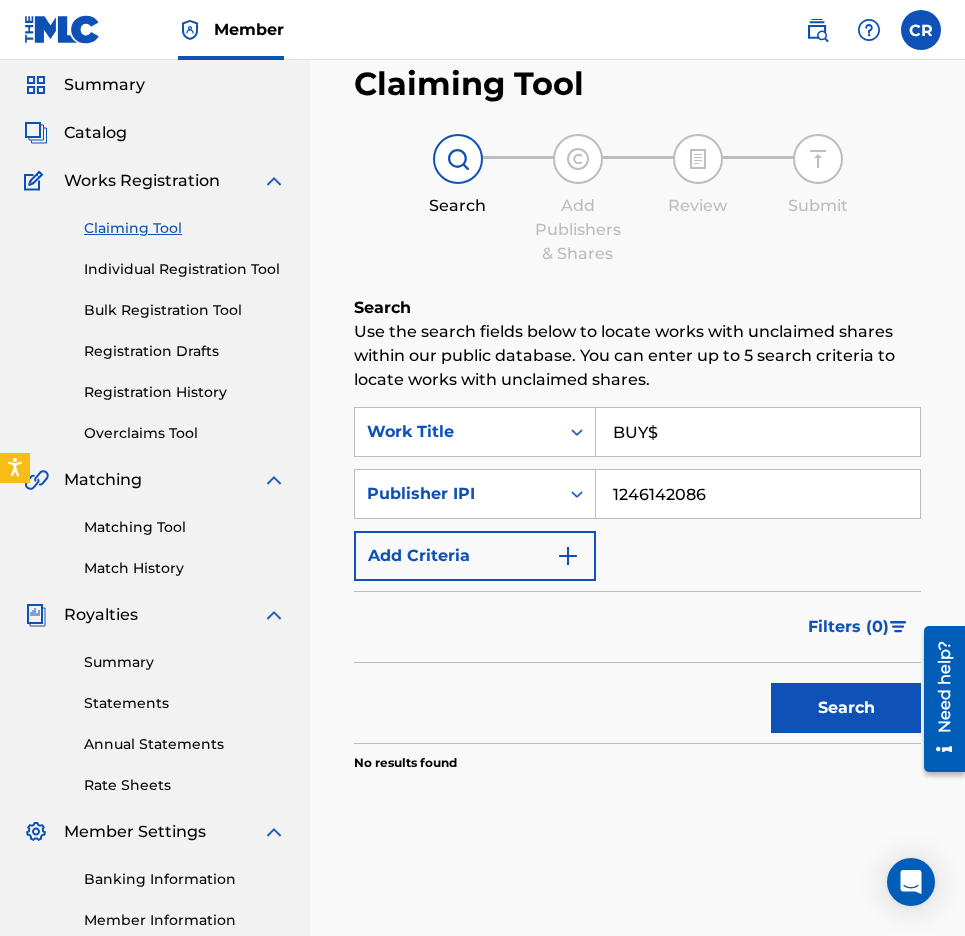 type on "1246142086" 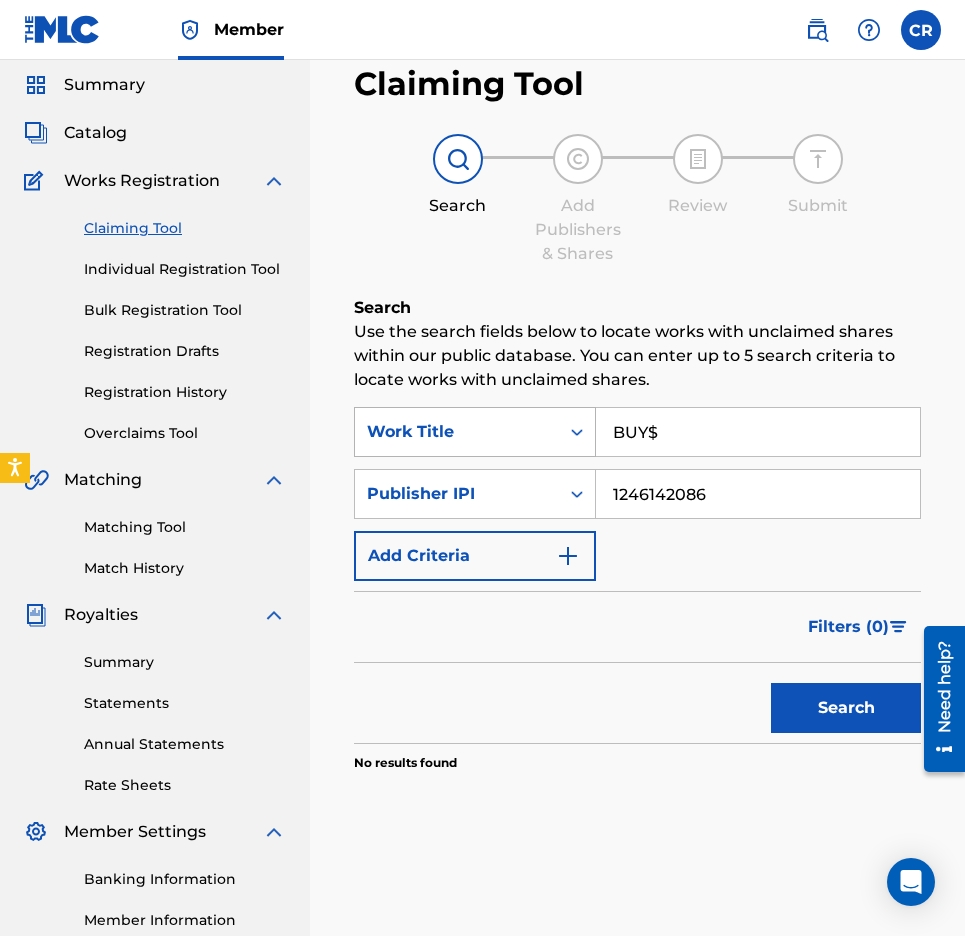 click at bounding box center (577, 432) 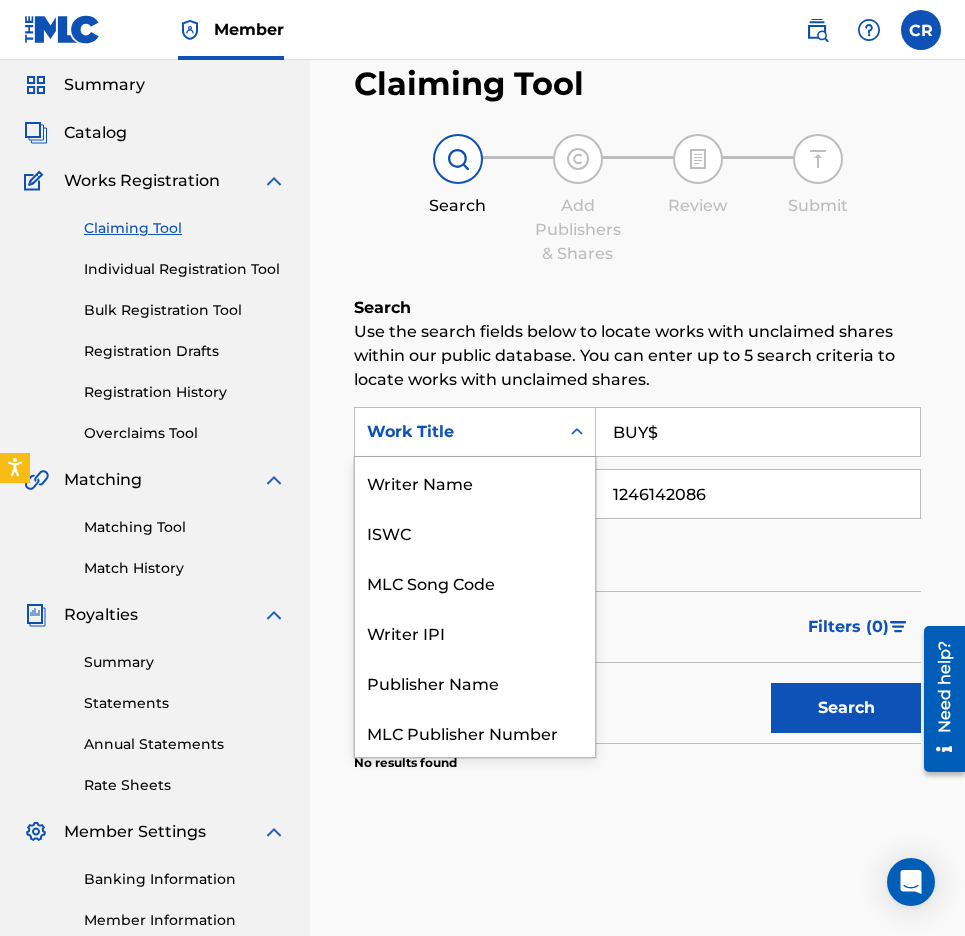 scroll, scrollTop: 50, scrollLeft: 0, axis: vertical 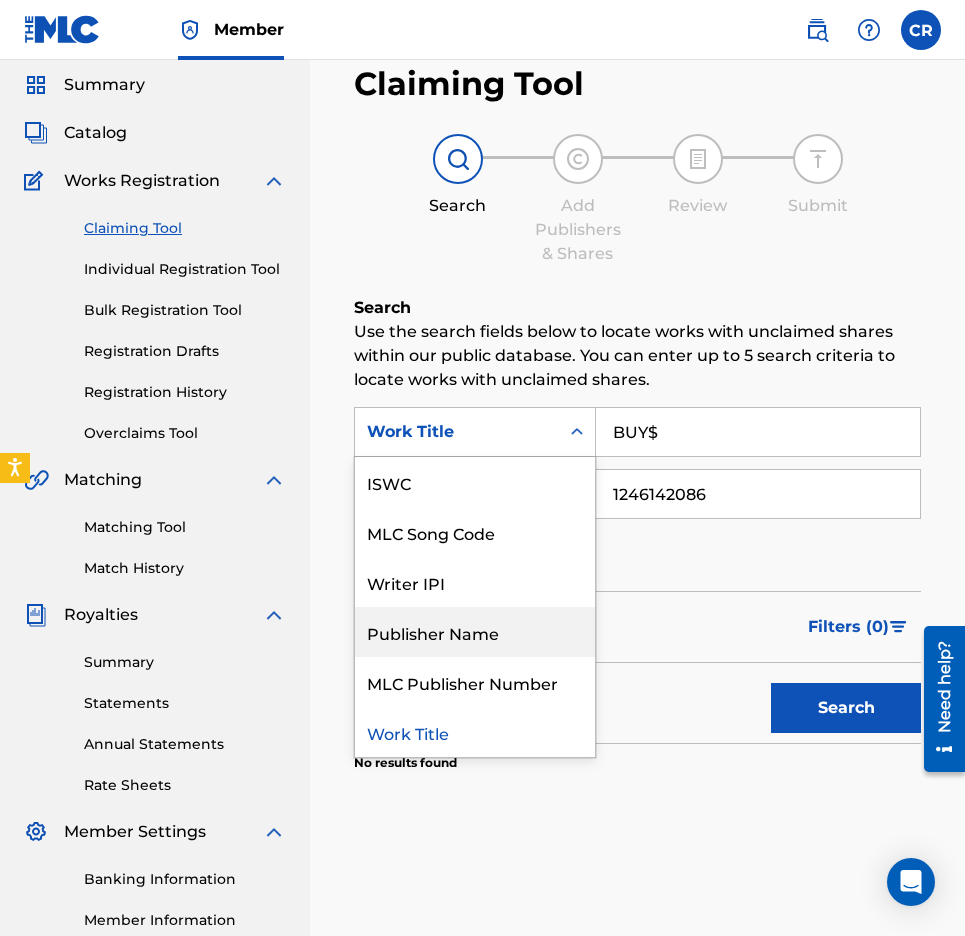 click on "Publisher Name" at bounding box center [475, 632] 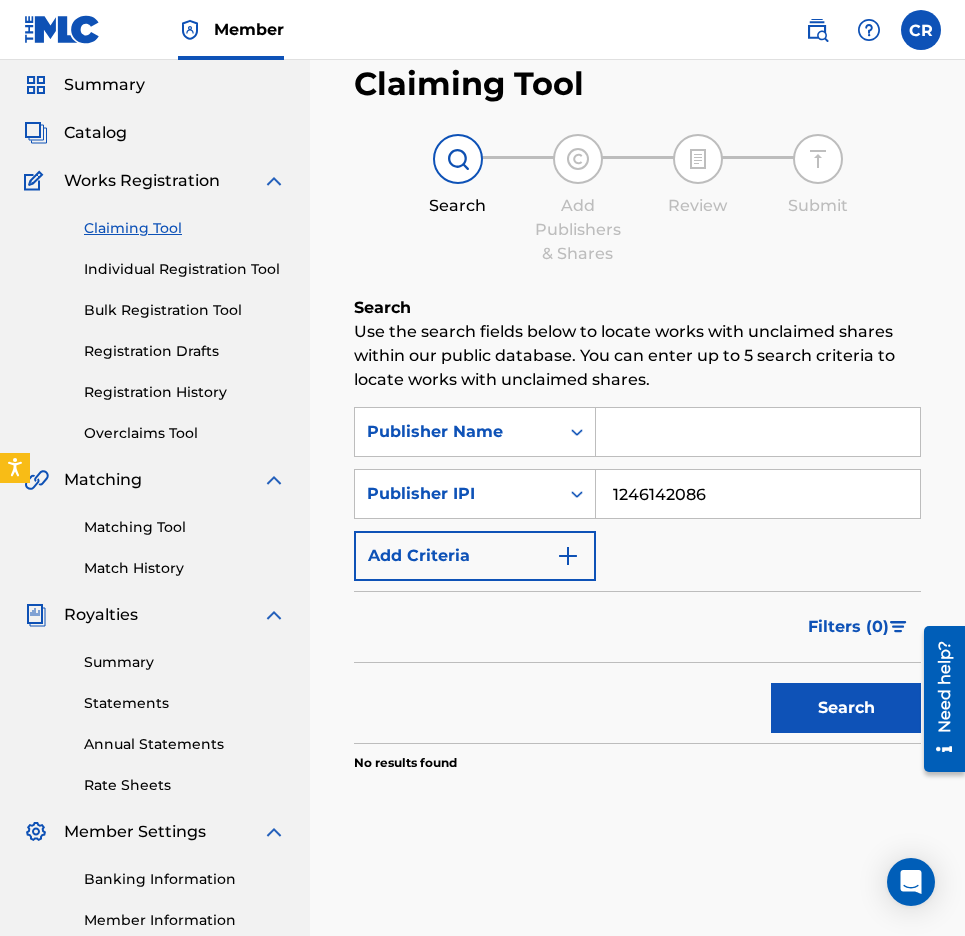 click at bounding box center [758, 432] 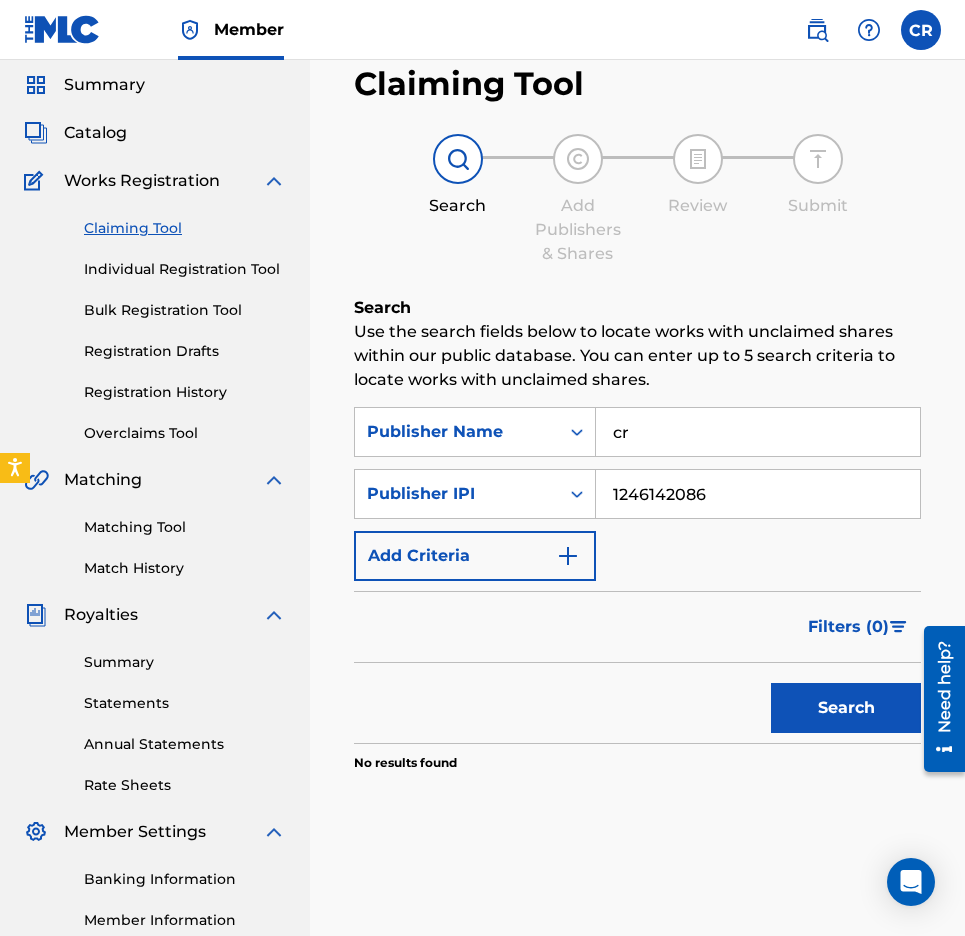 type on "c" 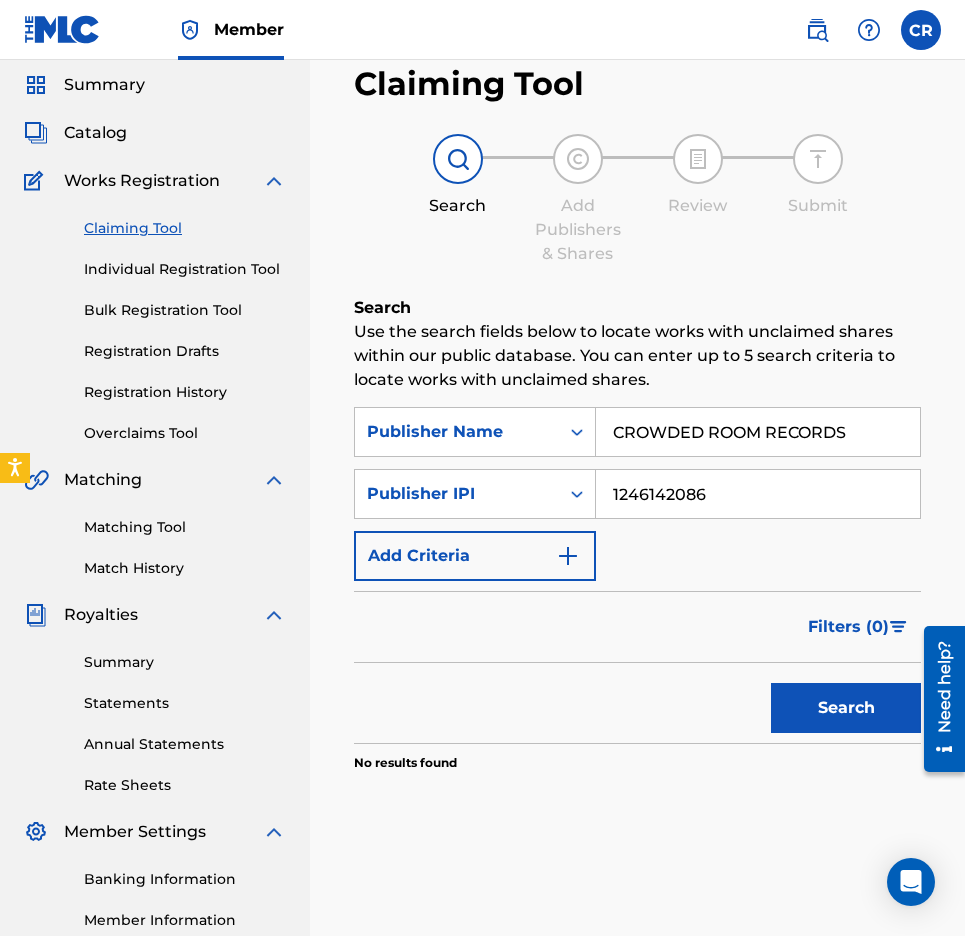 type on "CROWDED ROOM RECORDS" 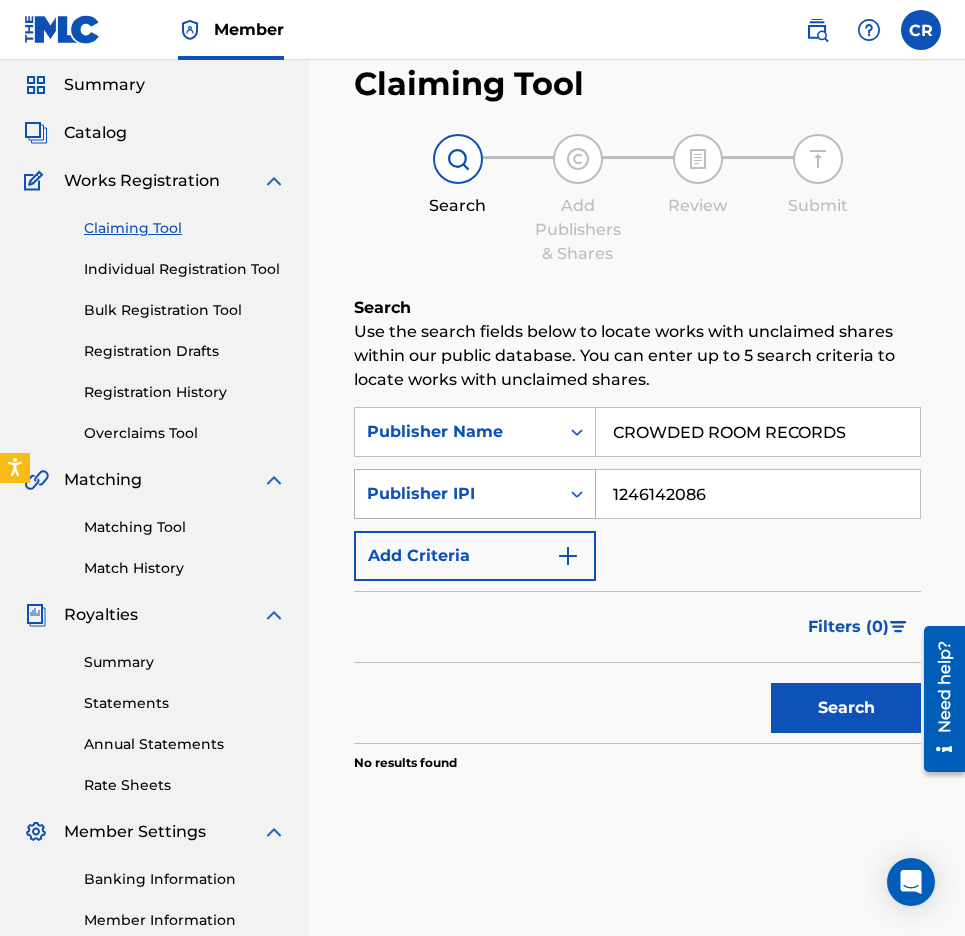 click on "Publisher IPI" at bounding box center (457, 494) 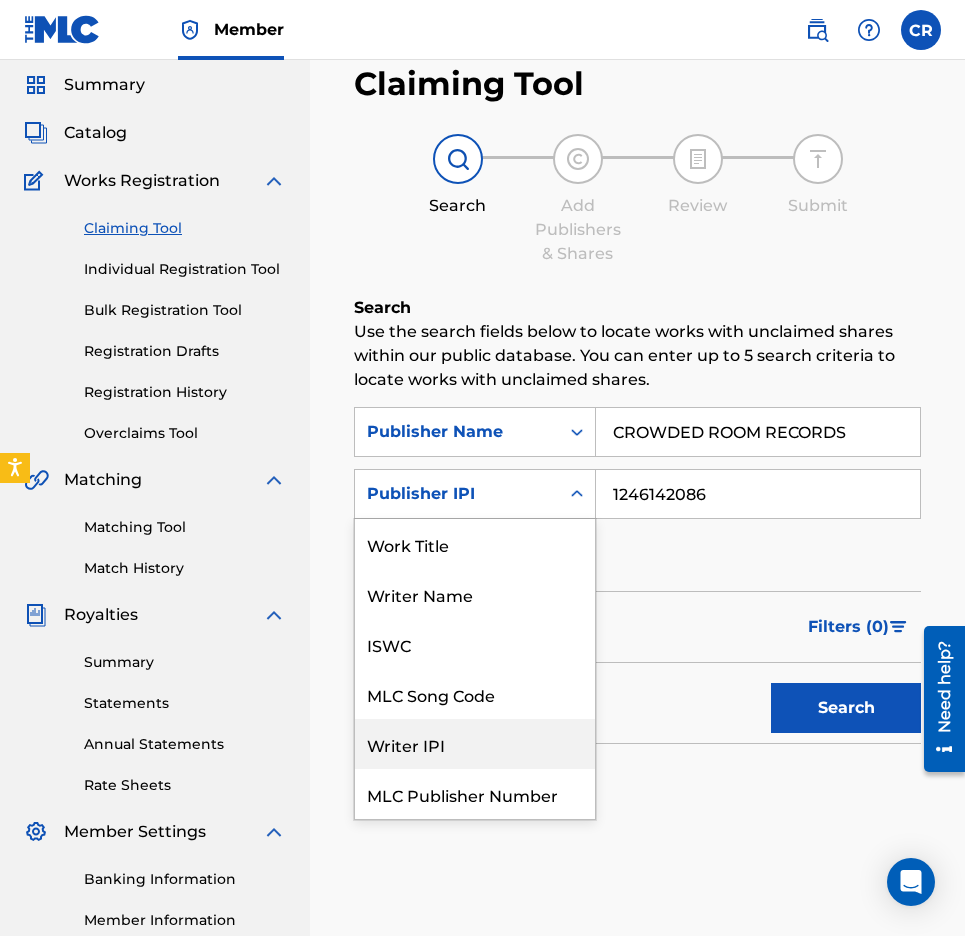 scroll, scrollTop: 0, scrollLeft: 0, axis: both 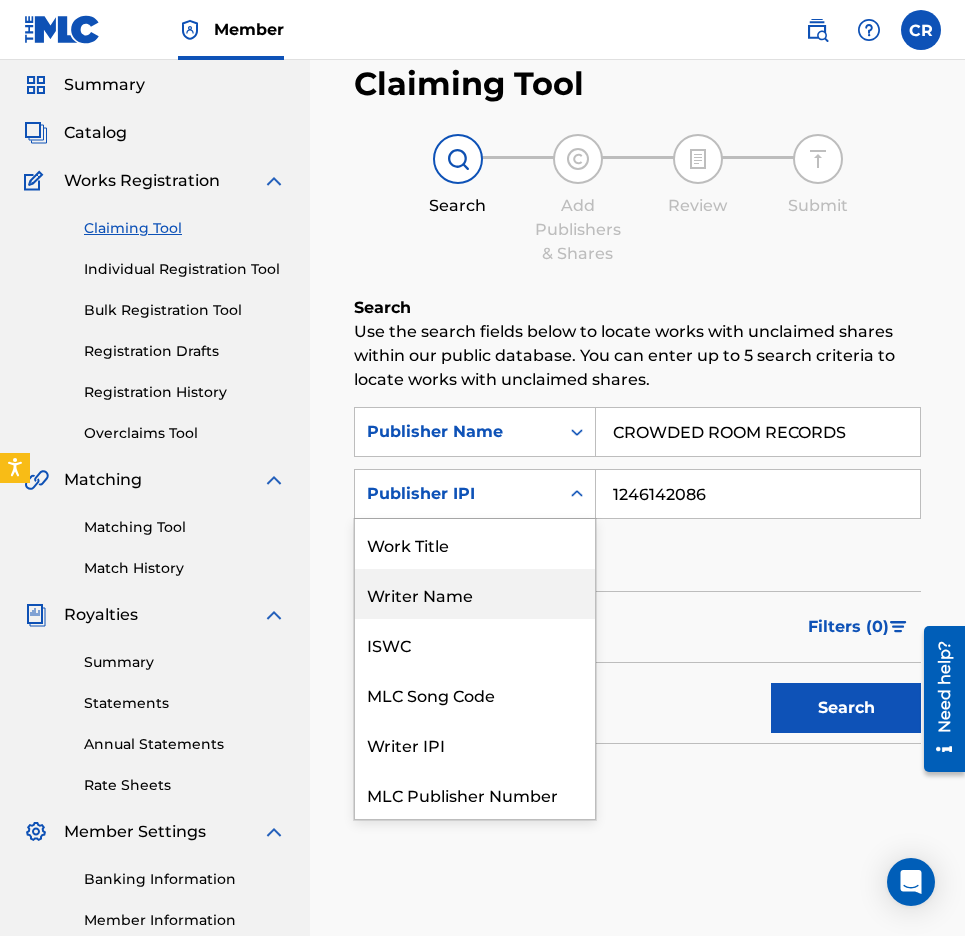 click on "Writer Name" at bounding box center (475, 594) 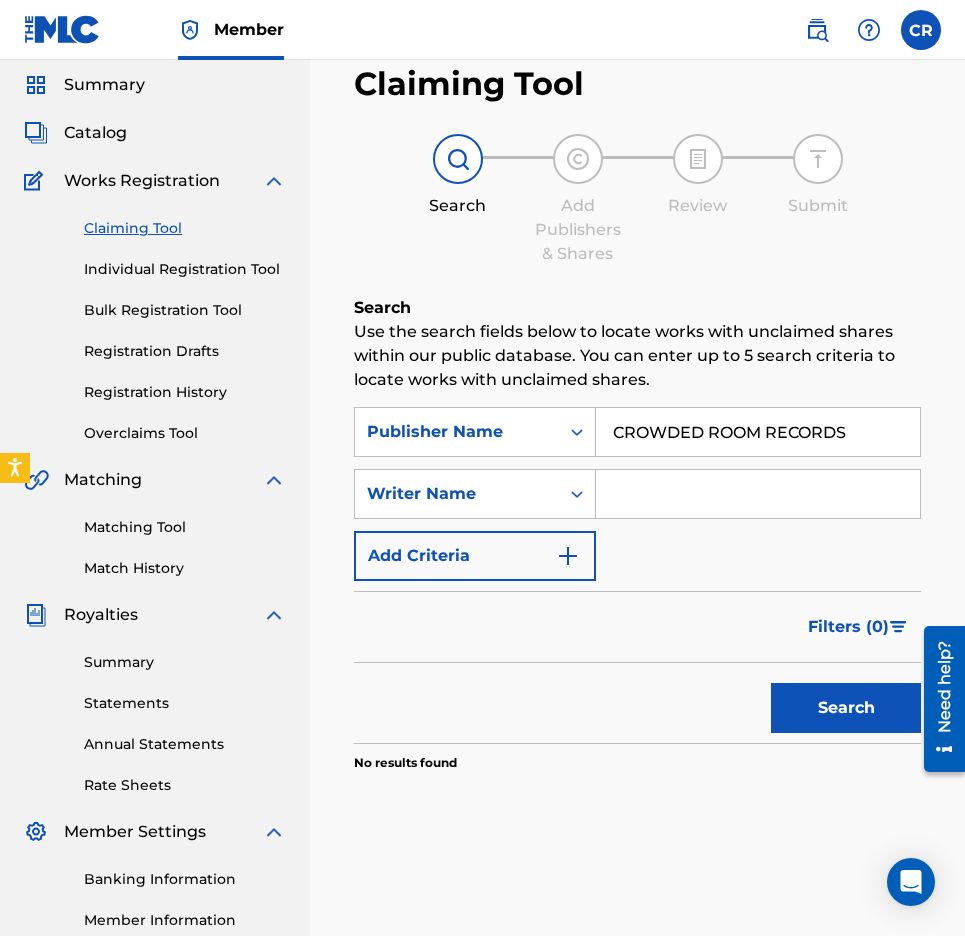 click at bounding box center [758, 494] 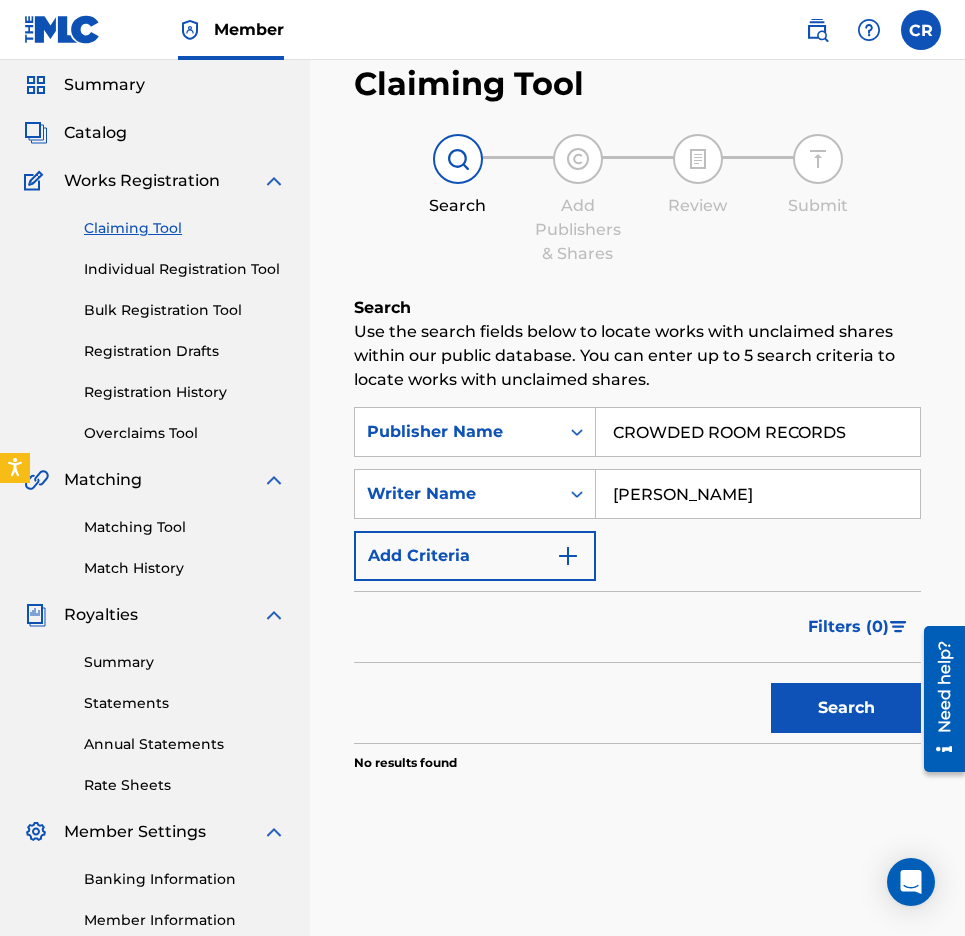 type on "[PERSON_NAME]" 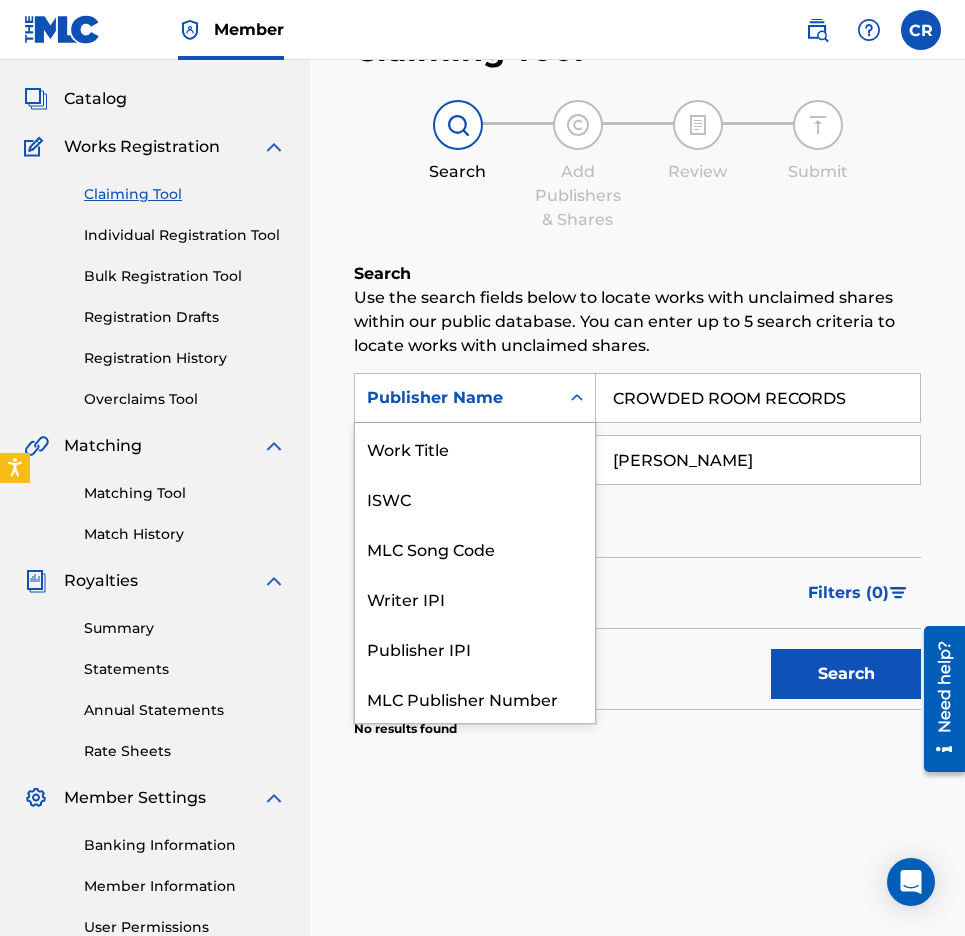 click at bounding box center (577, 398) 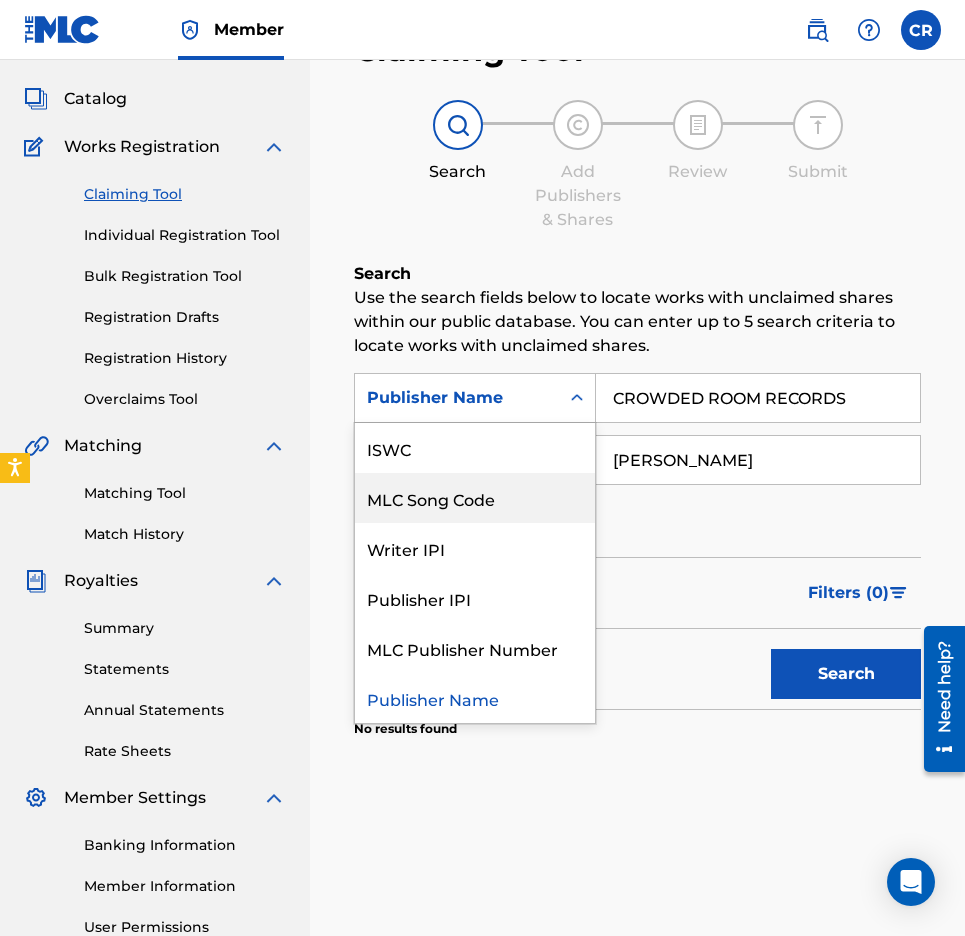 scroll, scrollTop: 0, scrollLeft: 0, axis: both 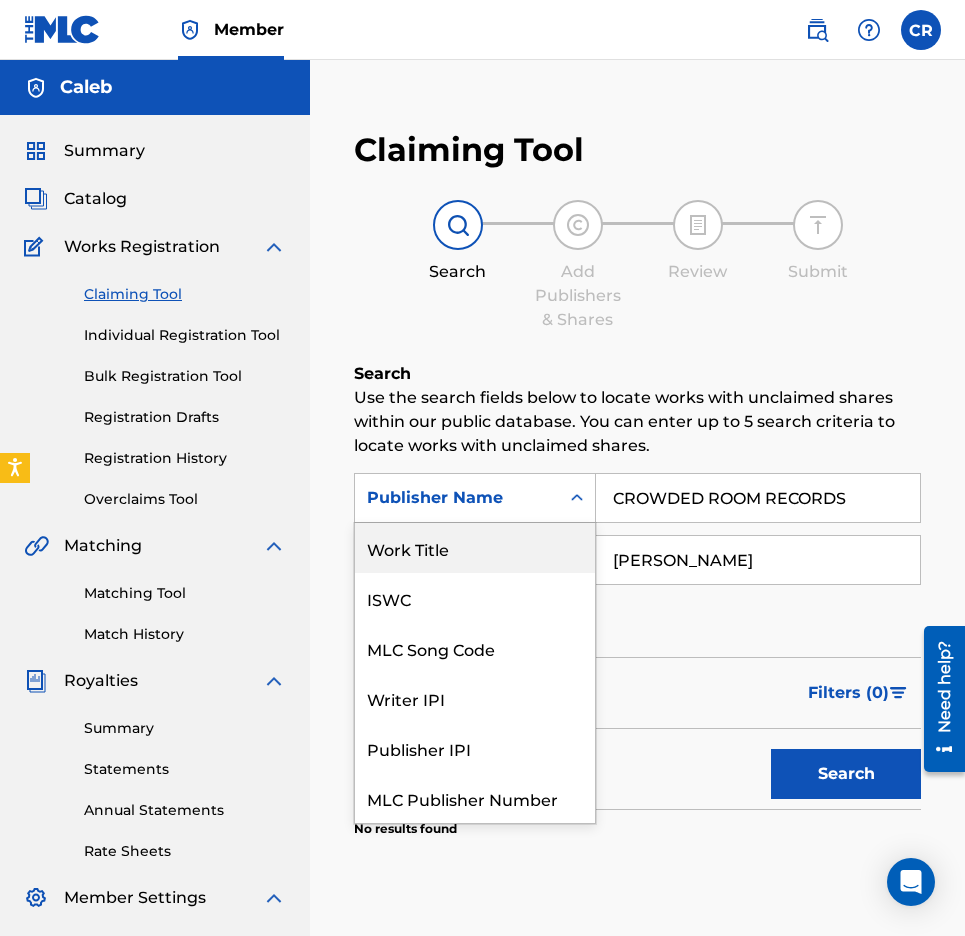 click on "Works Registration" at bounding box center [142, 247] 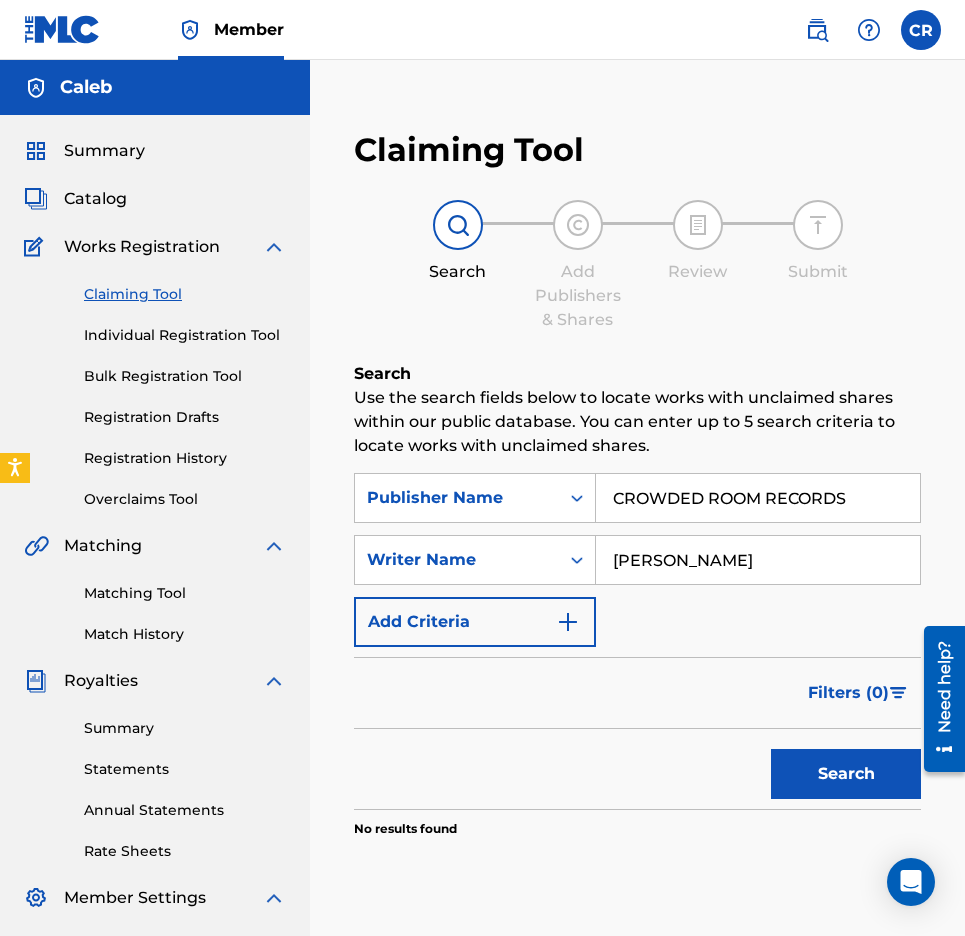 click on "Catalog" at bounding box center (95, 199) 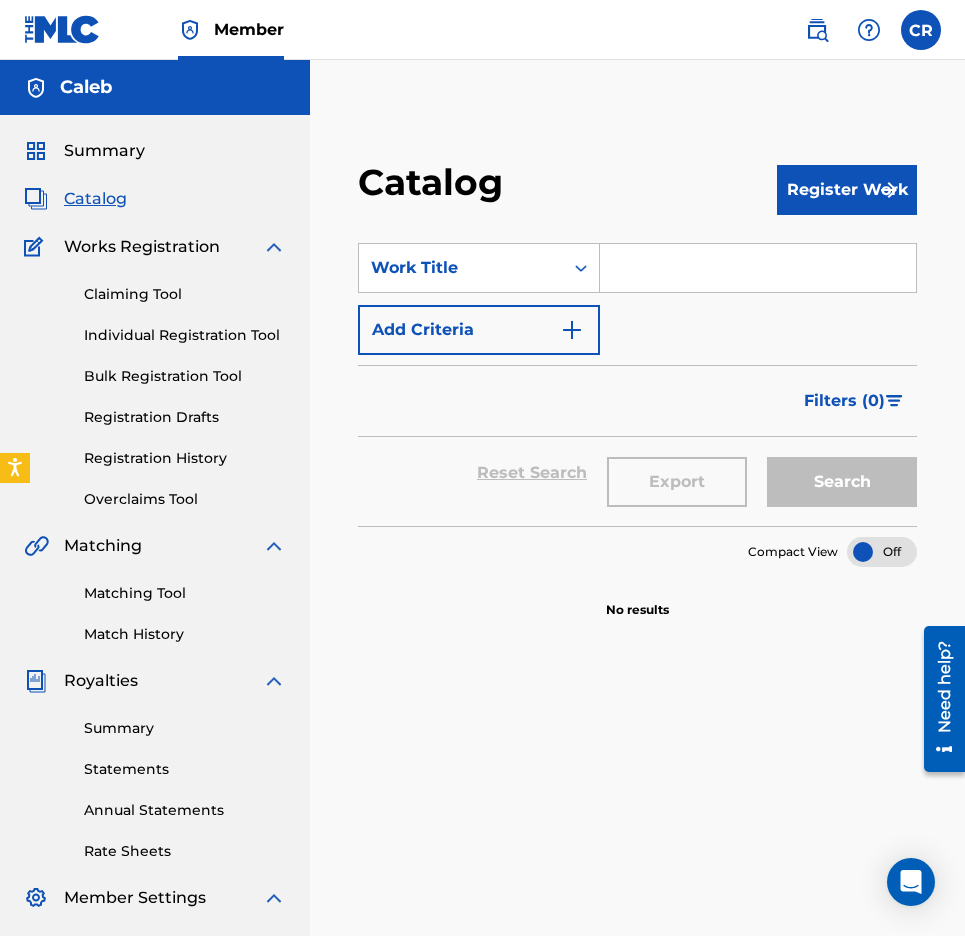 click on "Summary Catalog Works Registration Claiming Tool Individual Registration Tool Bulk Registration Tool Registration Drafts Registration History Overclaims Tool Matching Matching Tool Match History Royalties Summary Statements Annual Statements Rate Sheets Member Settings Banking Information Member Information User Permissions Contact Information Member Benefits" at bounding box center (155, 629) 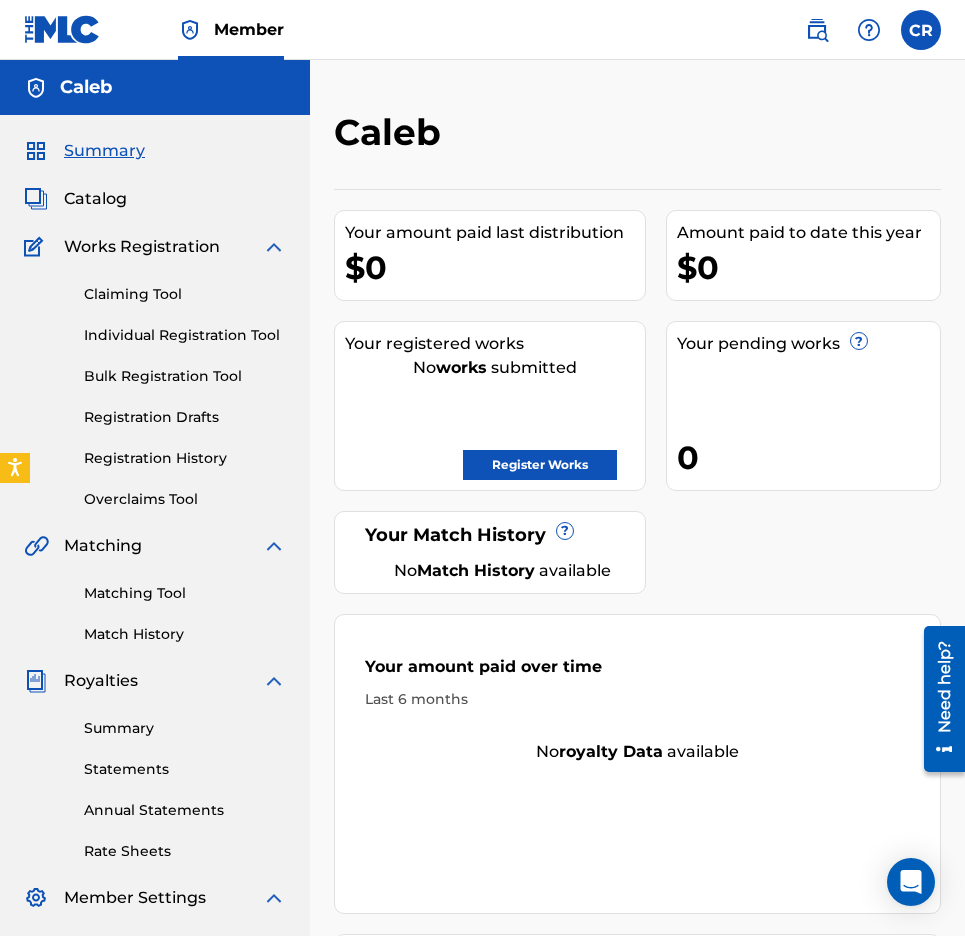 scroll, scrollTop: 0, scrollLeft: 0, axis: both 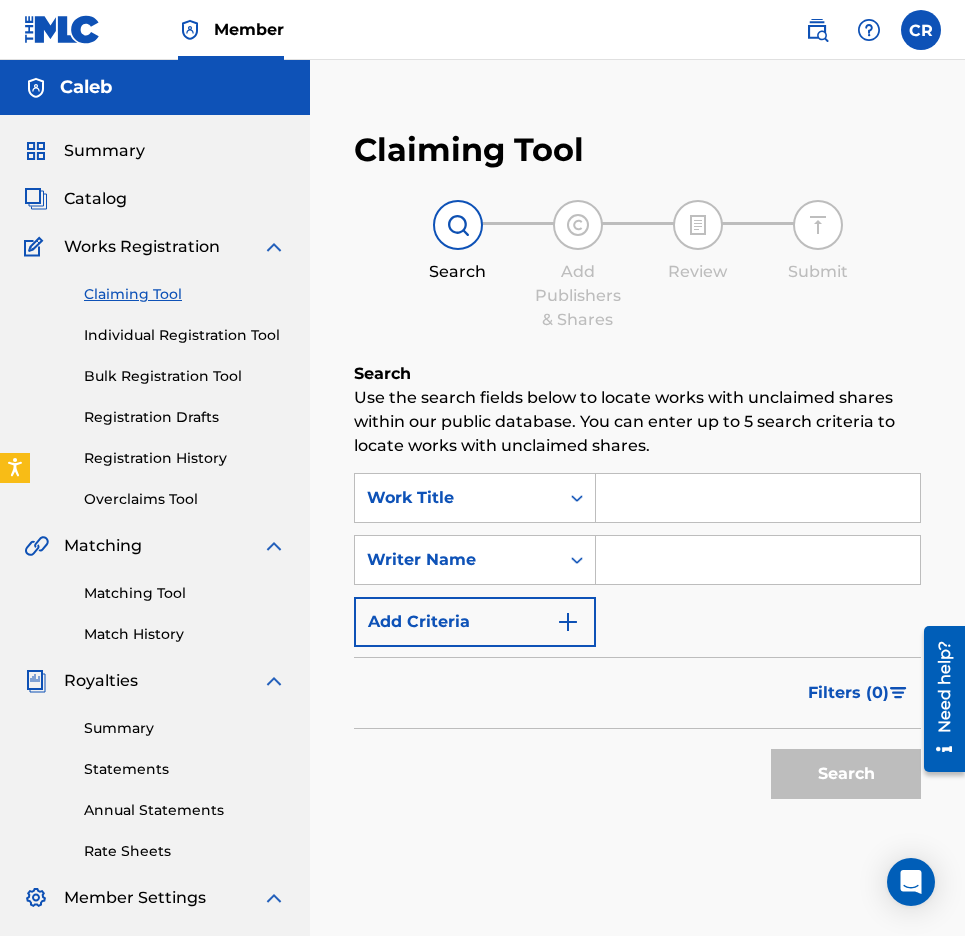 click at bounding box center [758, 498] 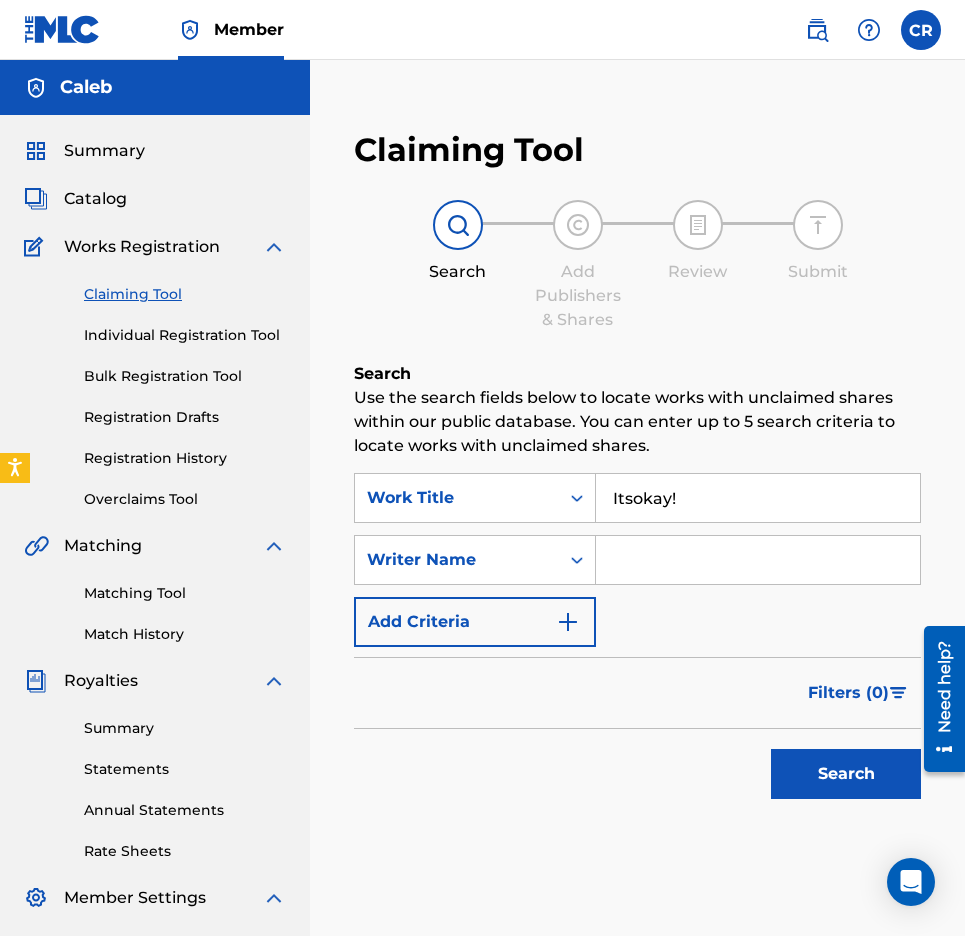 click at bounding box center (758, 560) 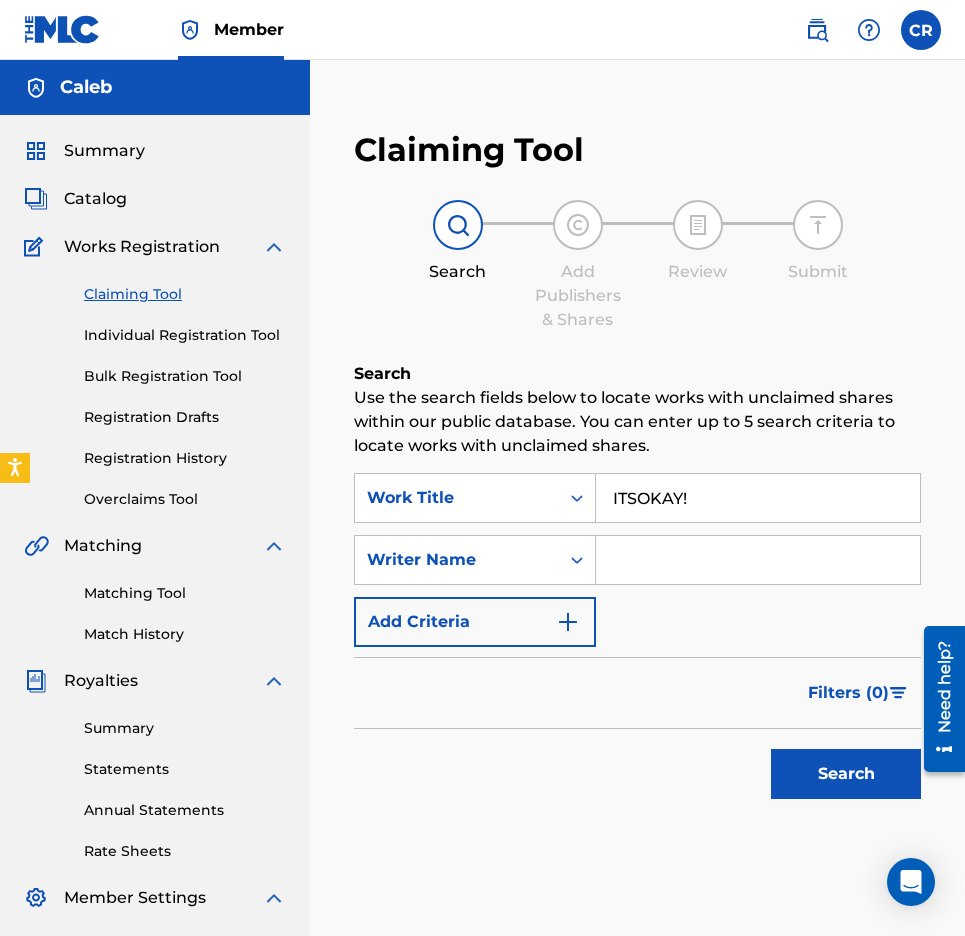 type on "ITSOKAY!" 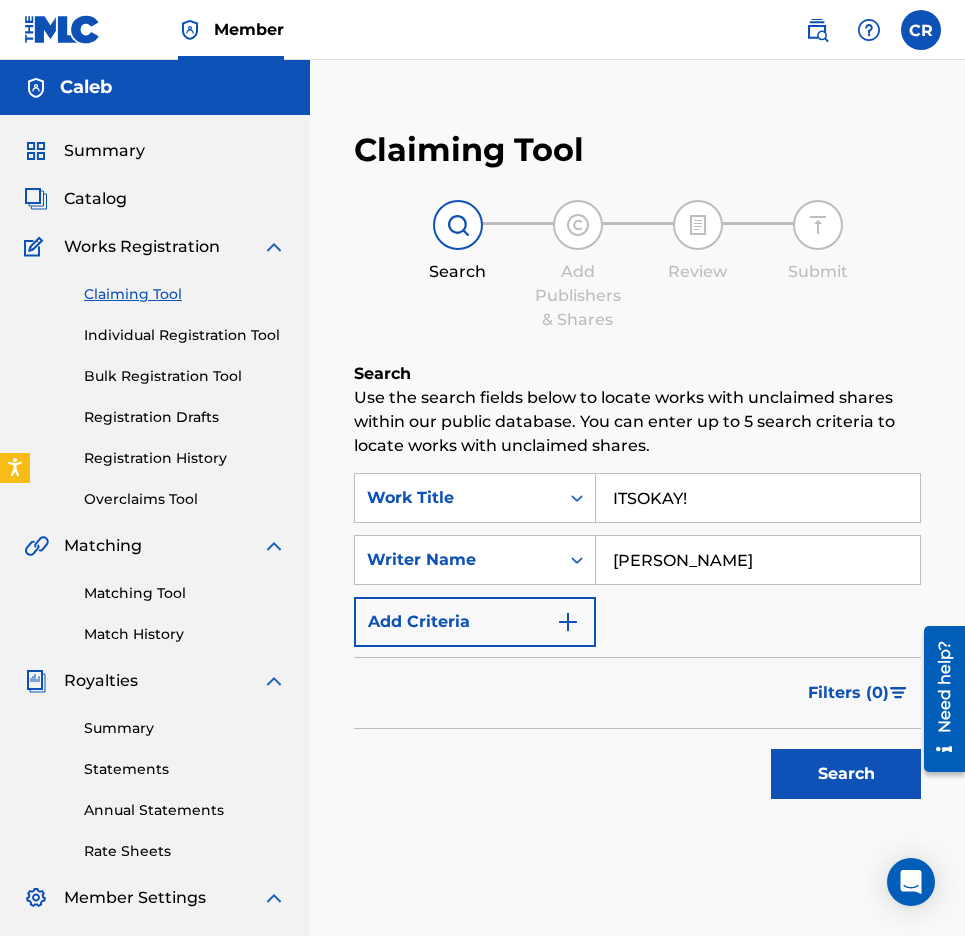 type on "[PERSON_NAME]" 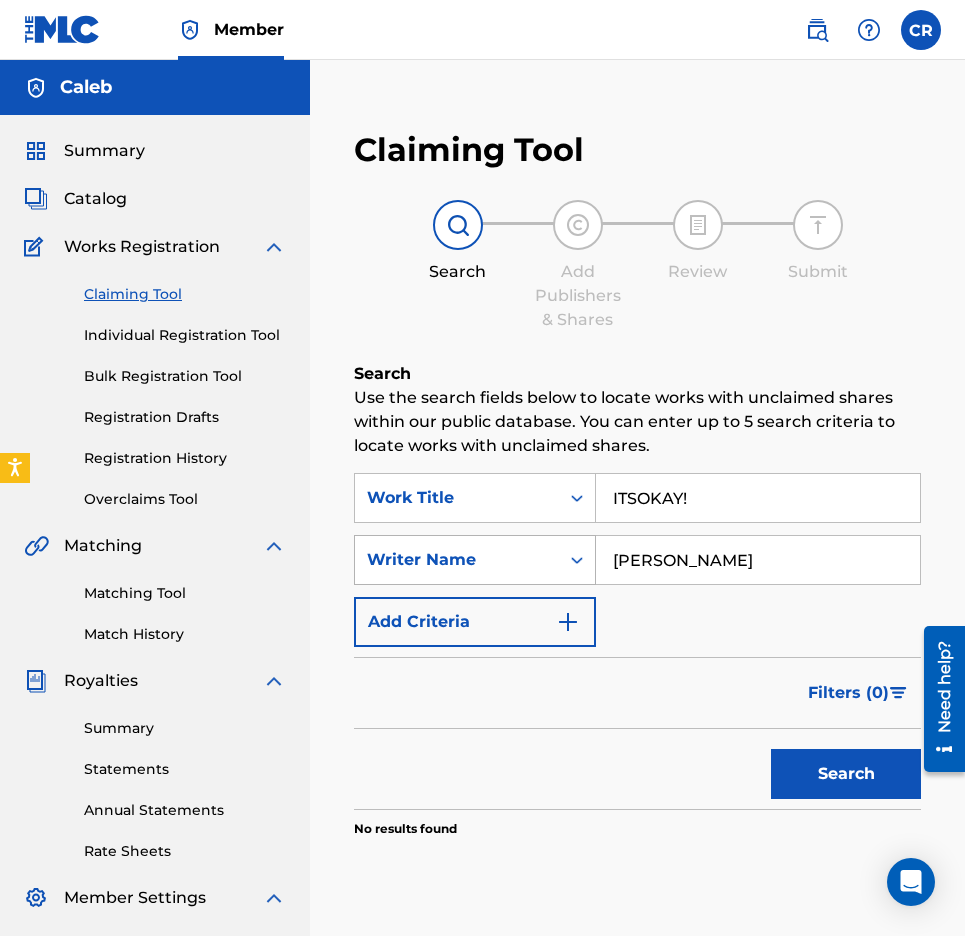 click on "Writer Name" at bounding box center [457, 560] 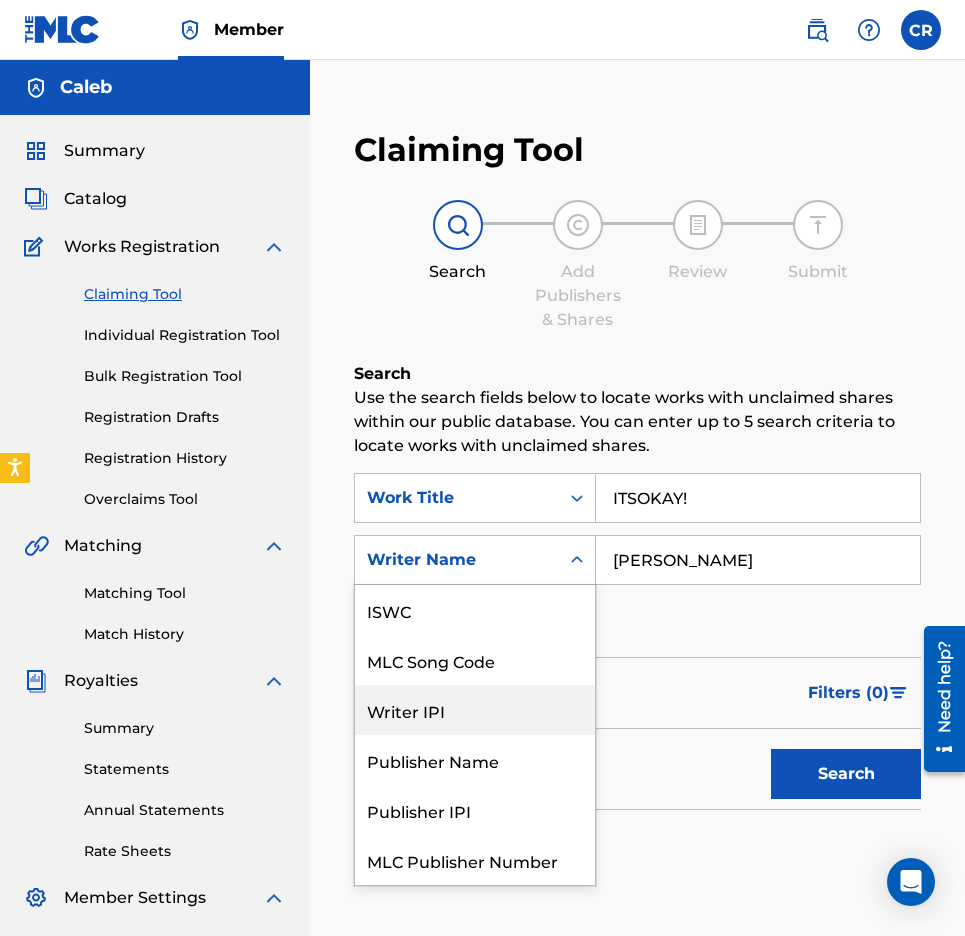 scroll, scrollTop: 0, scrollLeft: 0, axis: both 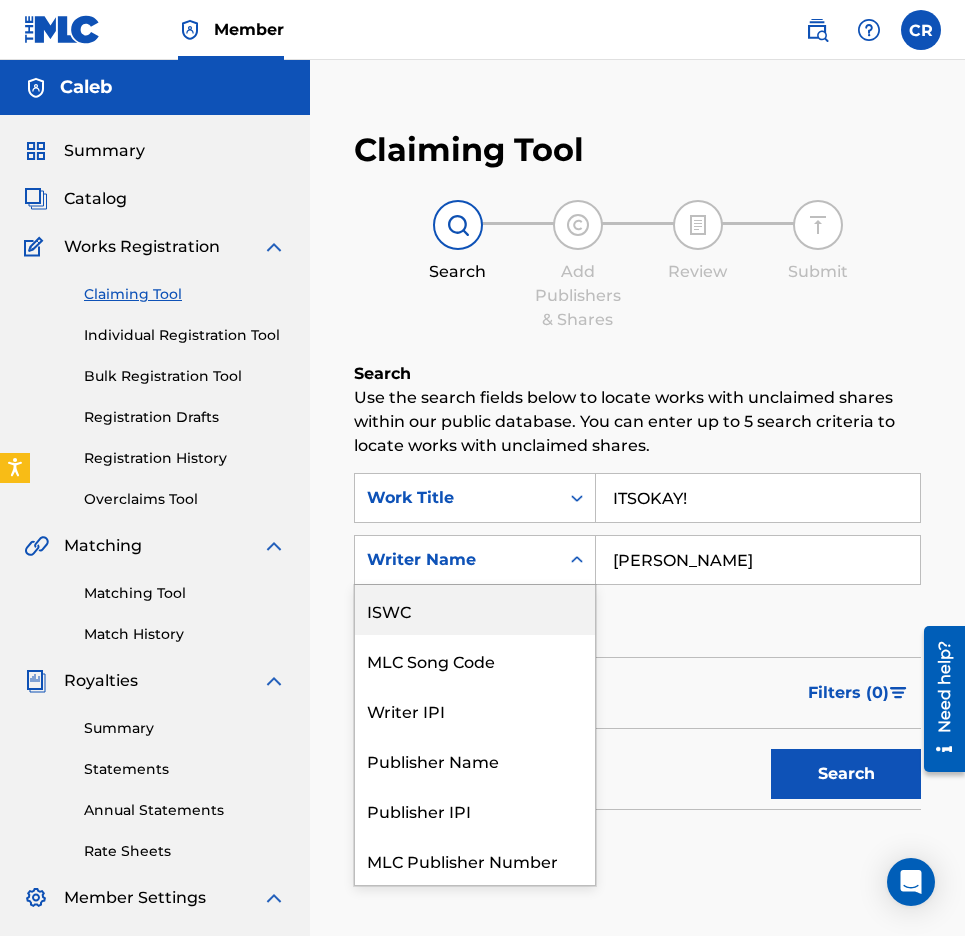 click on "ISWC" at bounding box center [475, 610] 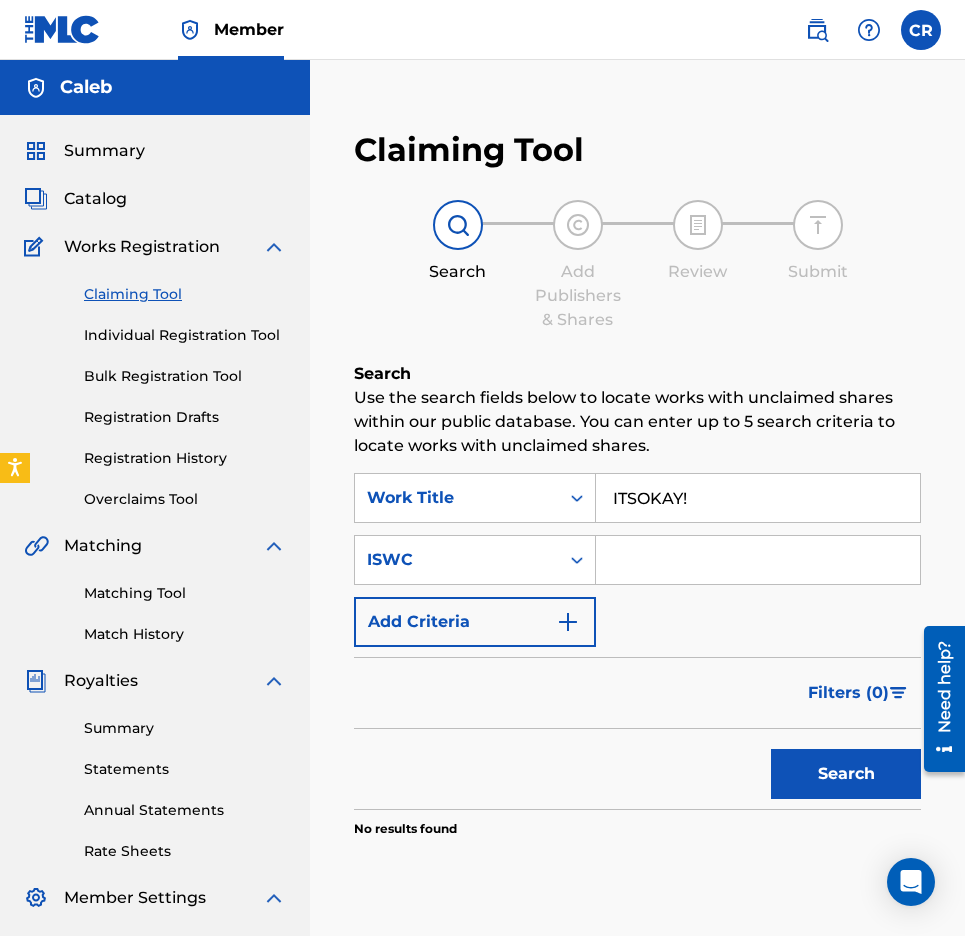 click at bounding box center [758, 560] 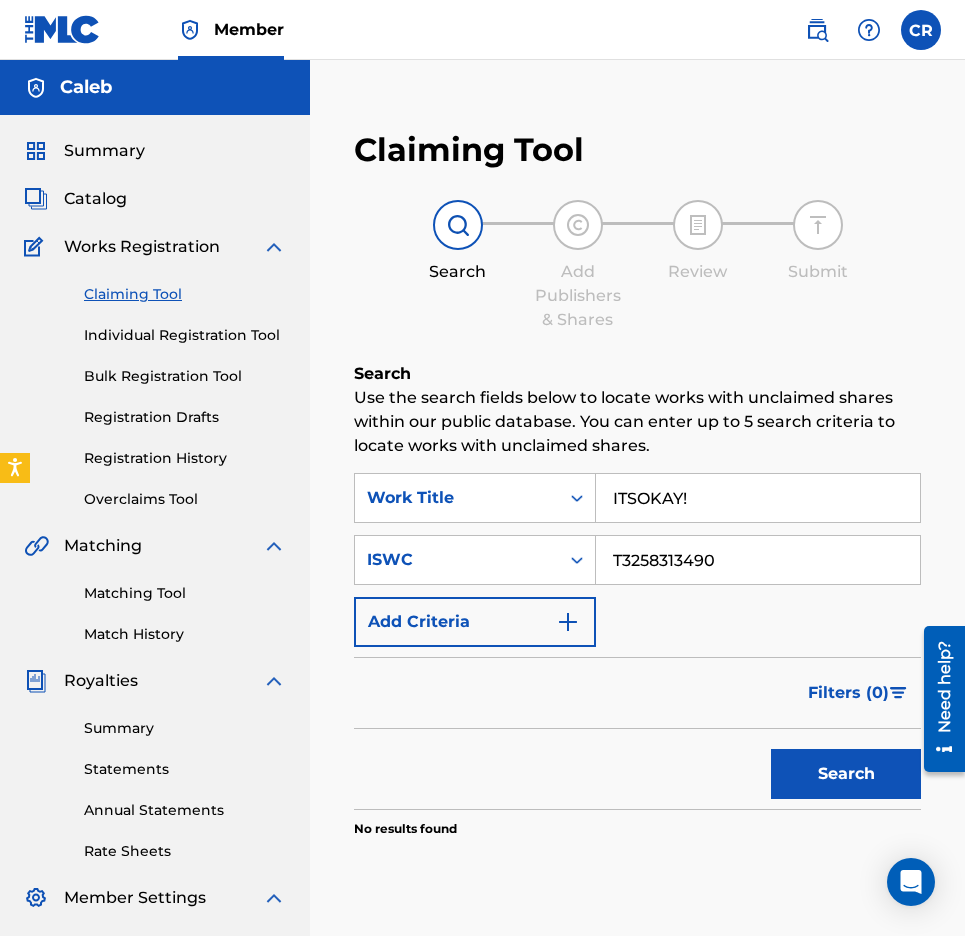 type on "T3258313490" 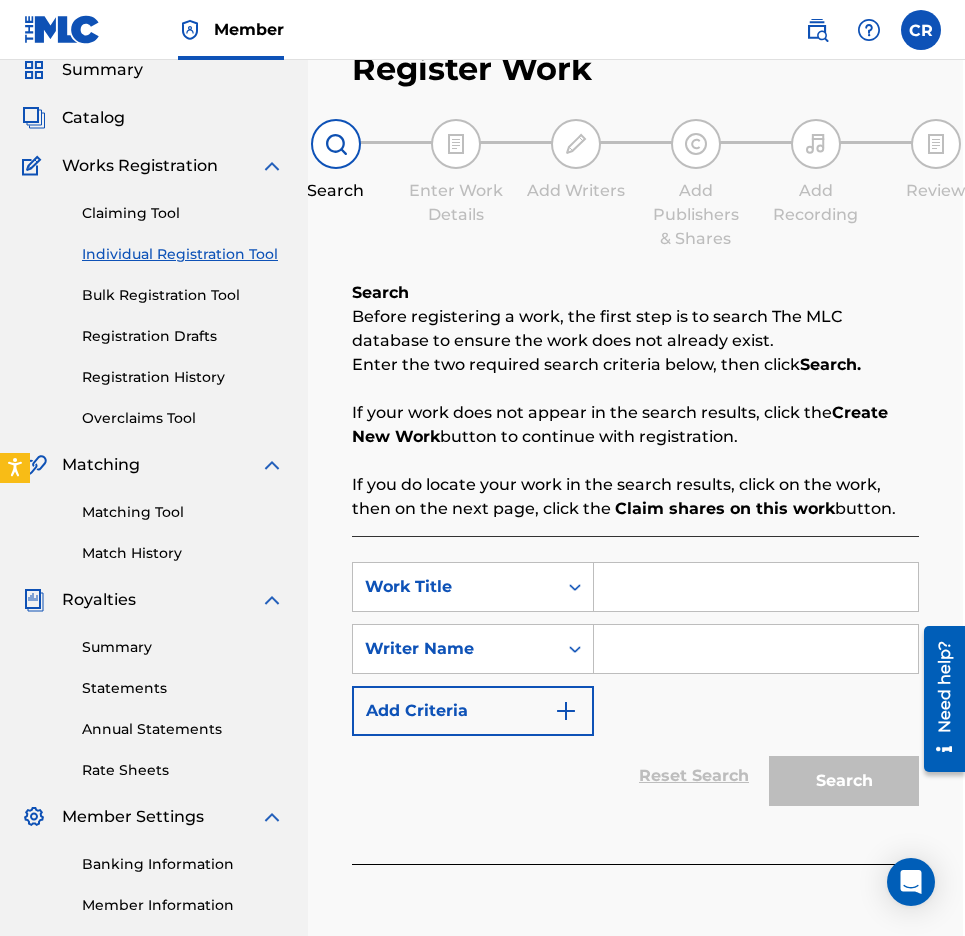scroll, scrollTop: 82, scrollLeft: 2, axis: both 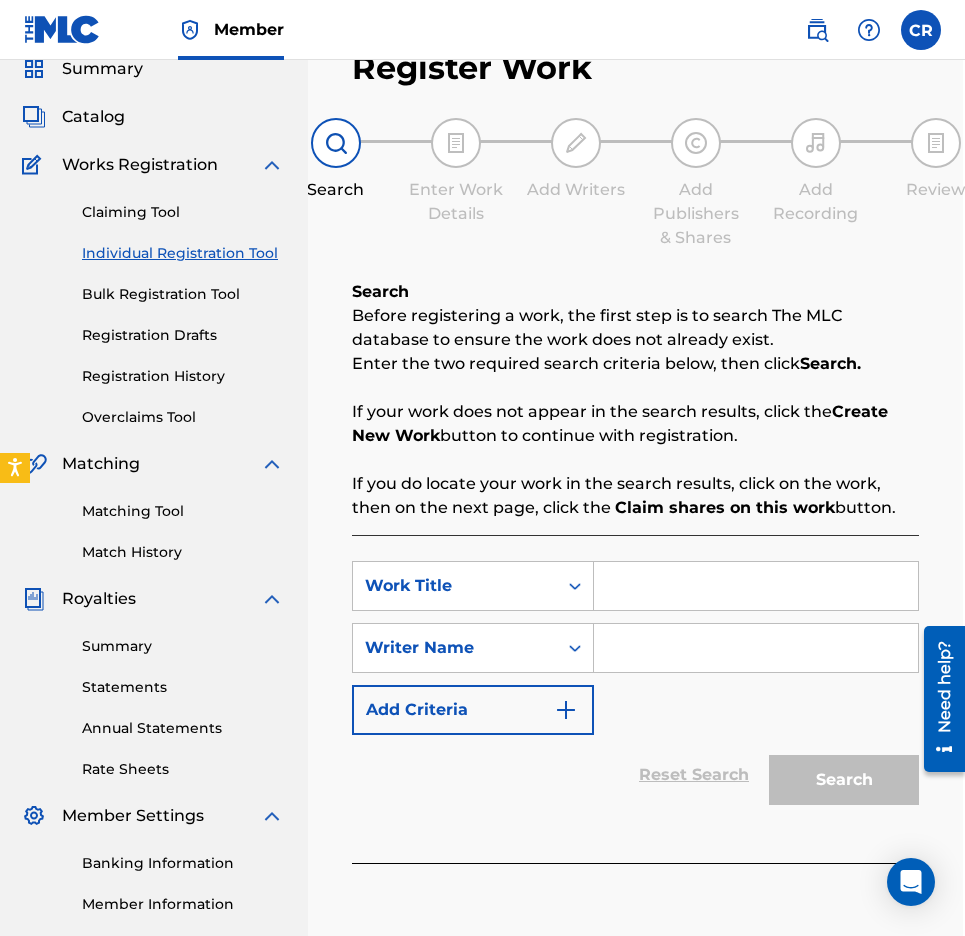 click at bounding box center (756, 648) 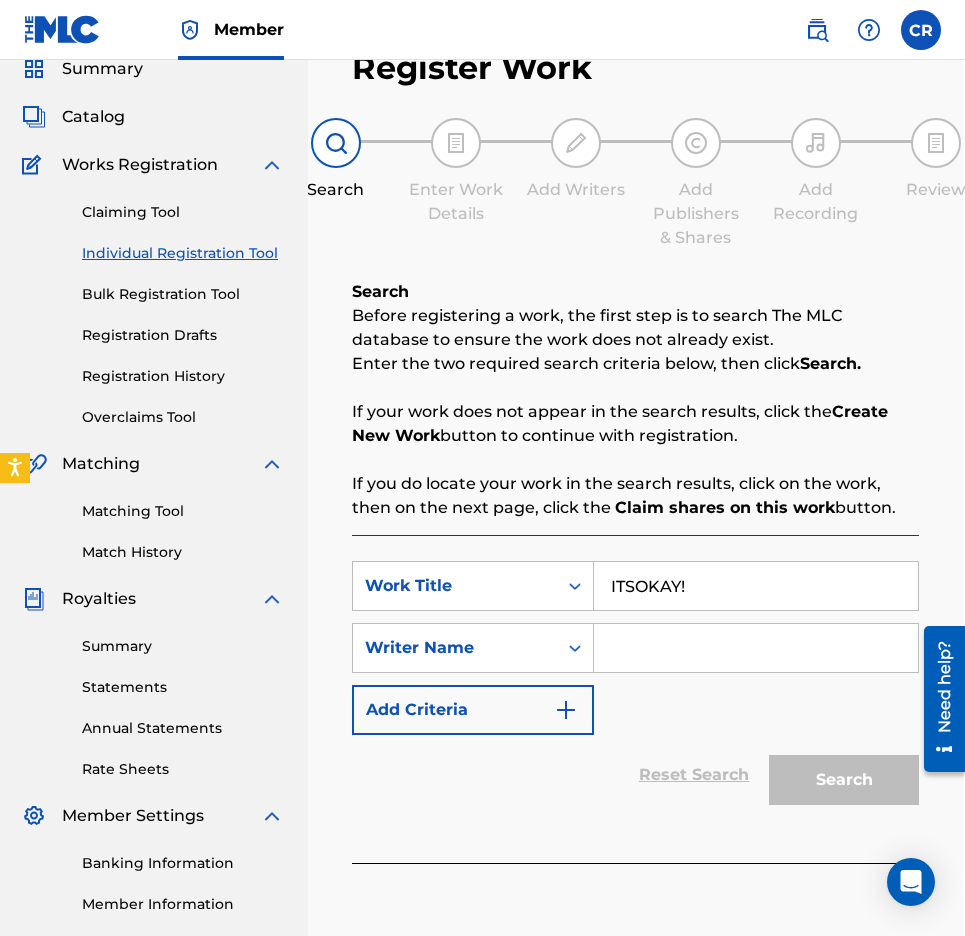 type on "ITSOKAY!" 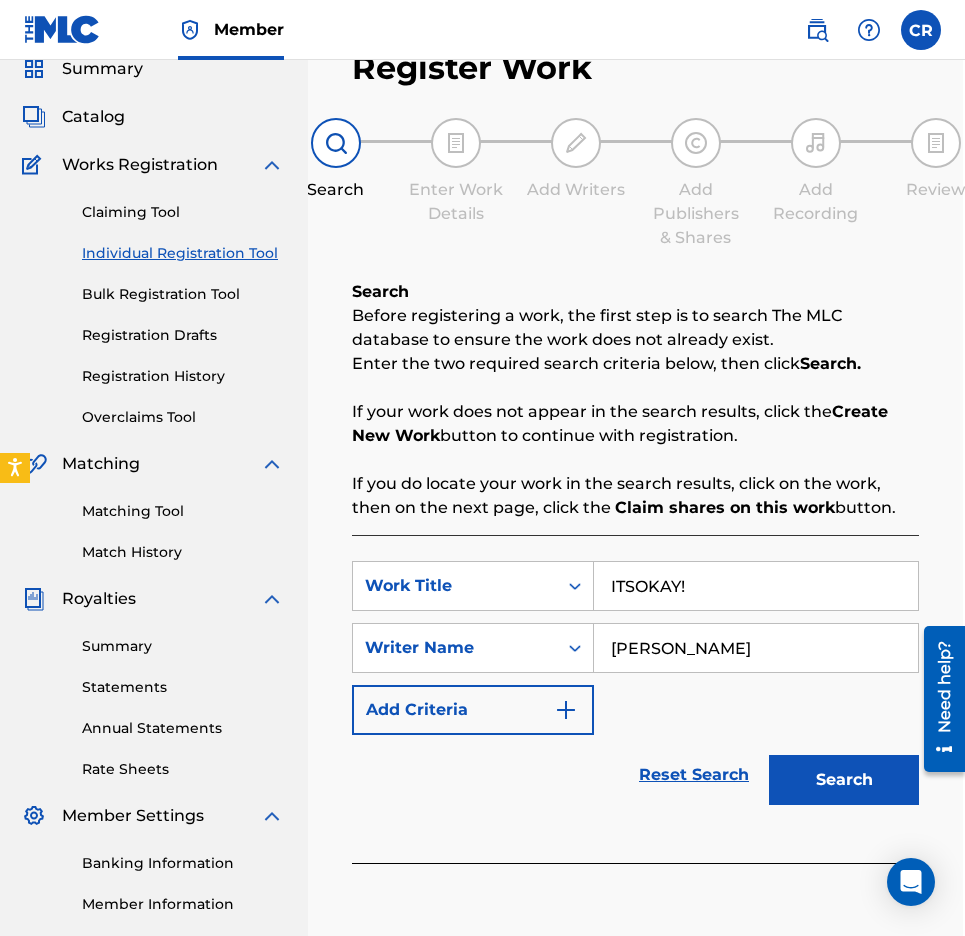 type on "[PERSON_NAME]" 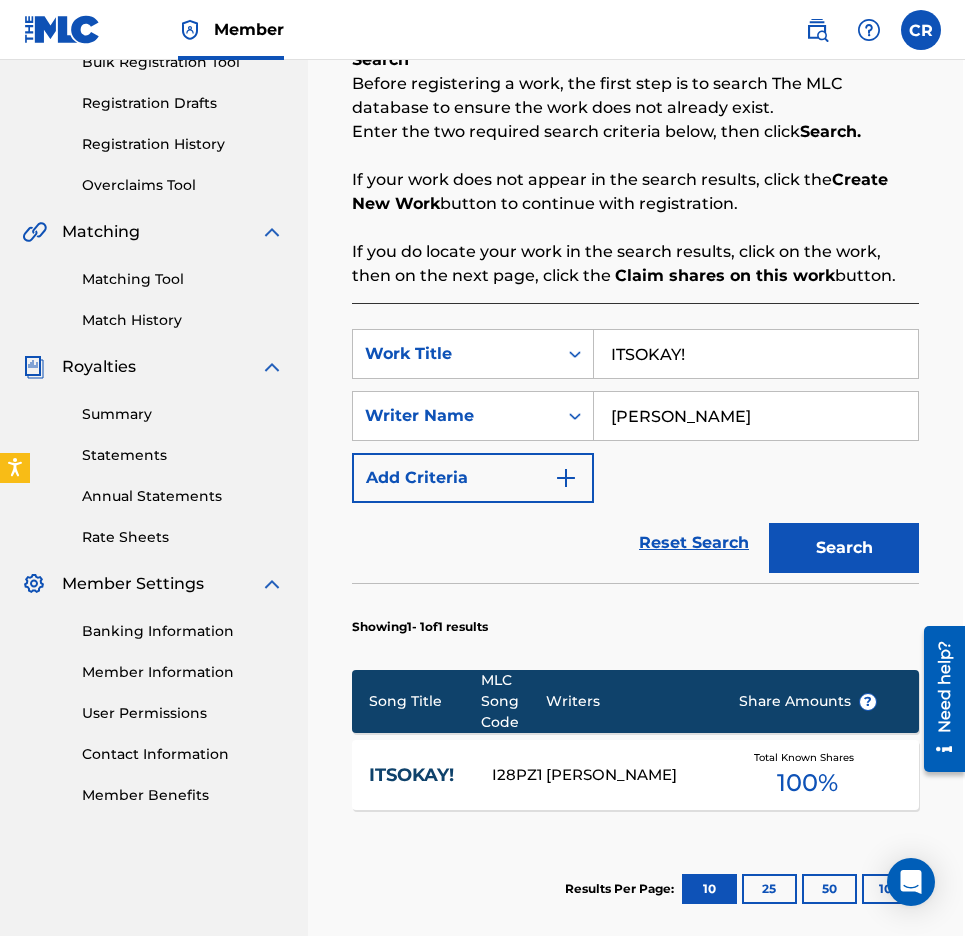 scroll, scrollTop: 319, scrollLeft: 2, axis: both 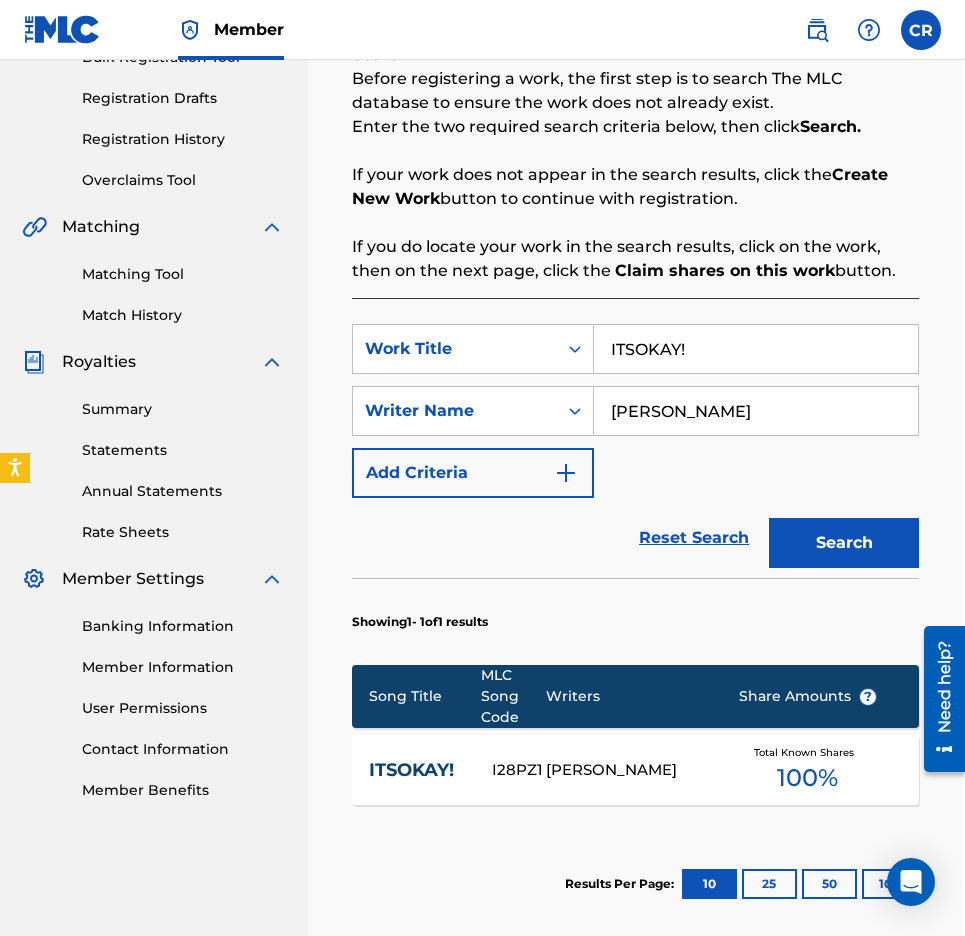 click on "ITSOKAY!" at bounding box center [417, 770] 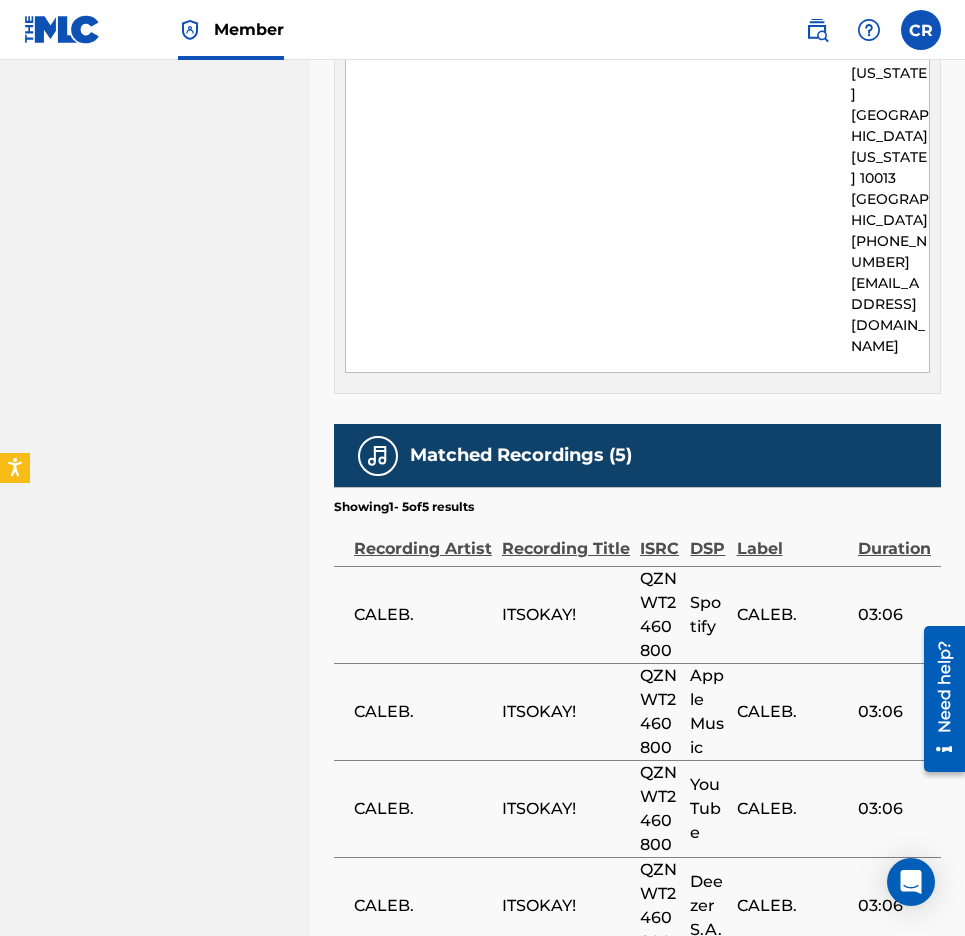 scroll, scrollTop: 1376, scrollLeft: 0, axis: vertical 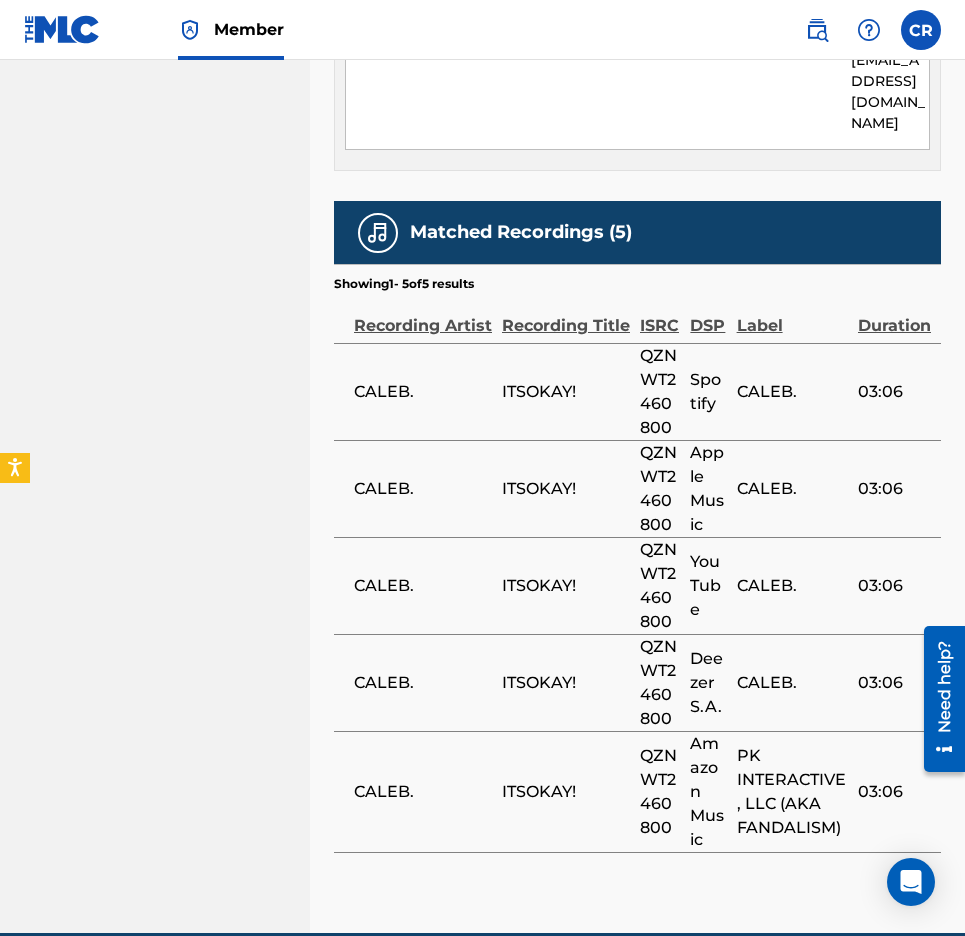 click on "CALEB." at bounding box center (418, 391) 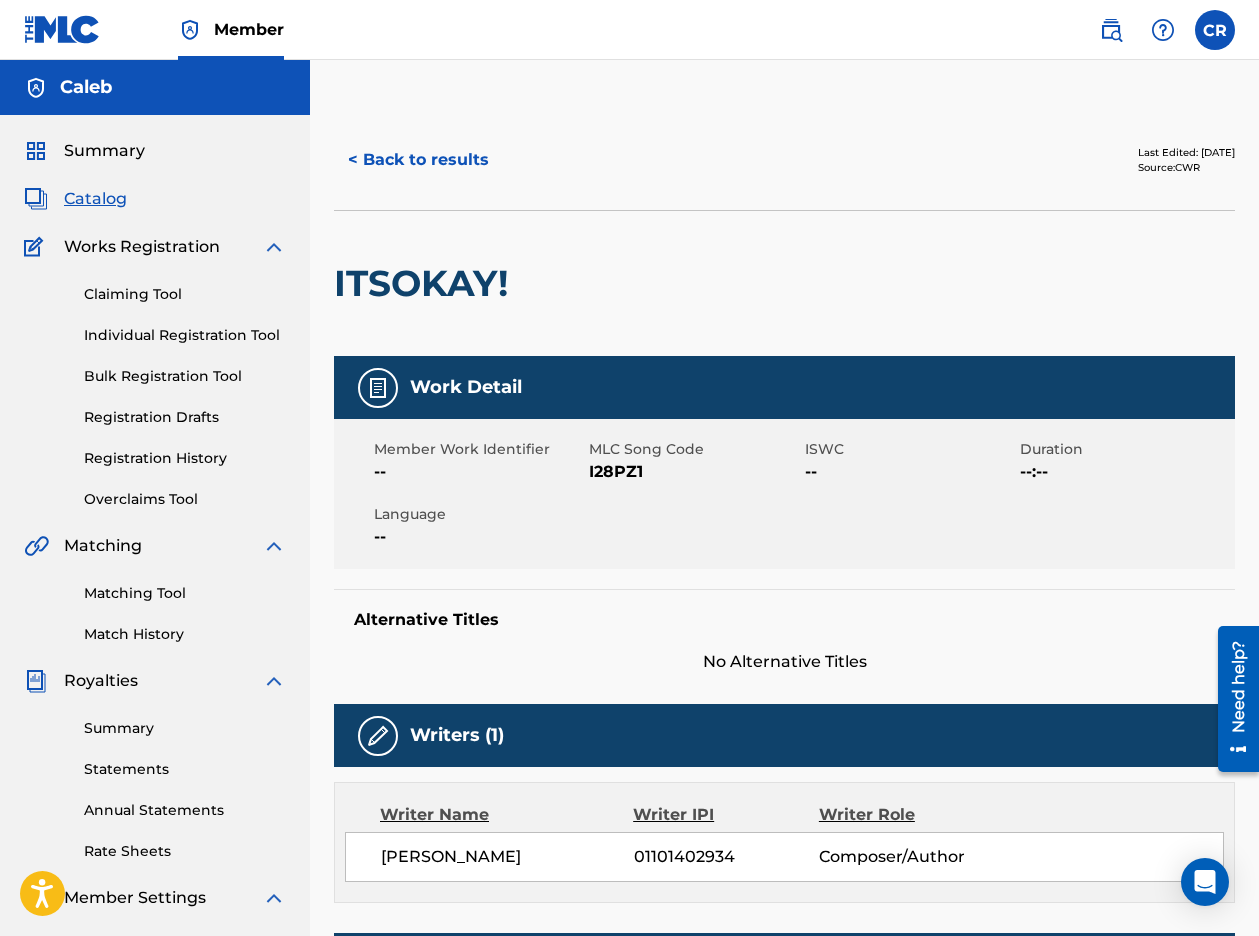scroll, scrollTop: 0, scrollLeft: 0, axis: both 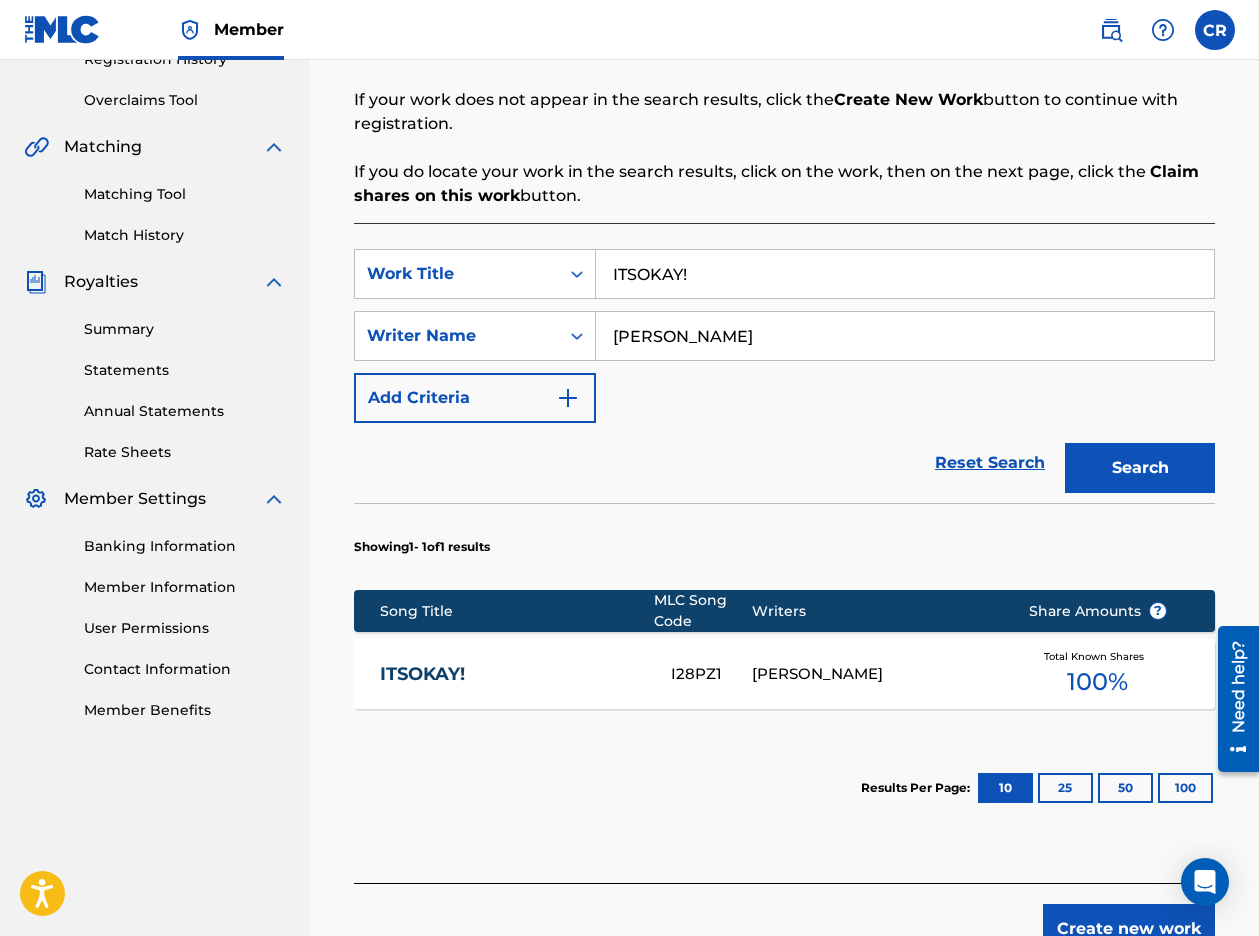 click on "ITSOKAY! I28PZ1 [PERSON_NAME] Total Known Shares 100 %" at bounding box center [784, 674] 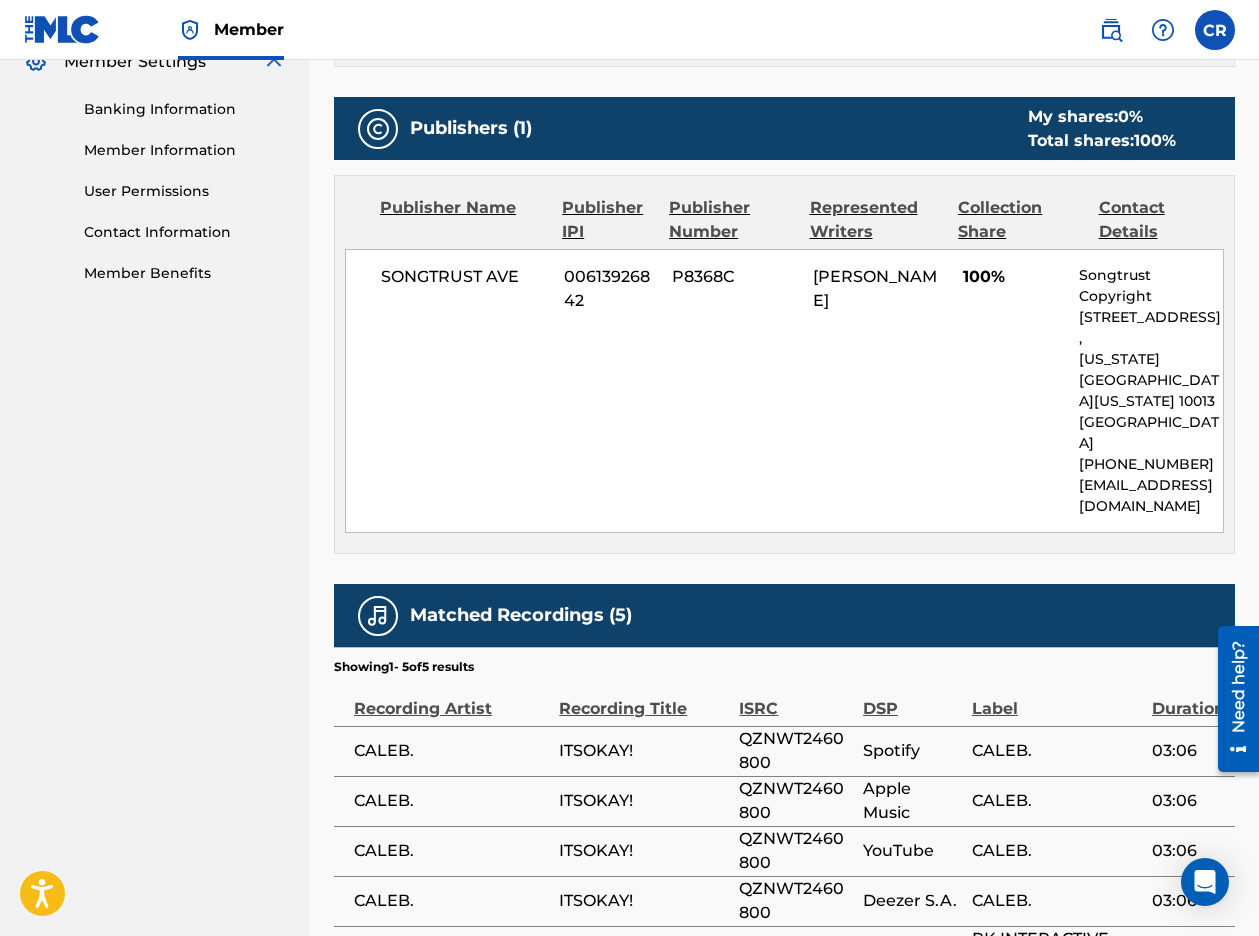 scroll, scrollTop: 817, scrollLeft: 0, axis: vertical 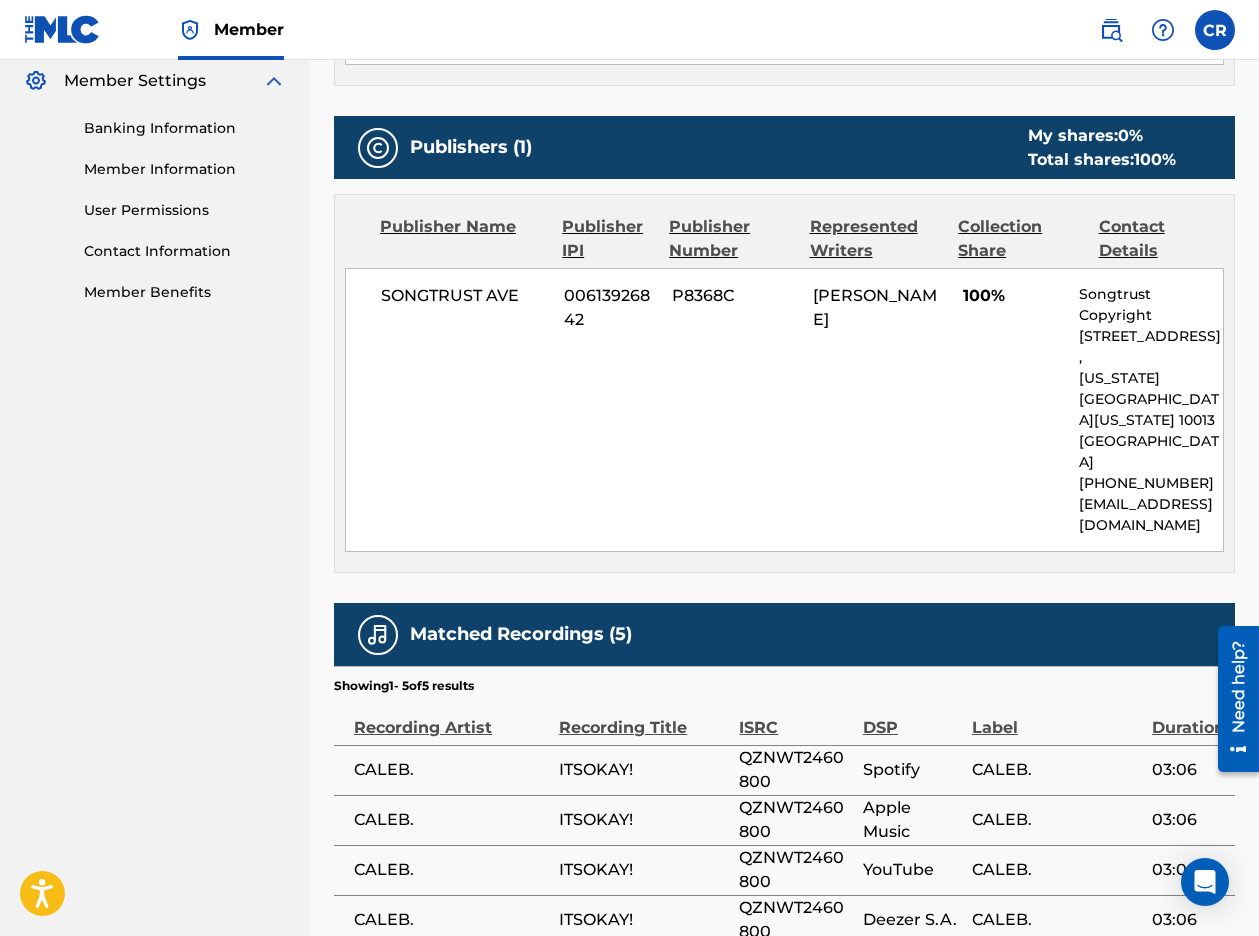 click on "Total shares:  100 %" at bounding box center [1102, 160] 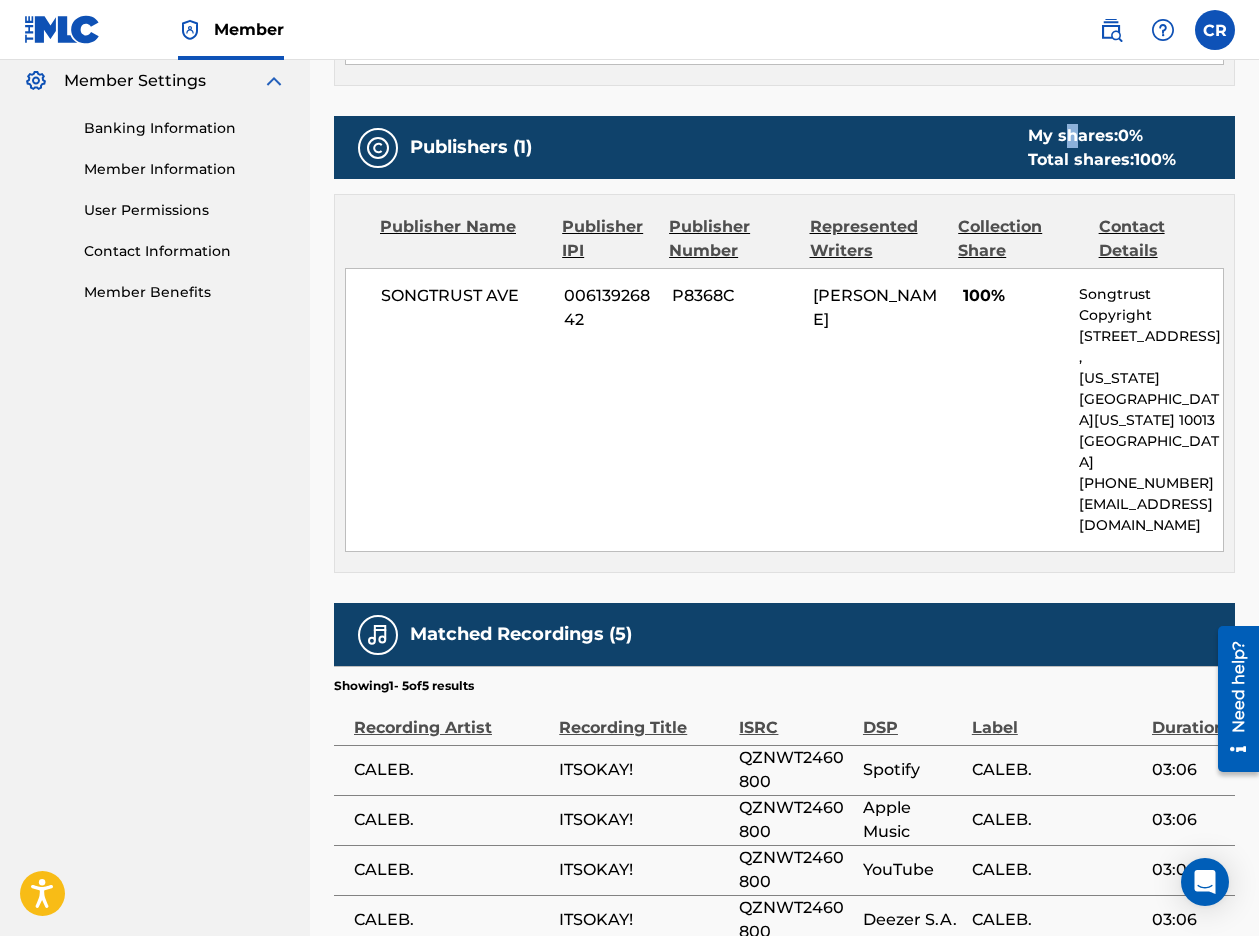 click on "My shares:  0 %" at bounding box center (1102, 136) 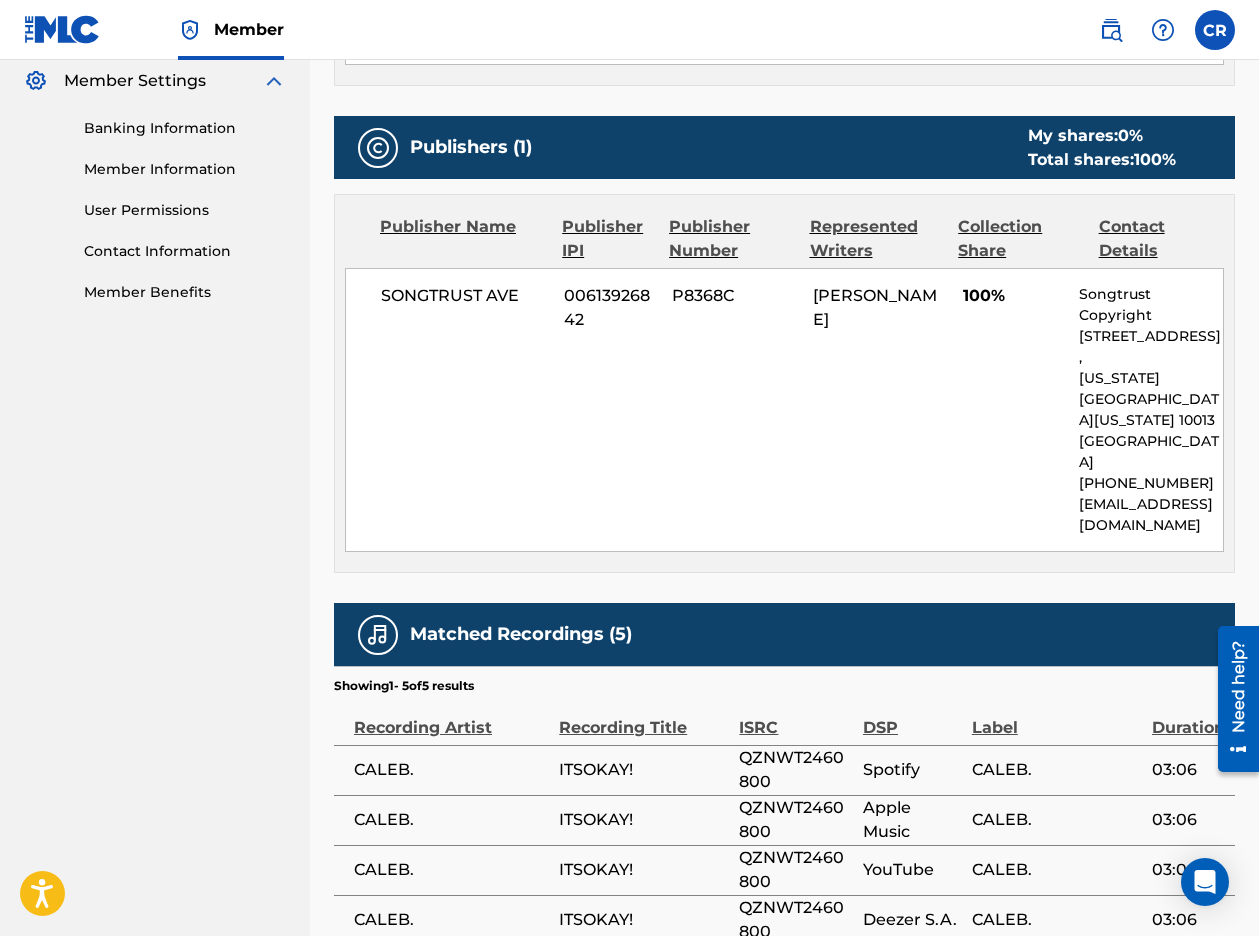 click on "Publishers   (1) My shares:  0 % Total shares:  100 %" at bounding box center [784, 147] 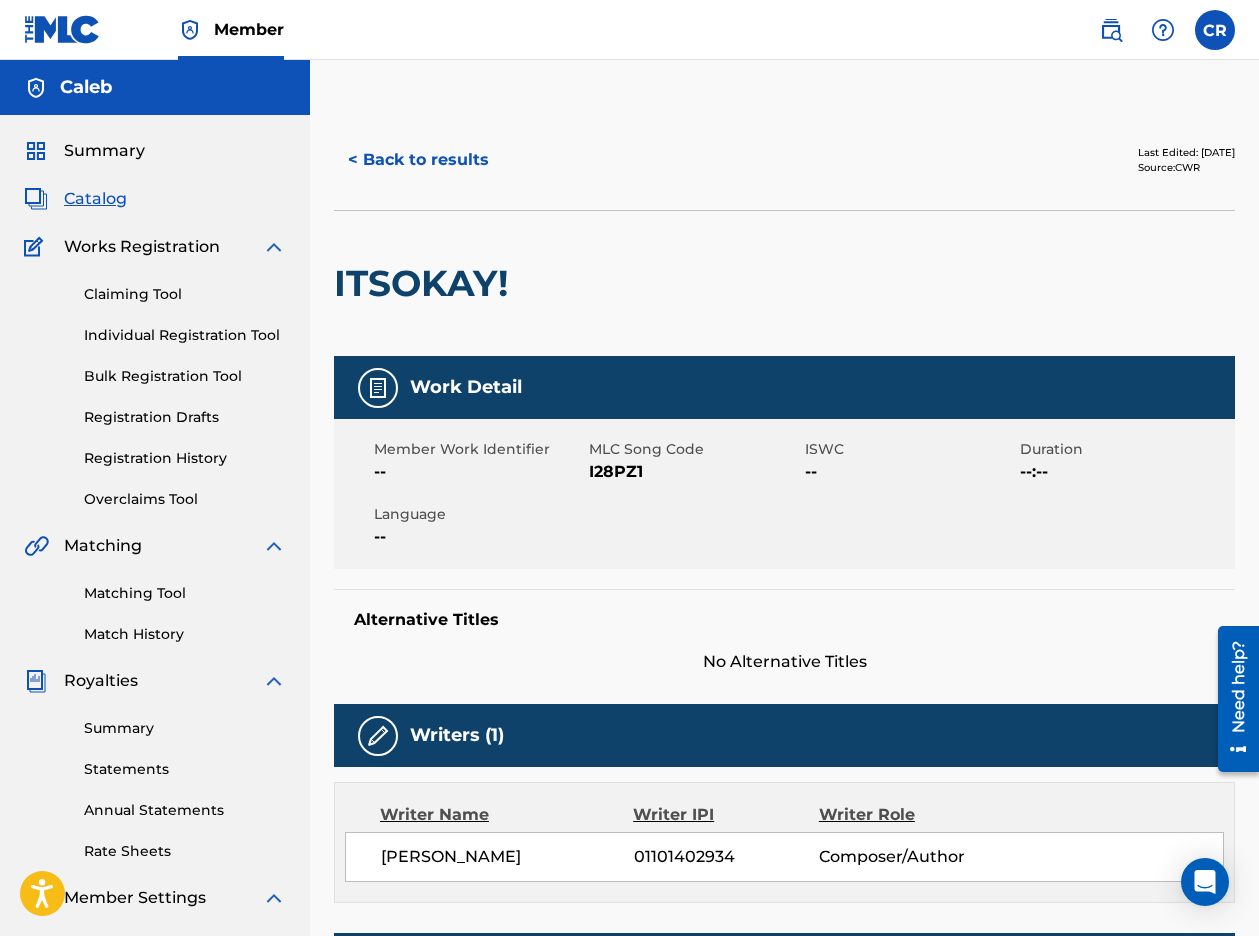 scroll, scrollTop: 0, scrollLeft: 0, axis: both 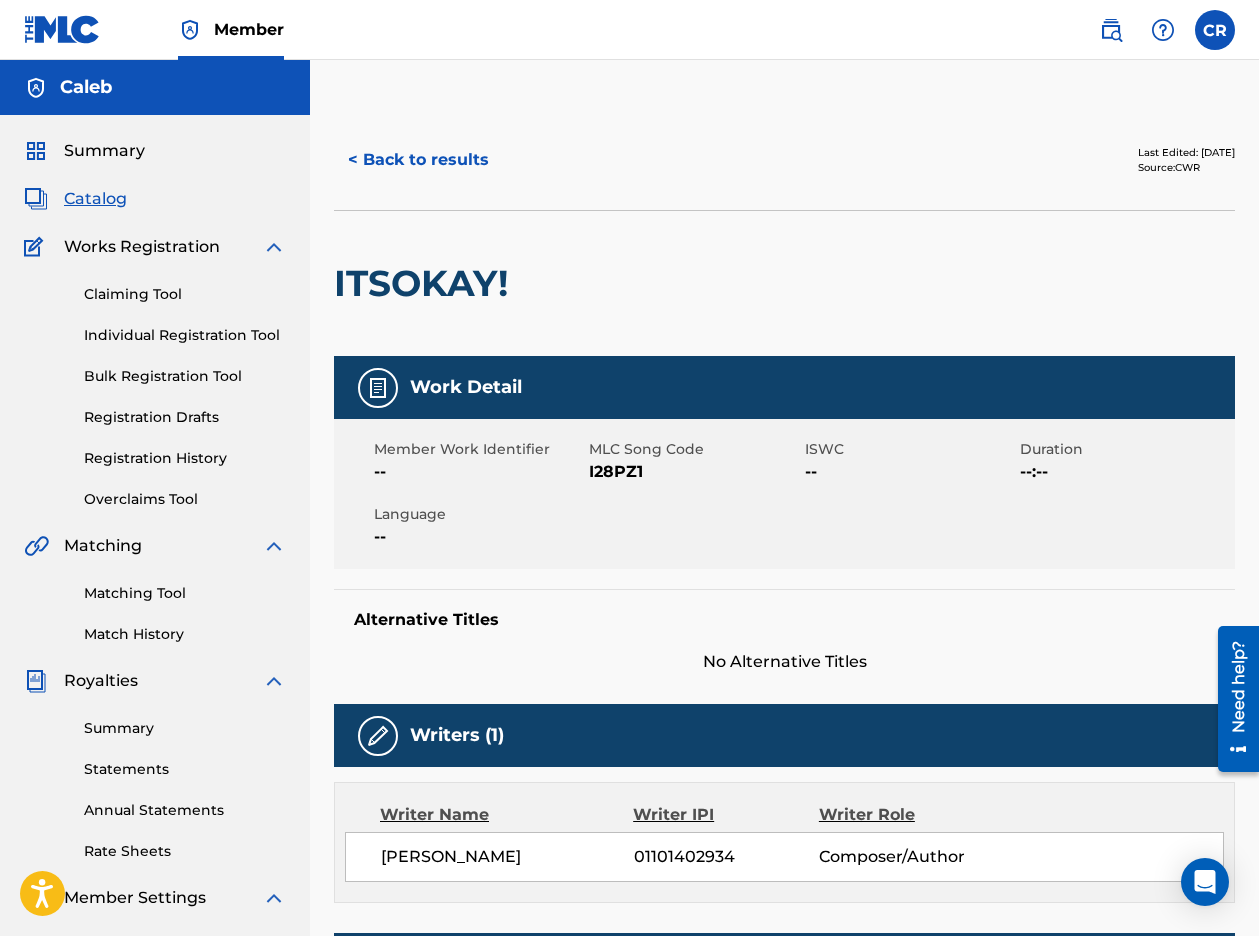 click on "< Back to results" at bounding box center (418, 160) 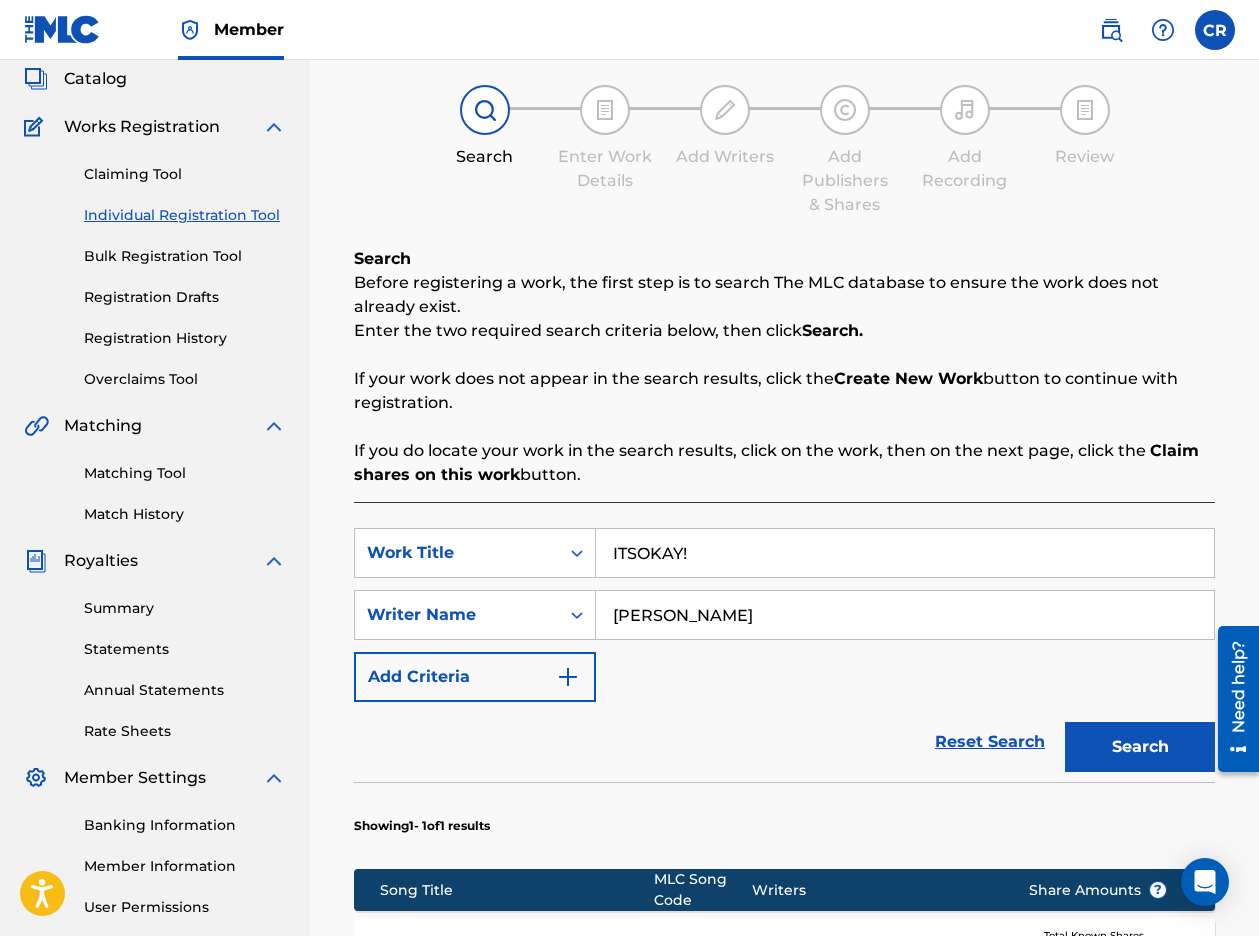 scroll, scrollTop: 96, scrollLeft: 0, axis: vertical 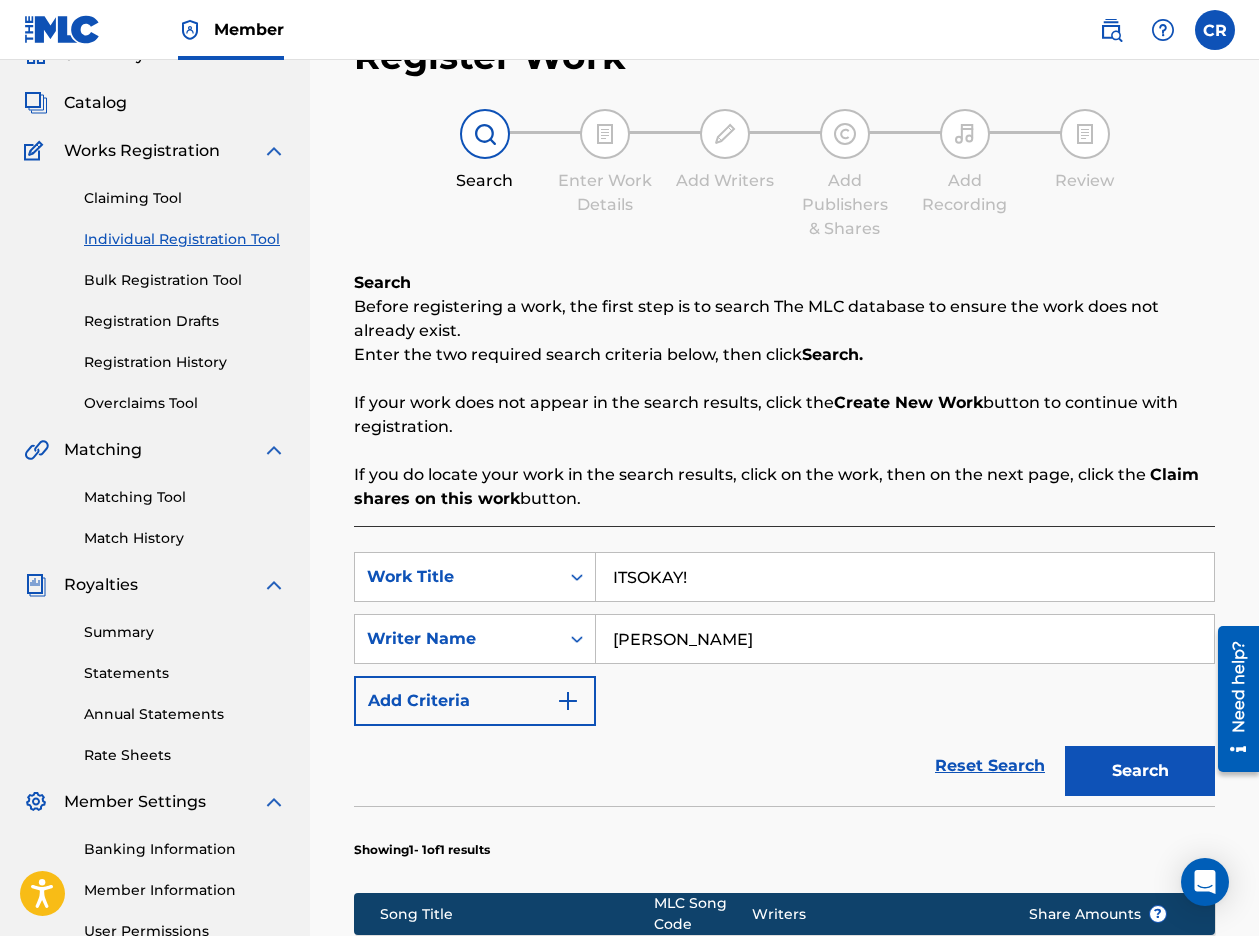 click on "Overclaims Tool" at bounding box center (185, 403) 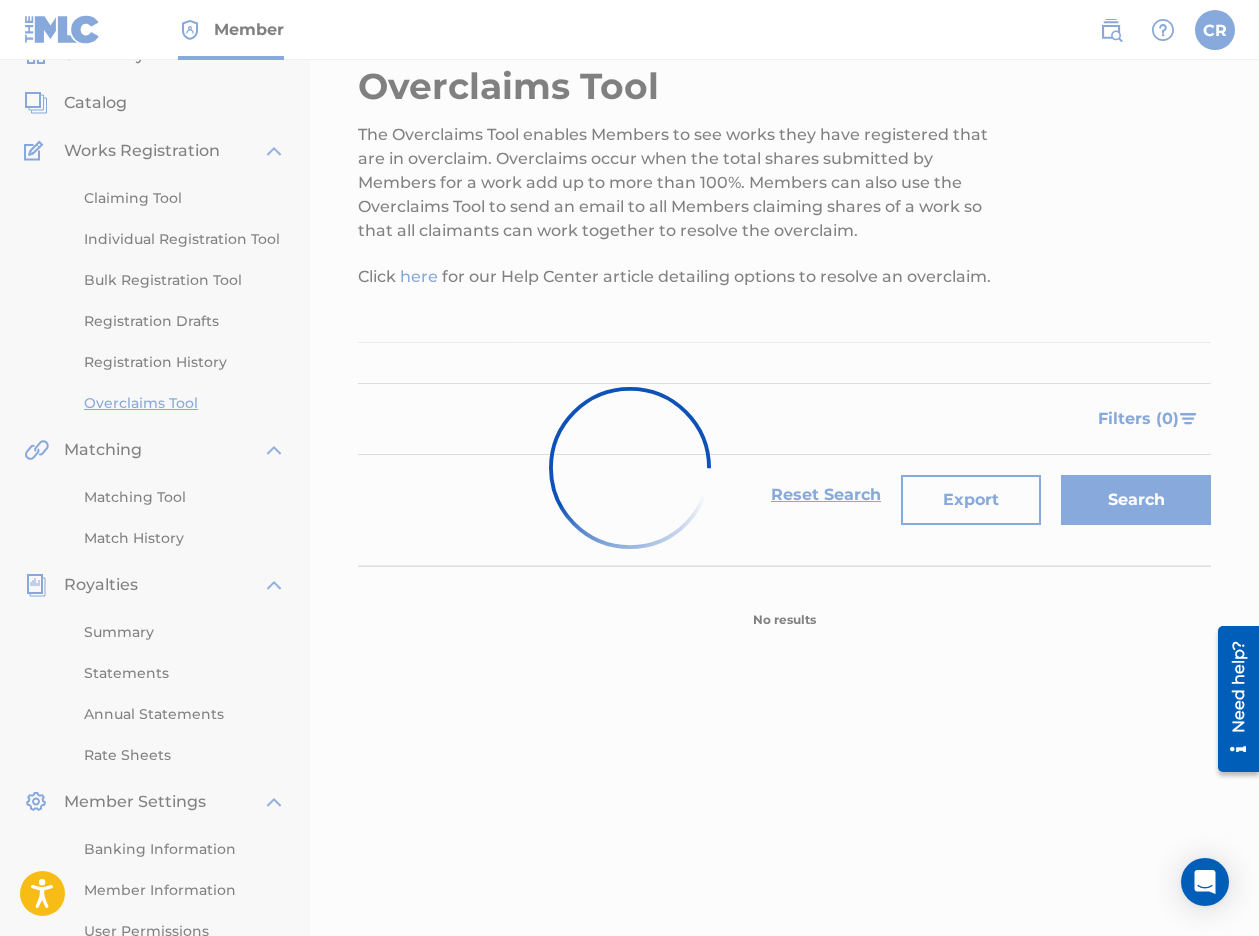 scroll, scrollTop: 0, scrollLeft: 0, axis: both 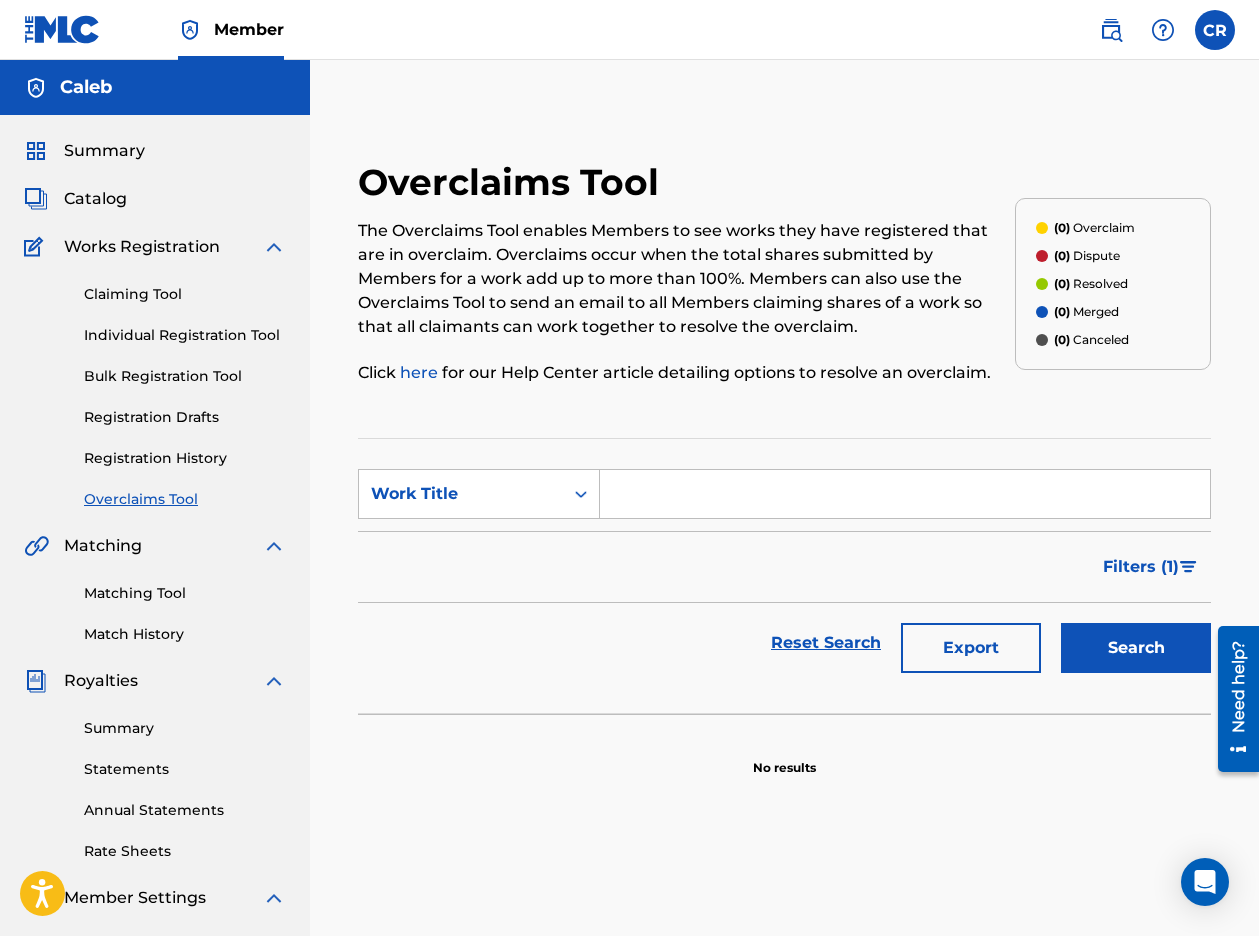 click on "Claiming Tool" at bounding box center [185, 294] 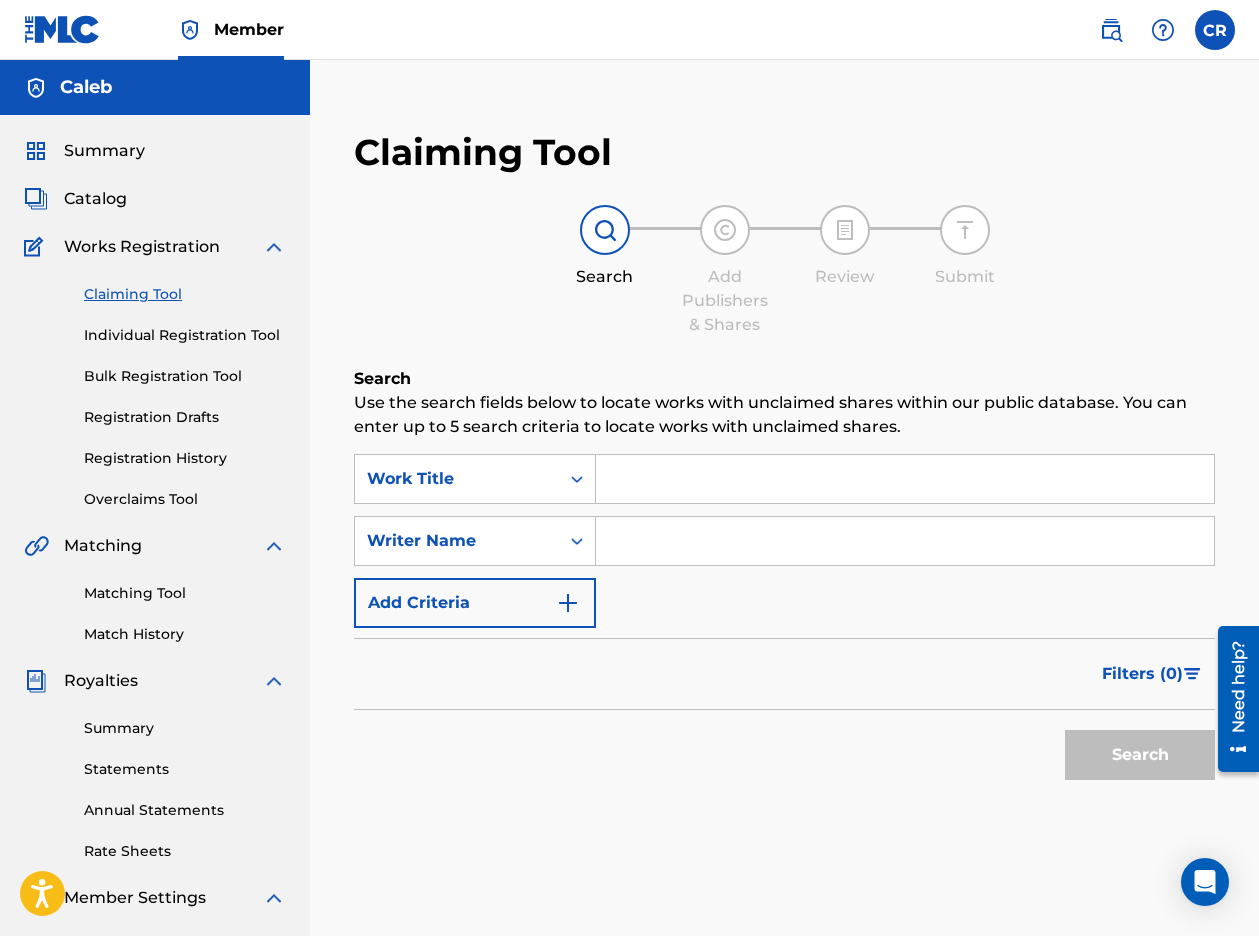 click at bounding box center [905, 479] 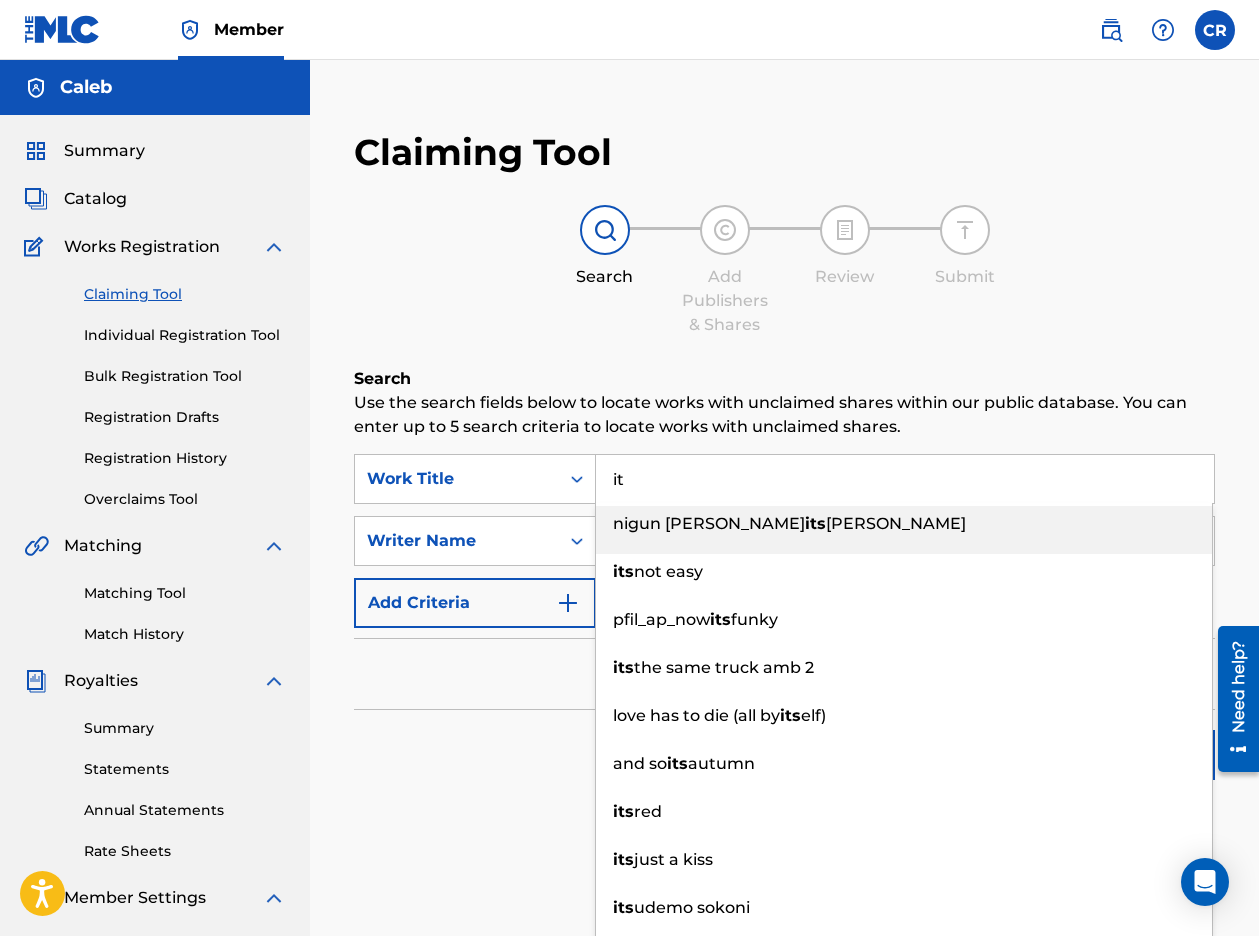 type on "i" 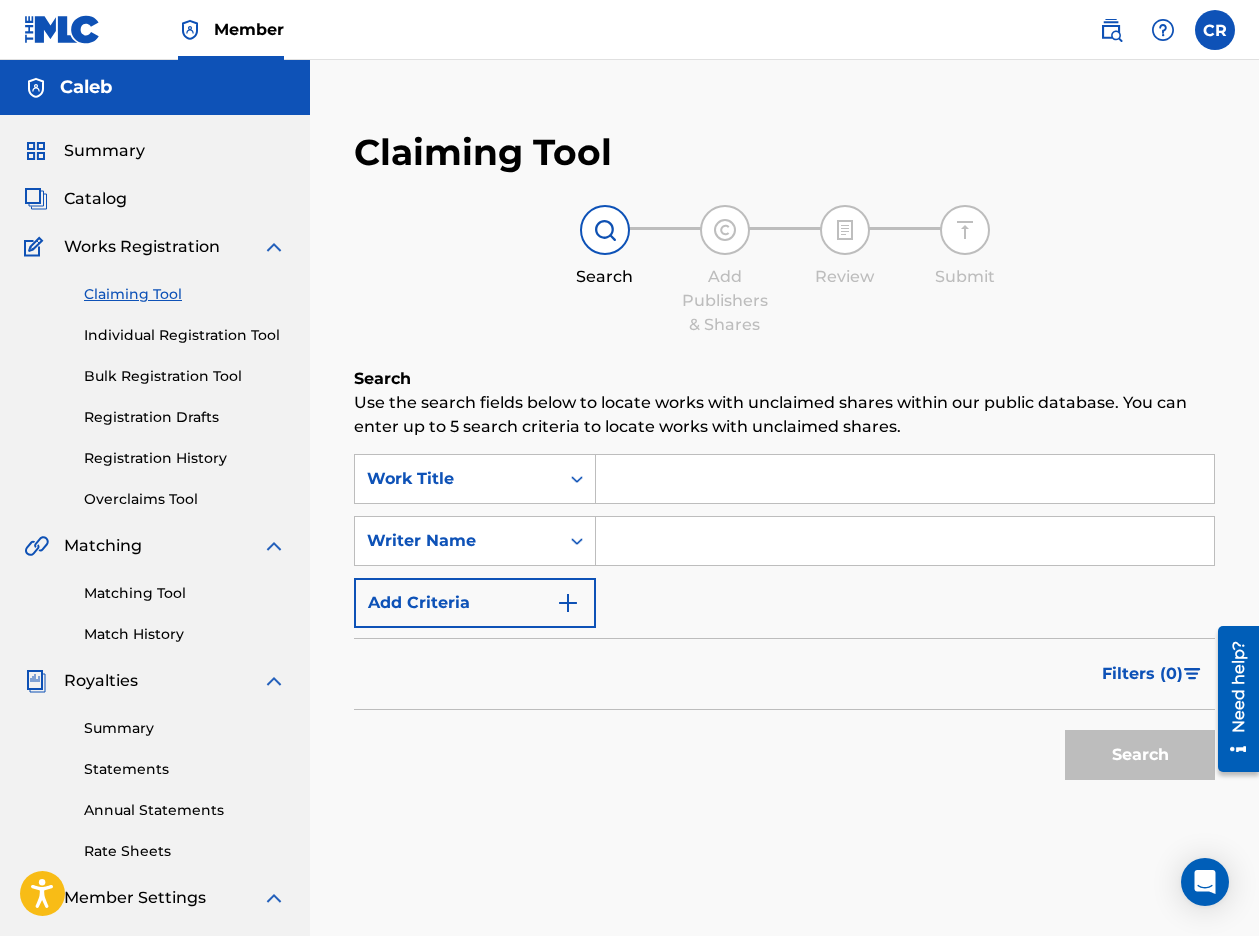 type on "O" 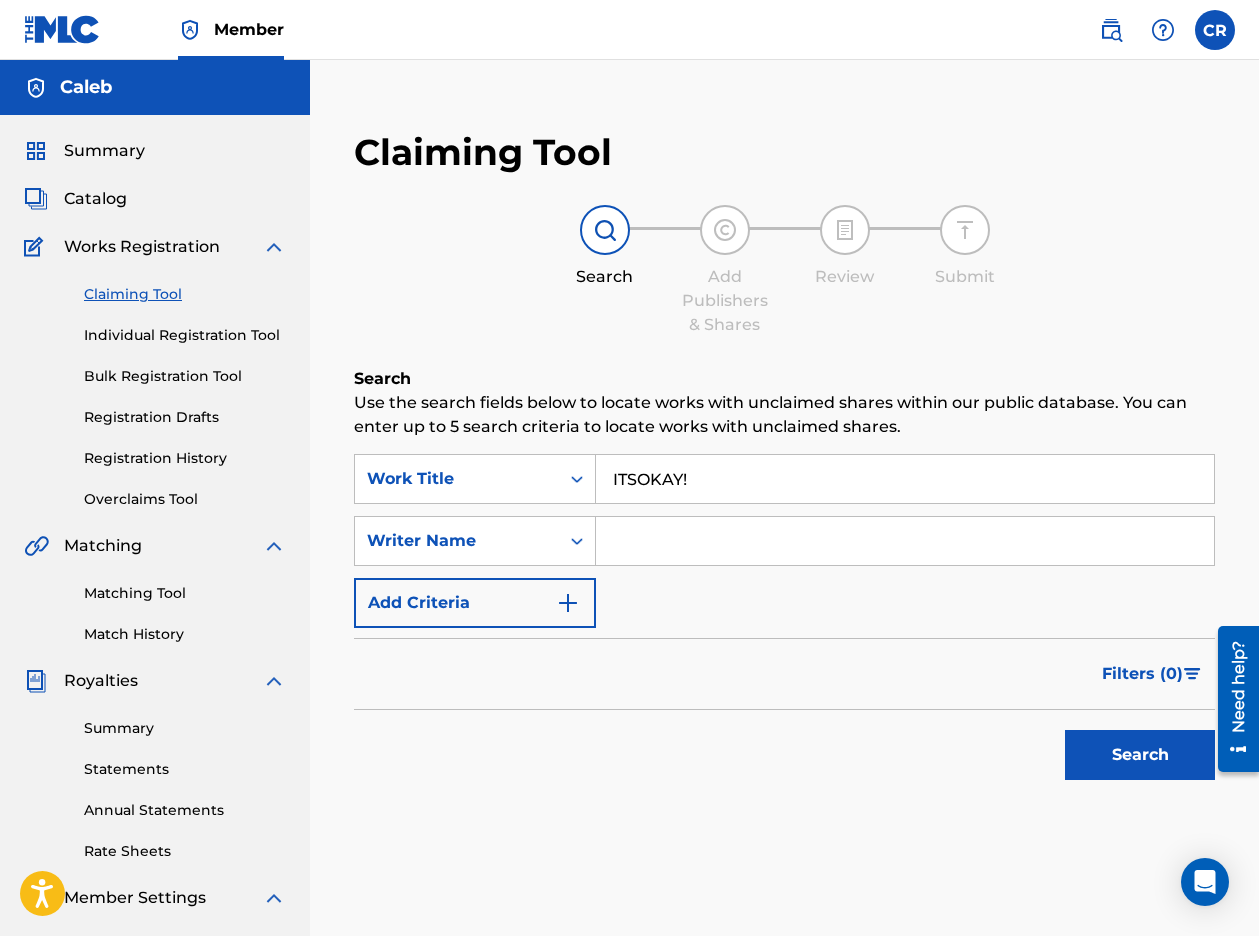 type on "ITSOKAY!" 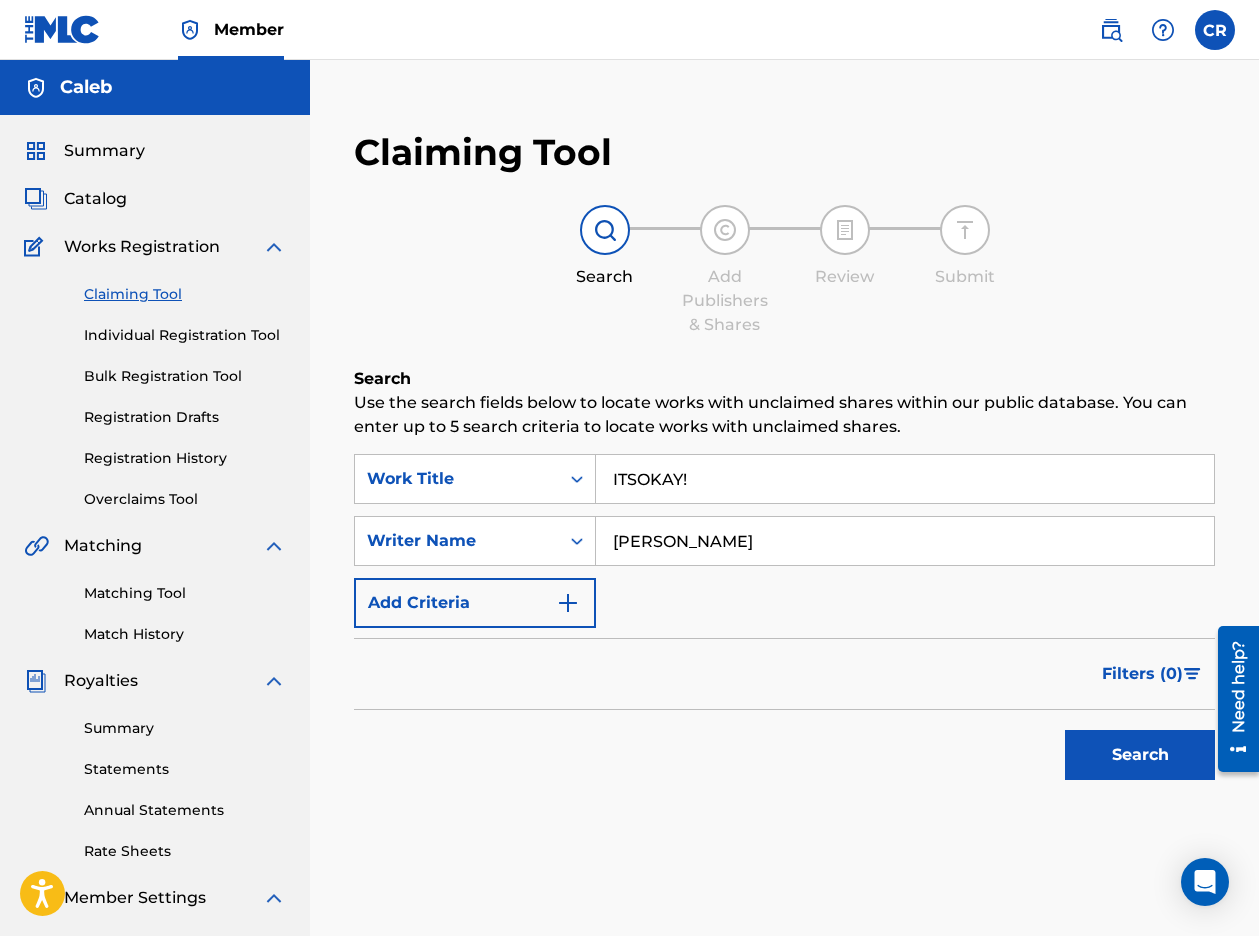 type on "[PERSON_NAME]" 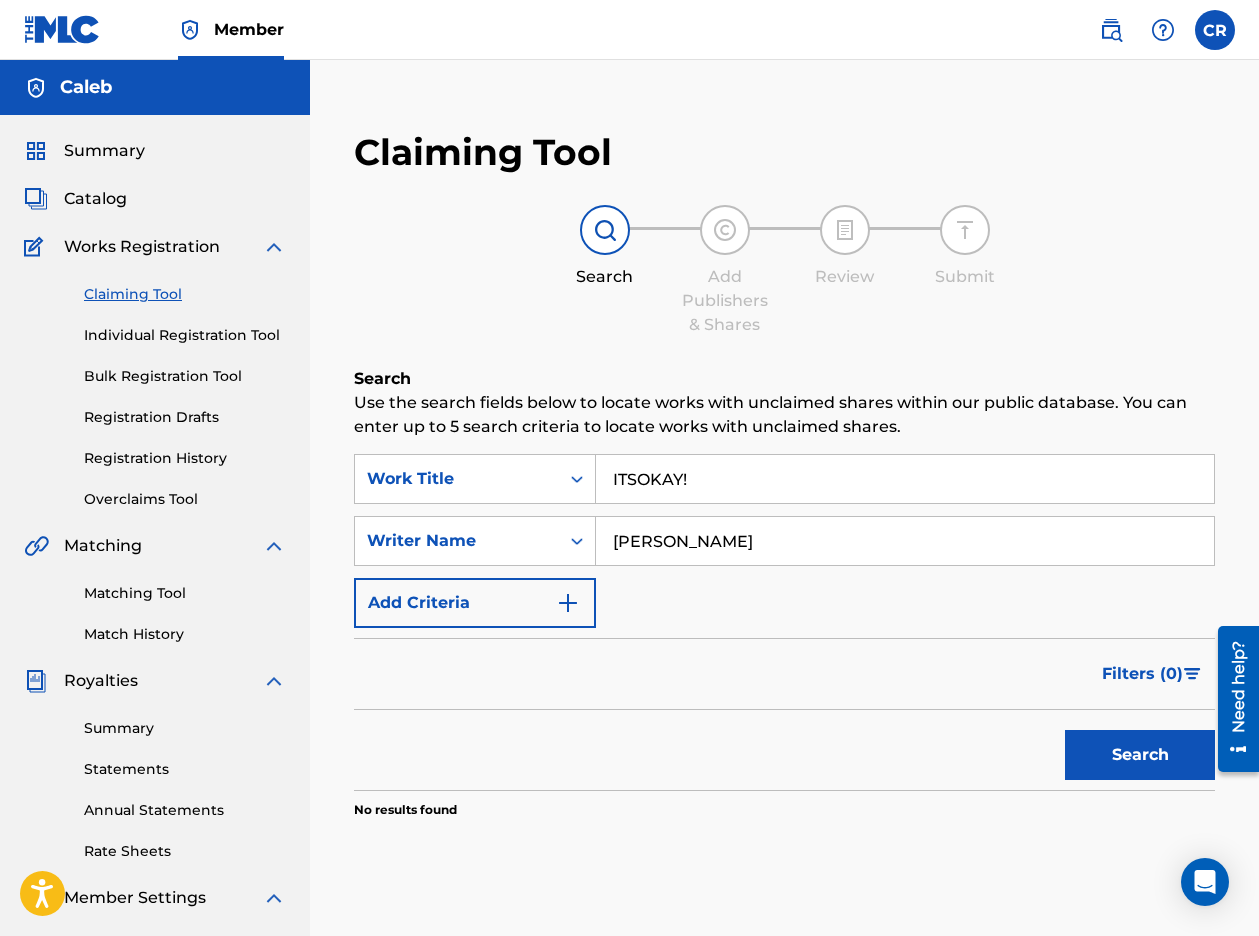 click on "Individual Registration Tool" at bounding box center [185, 335] 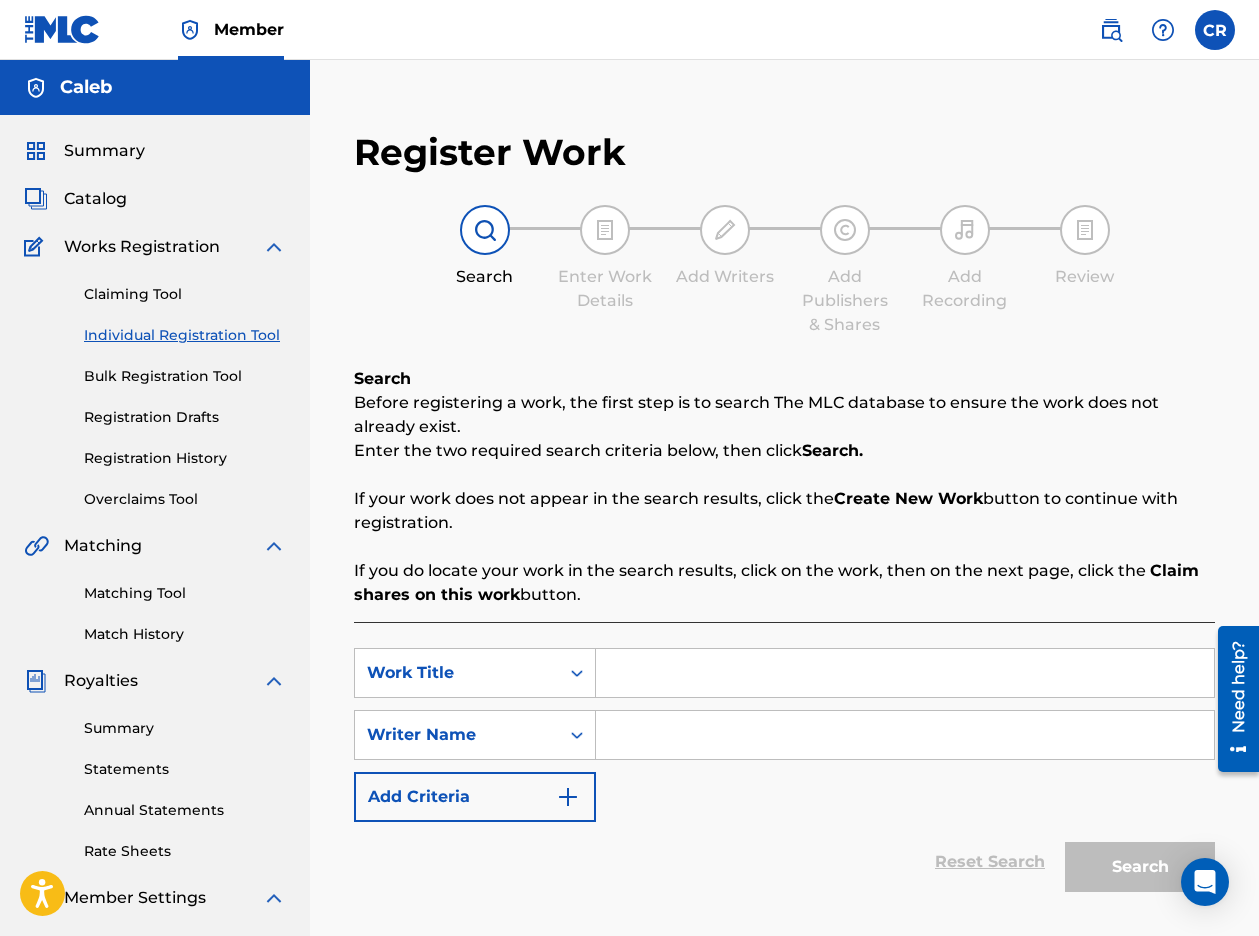 click at bounding box center [905, 673] 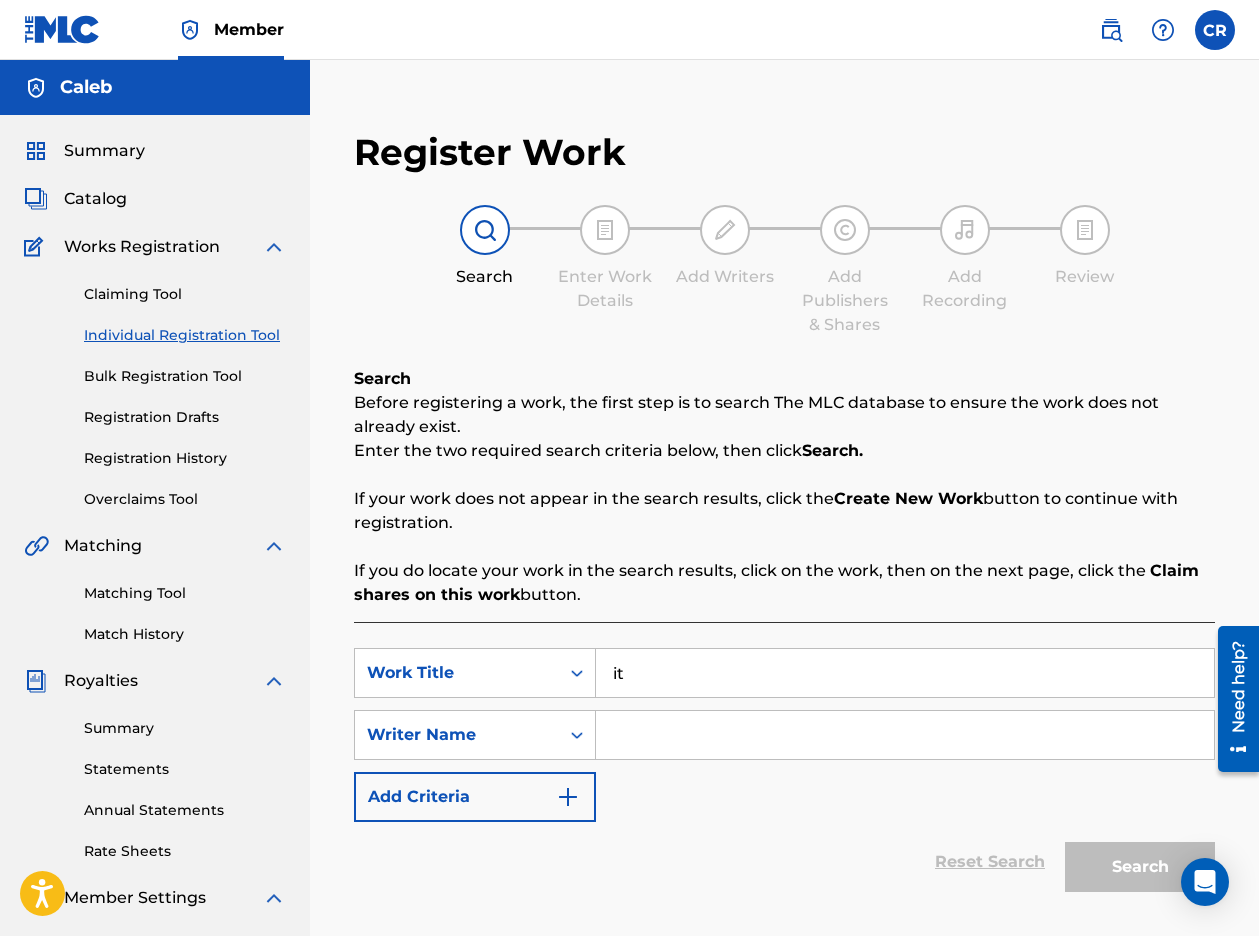 type on "i" 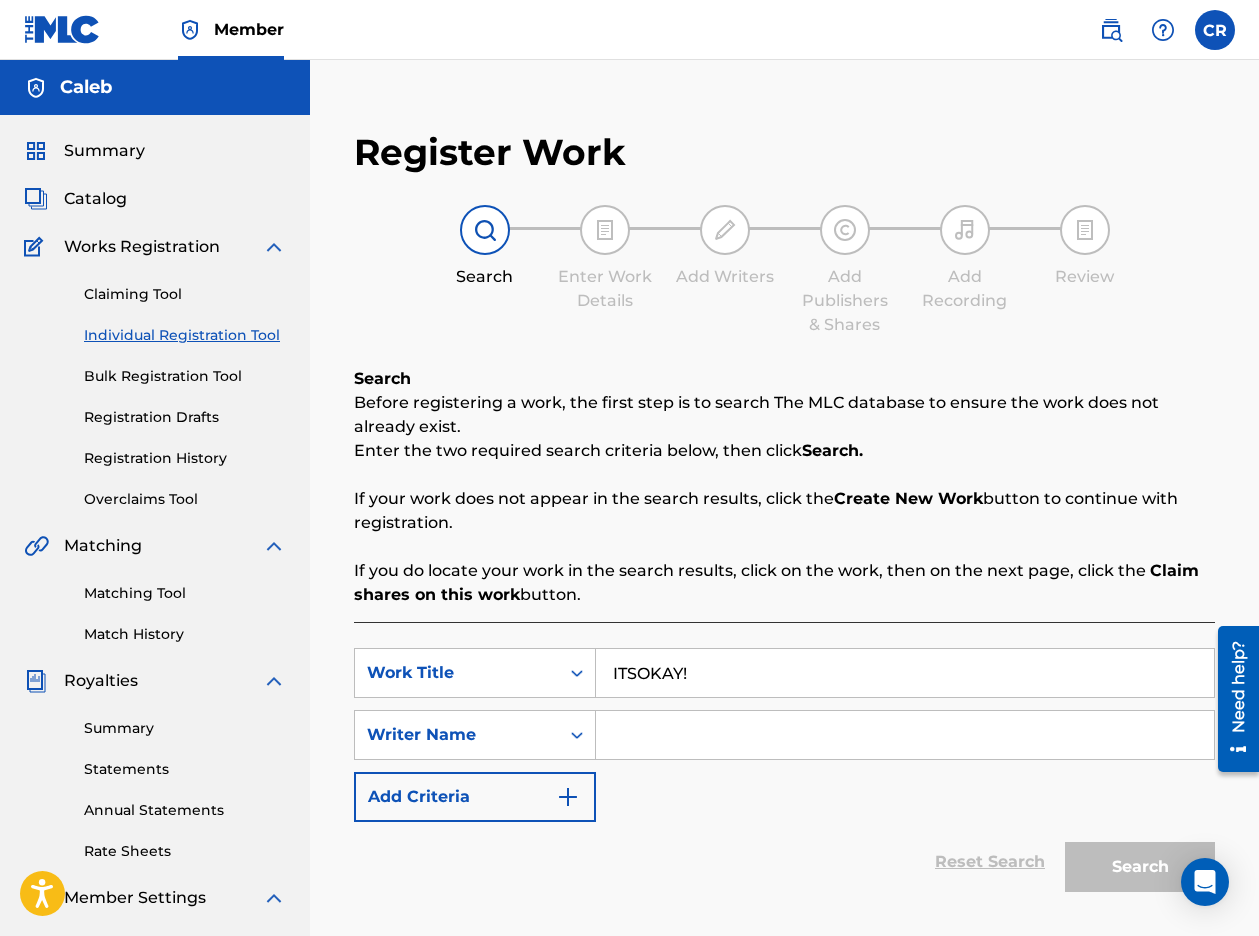 type on "ITSOKAY!" 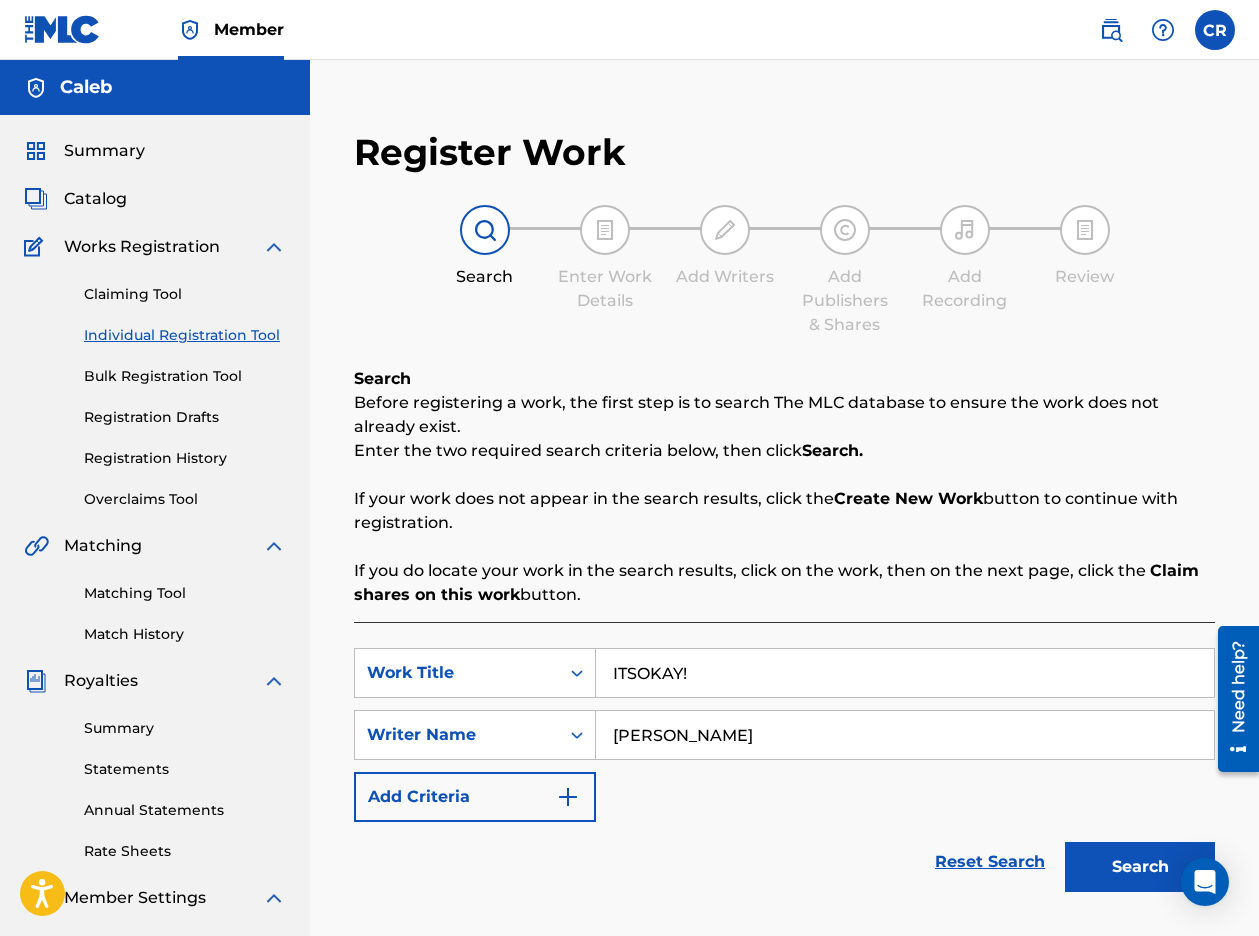 type on "[PERSON_NAME]" 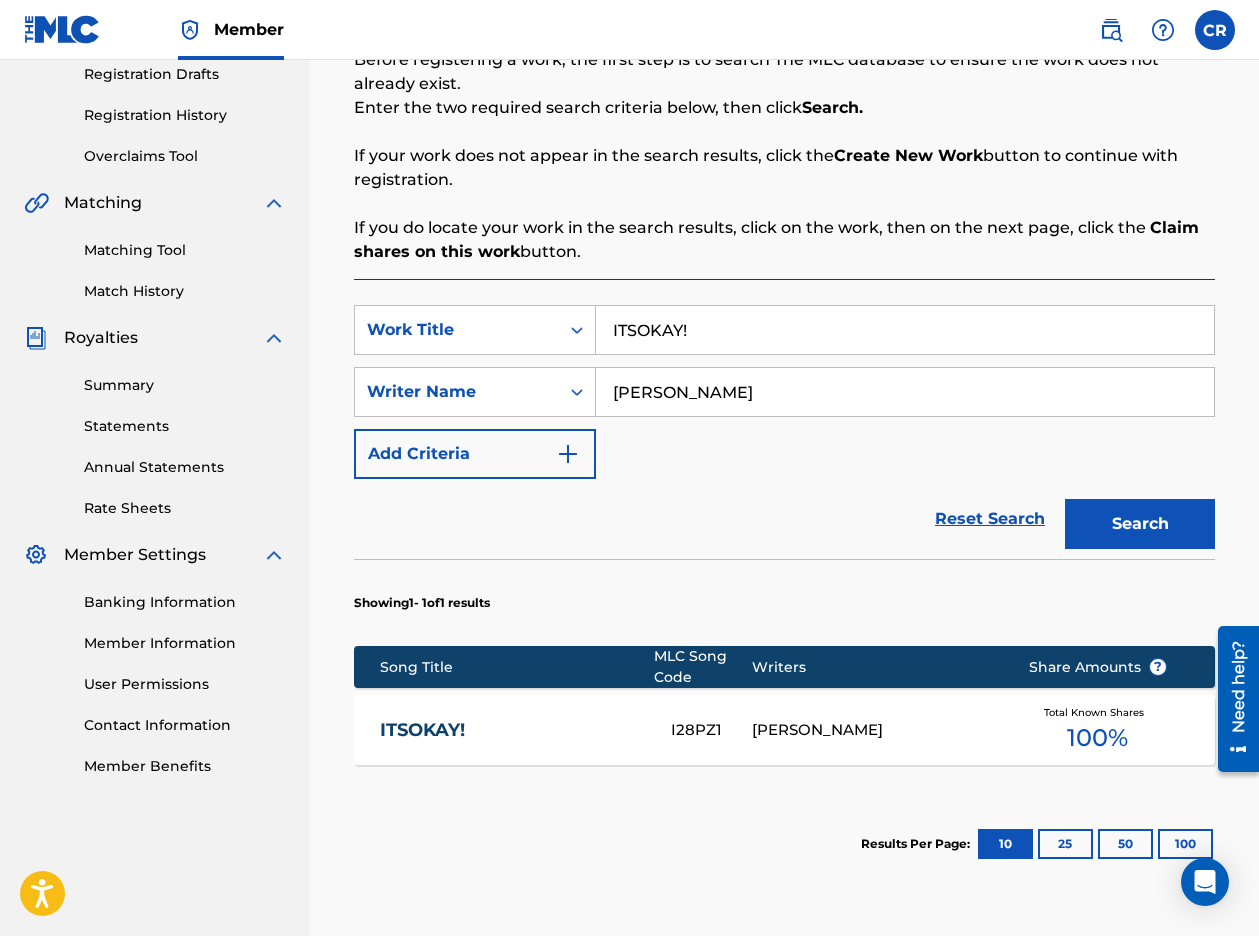 scroll, scrollTop: 408, scrollLeft: 0, axis: vertical 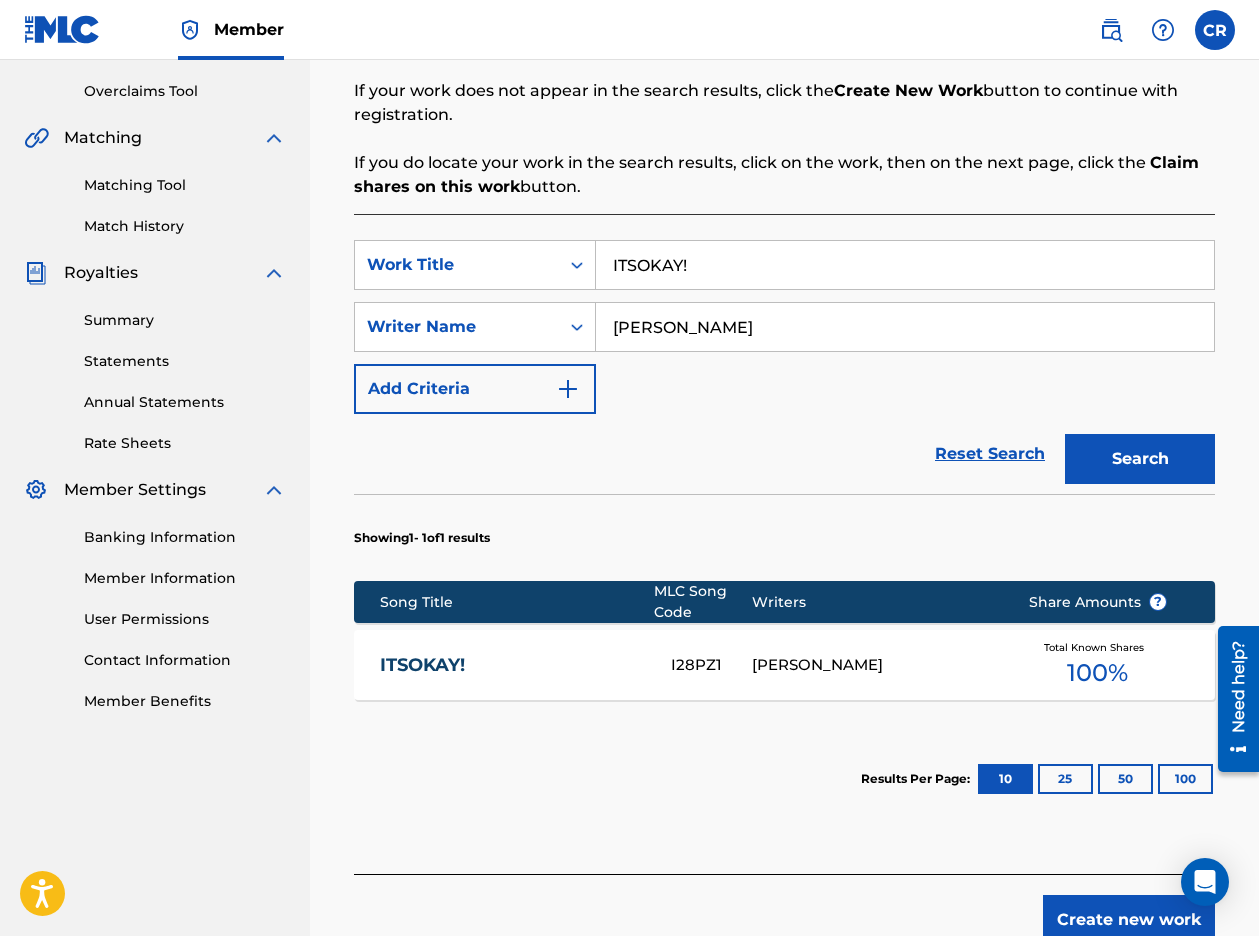 click on "ITSOKAY!" at bounding box center (512, 665) 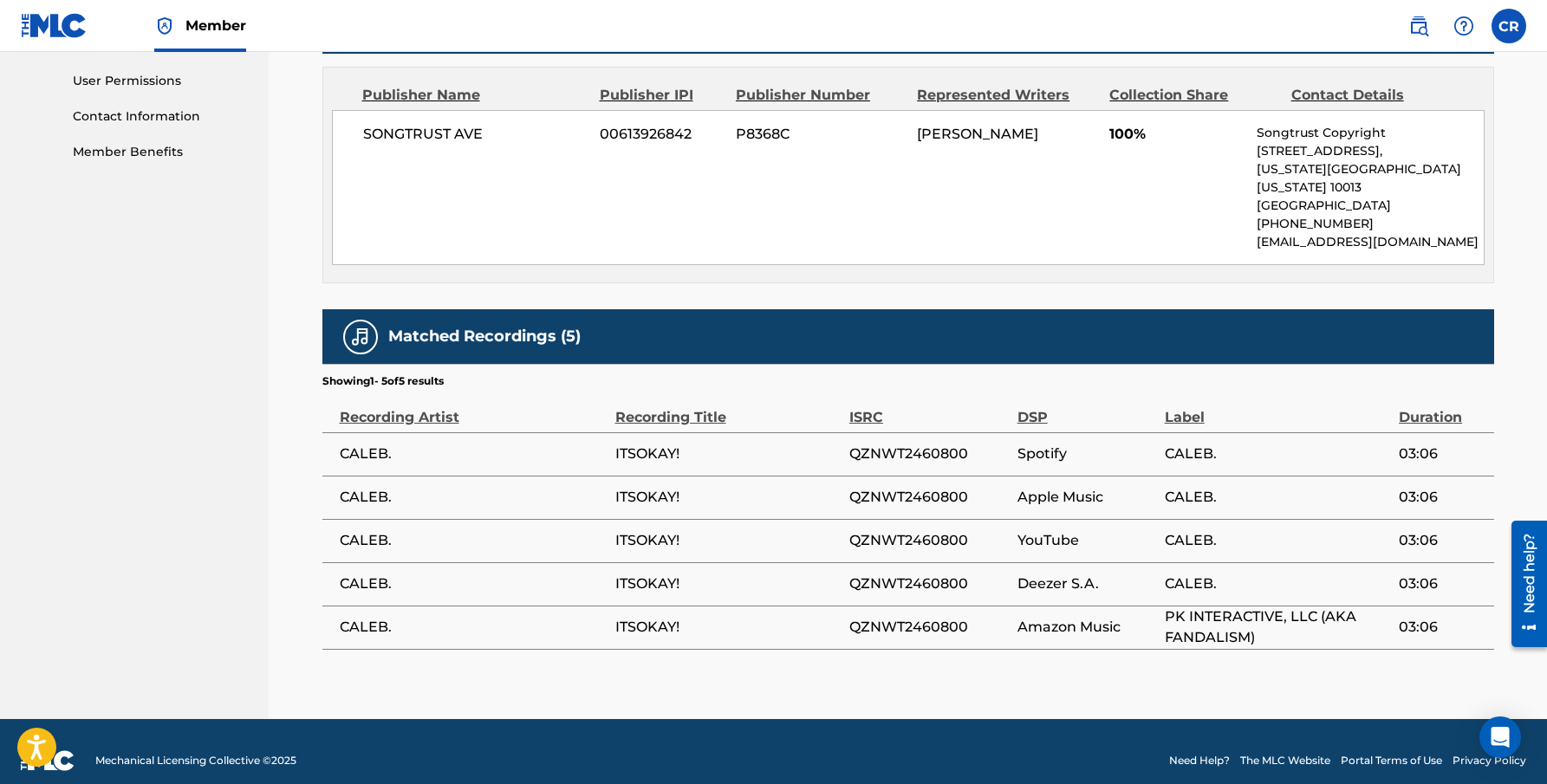scroll, scrollTop: 808, scrollLeft: 0, axis: vertical 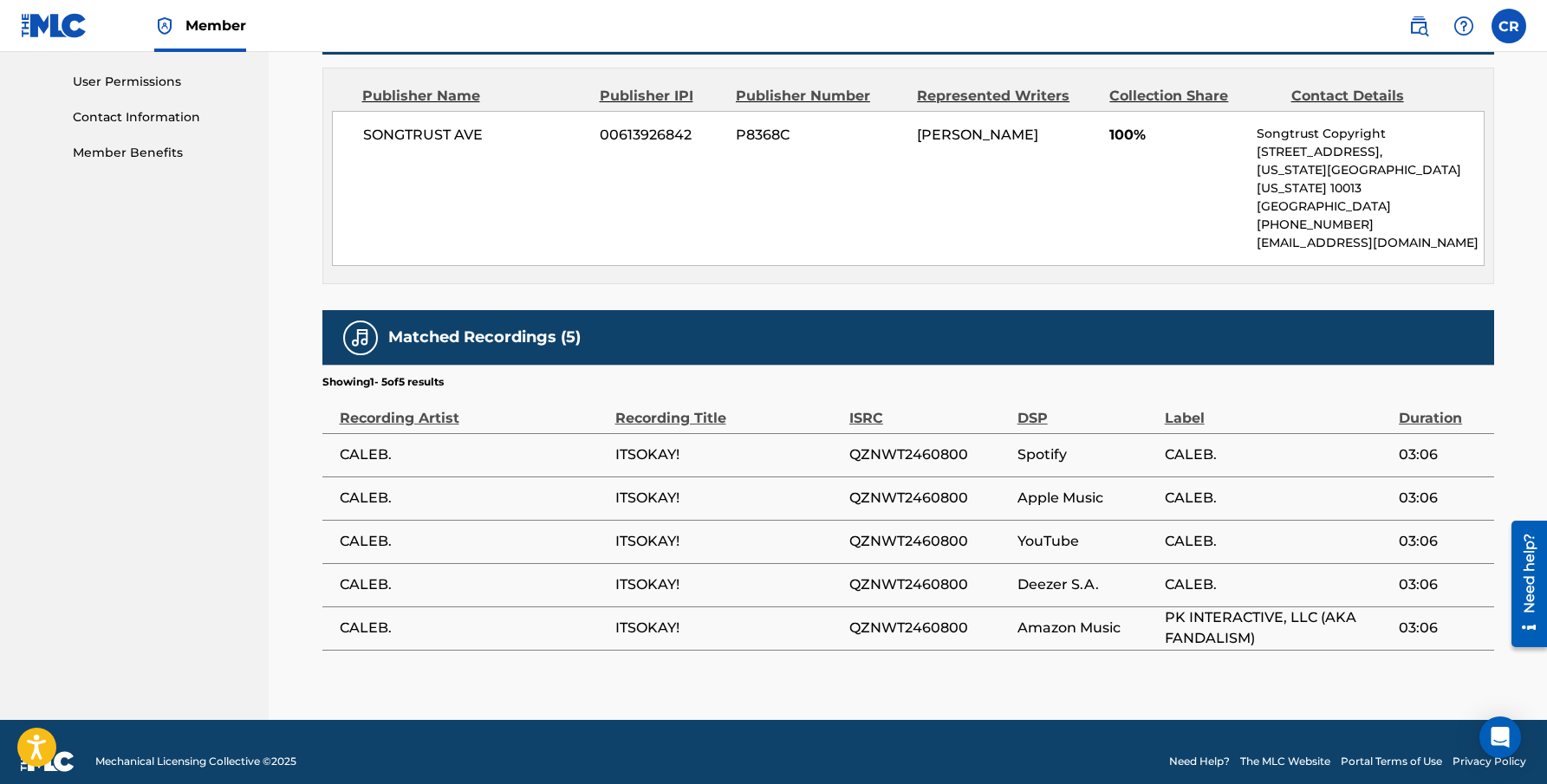 click on "Apple Music" at bounding box center [1087, 498] 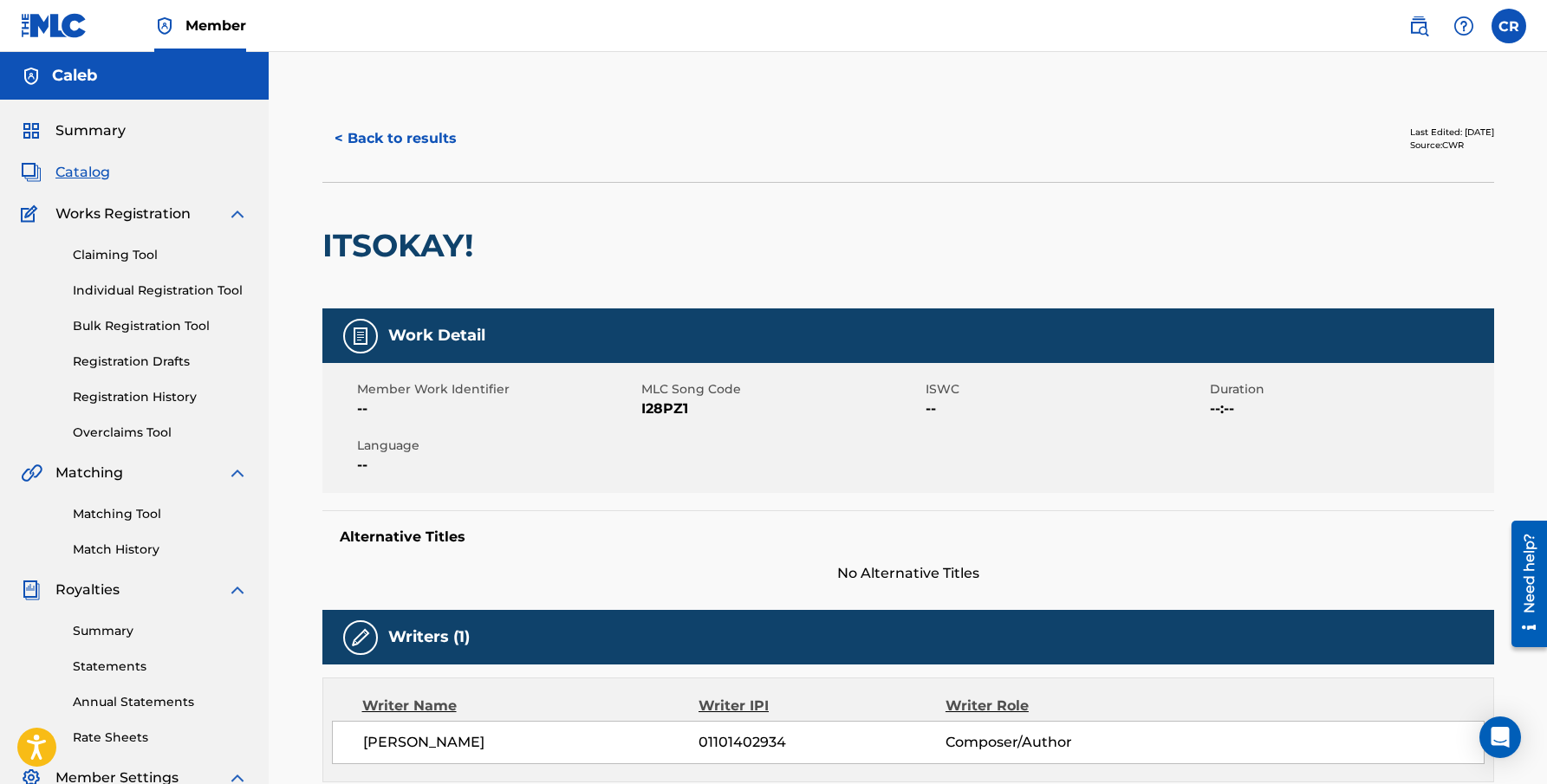 scroll, scrollTop: 0, scrollLeft: 0, axis: both 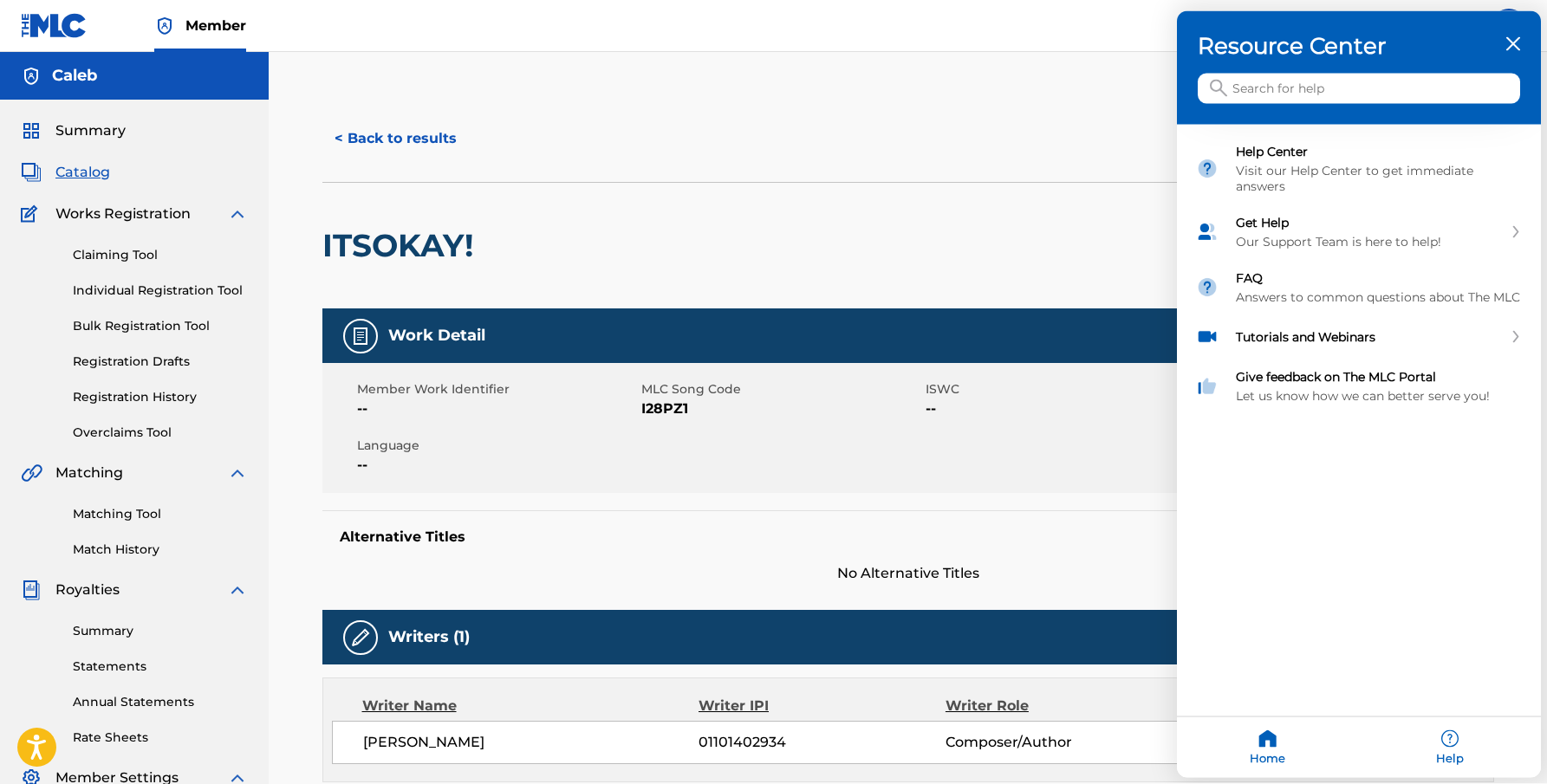 click 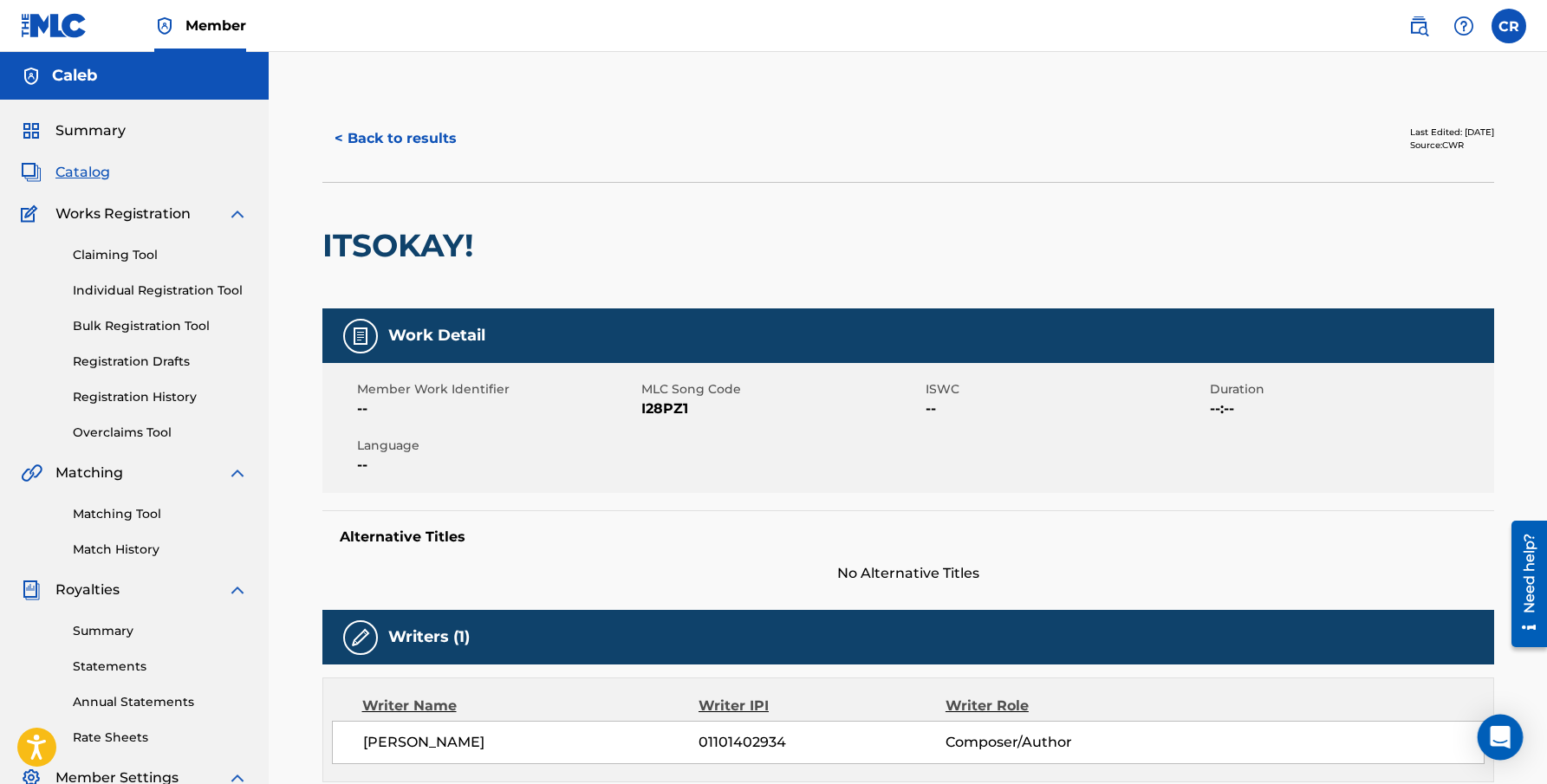 click at bounding box center (1500, 737) 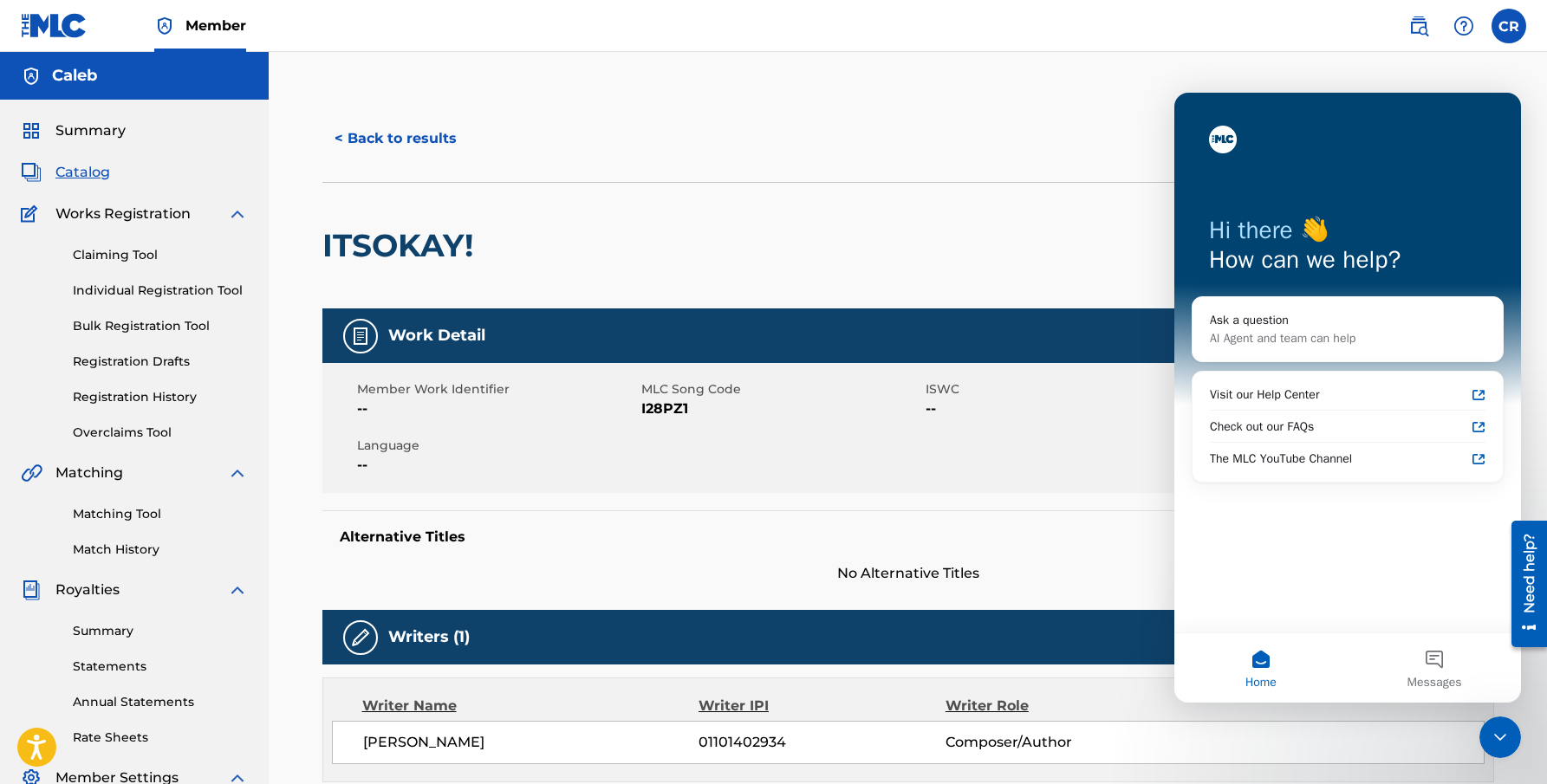 scroll, scrollTop: 0, scrollLeft: 0, axis: both 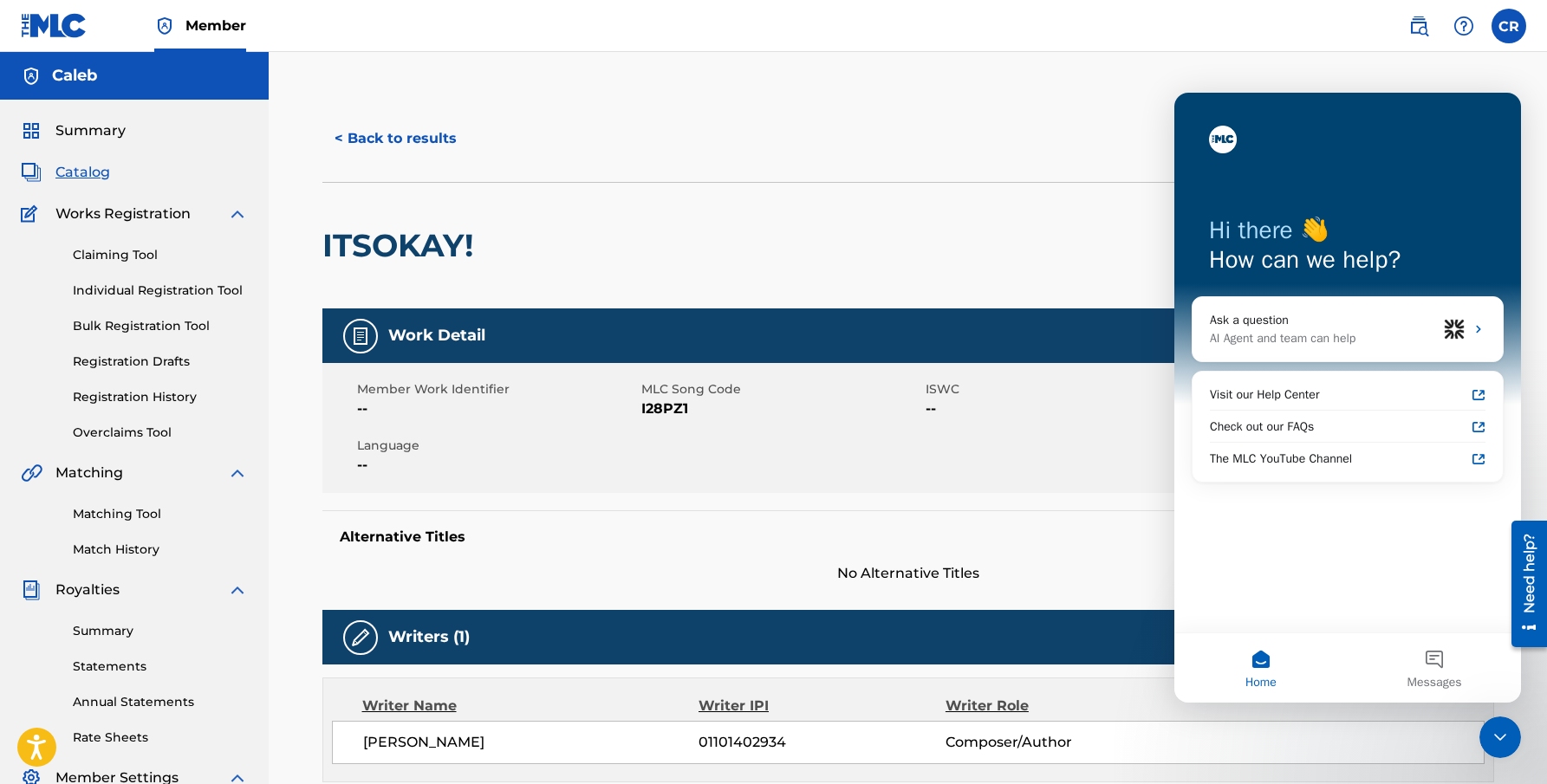 click on "< Back to results Last Edited:   [DATE] Source:  CWR" at bounding box center (908, 139) 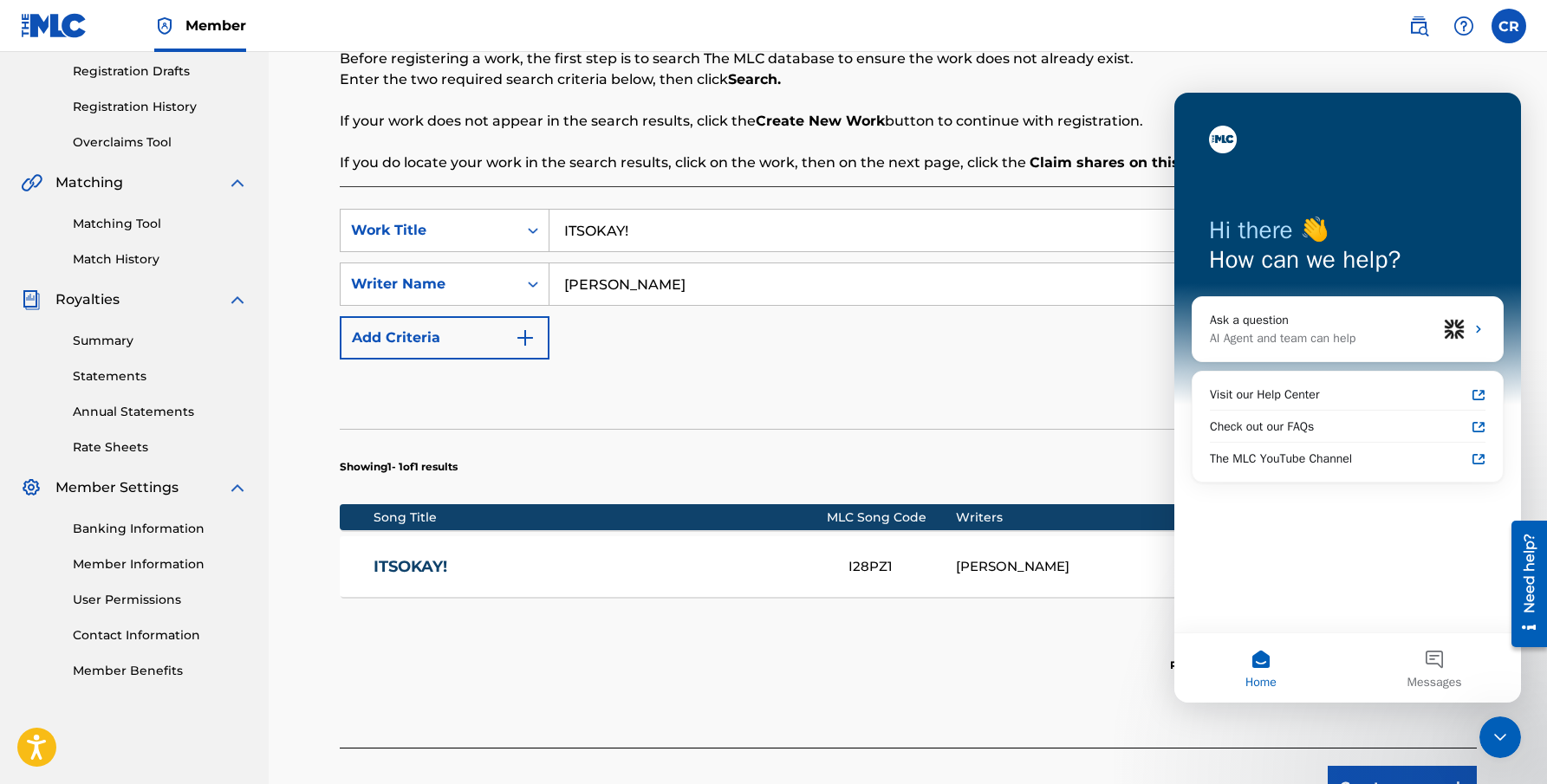 click on "Home" at bounding box center (1261, 668) 